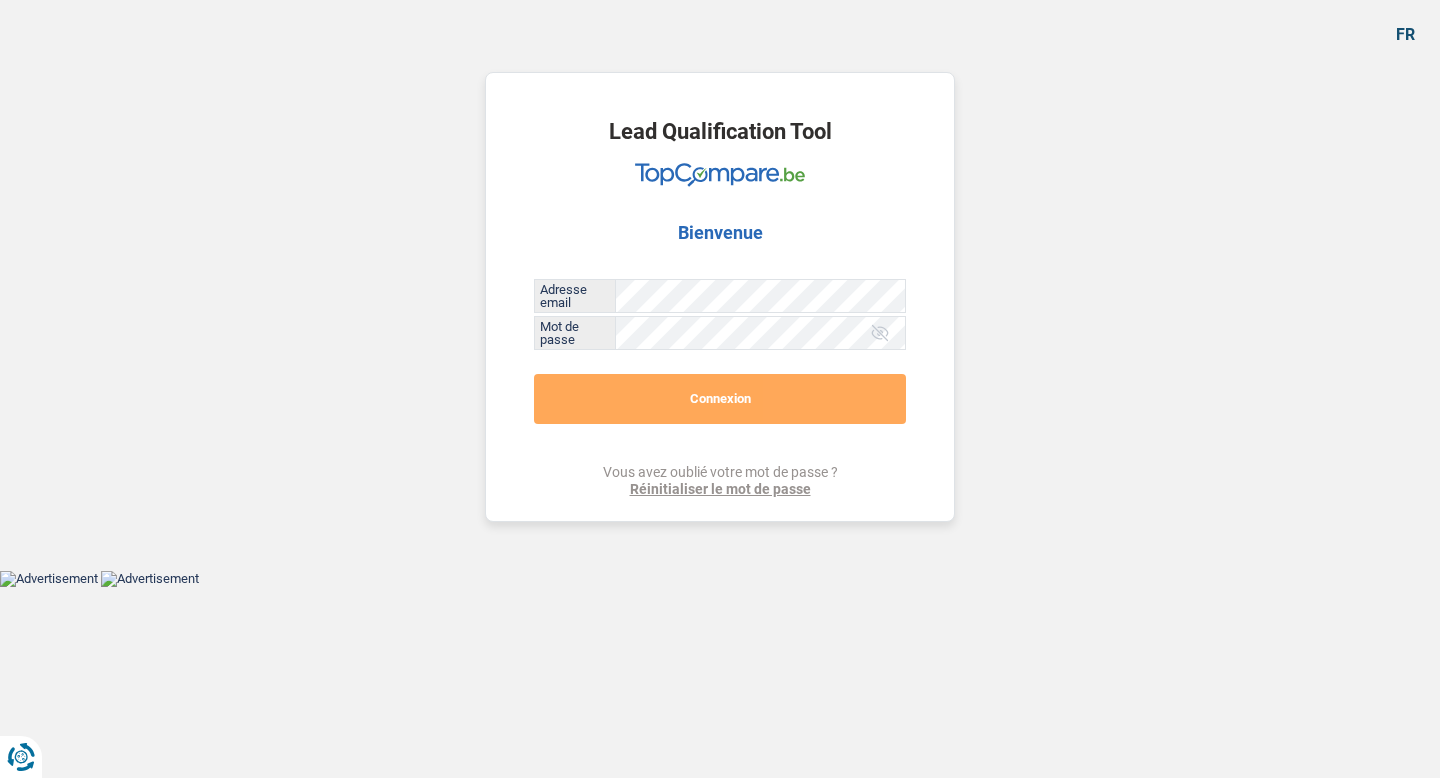 scroll, scrollTop: 0, scrollLeft: 0, axis: both 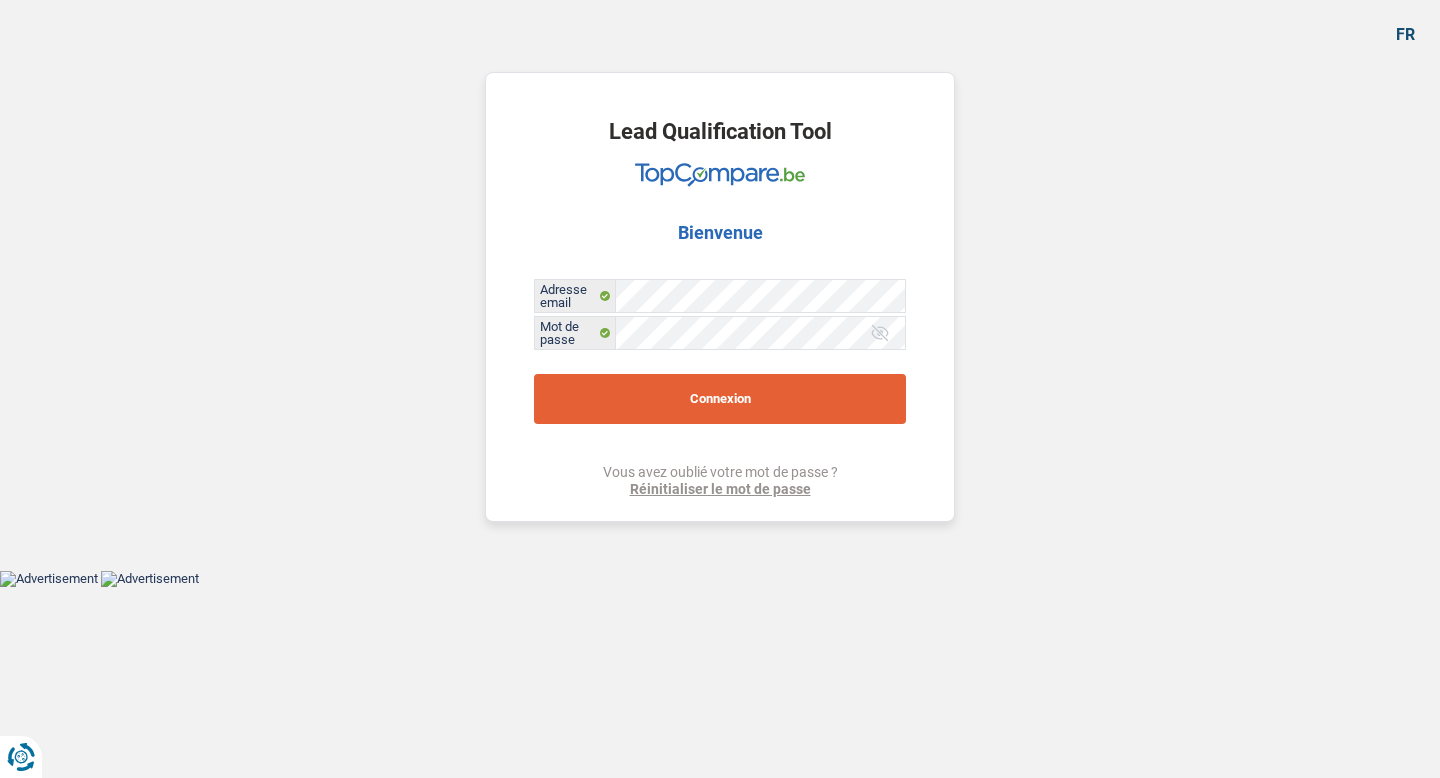 click on "Connexion" at bounding box center [720, 399] 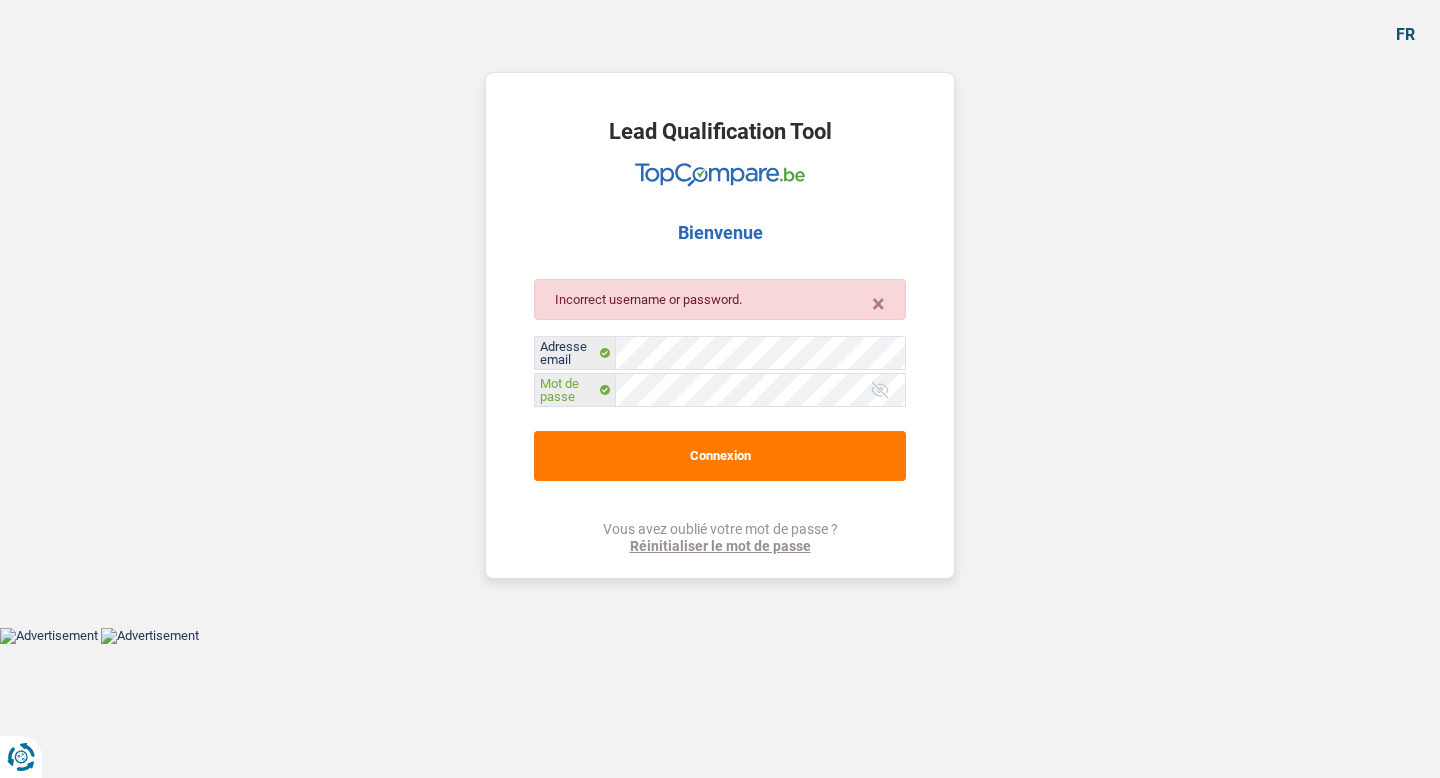 click on "Lead Qualification Tool
Bienvenue
×
Incorrect username or password.
Adresse email
Mot de passe
Connexion
Vous avez oublié votre mot de passe ?
Réinitialiser le mot de passe" at bounding box center (720, 325) 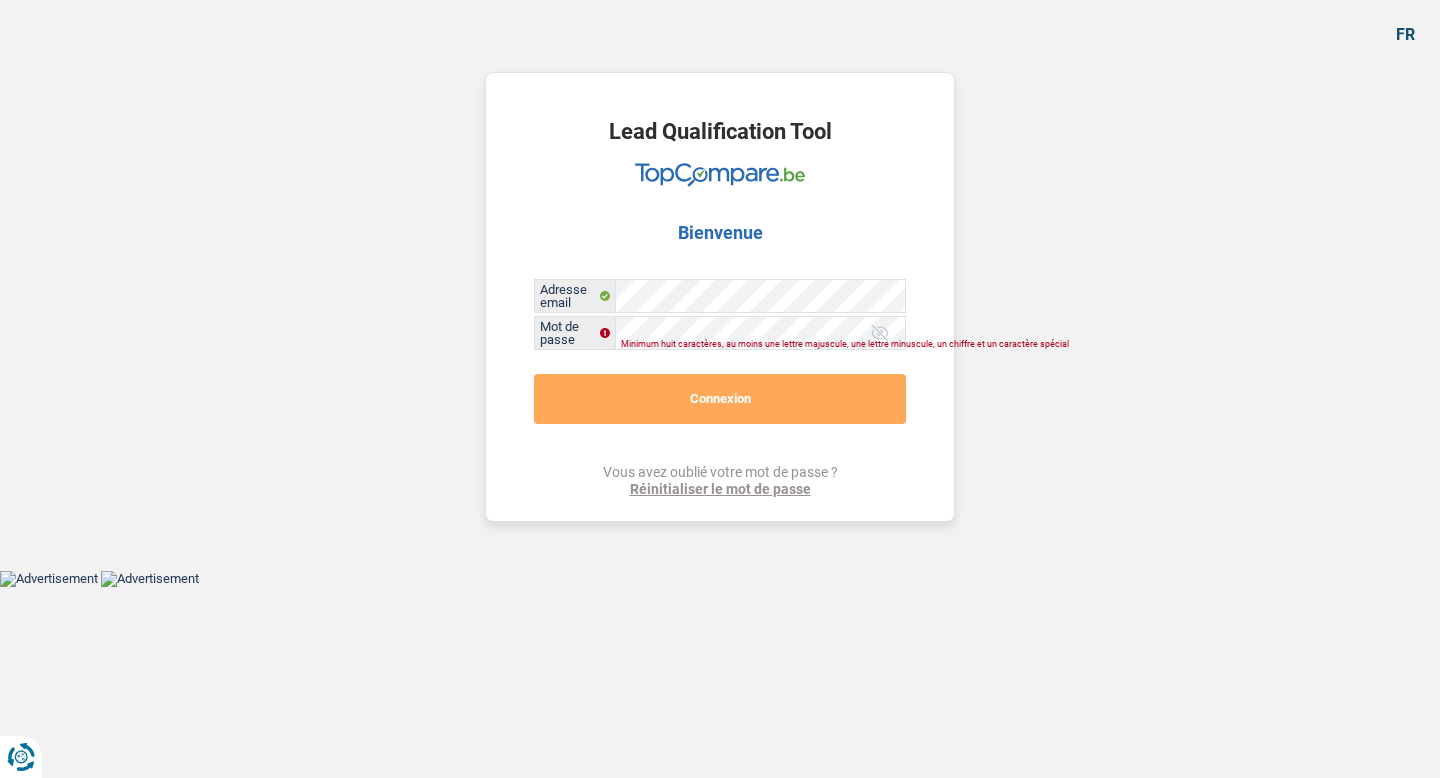 click at bounding box center [880, 333] 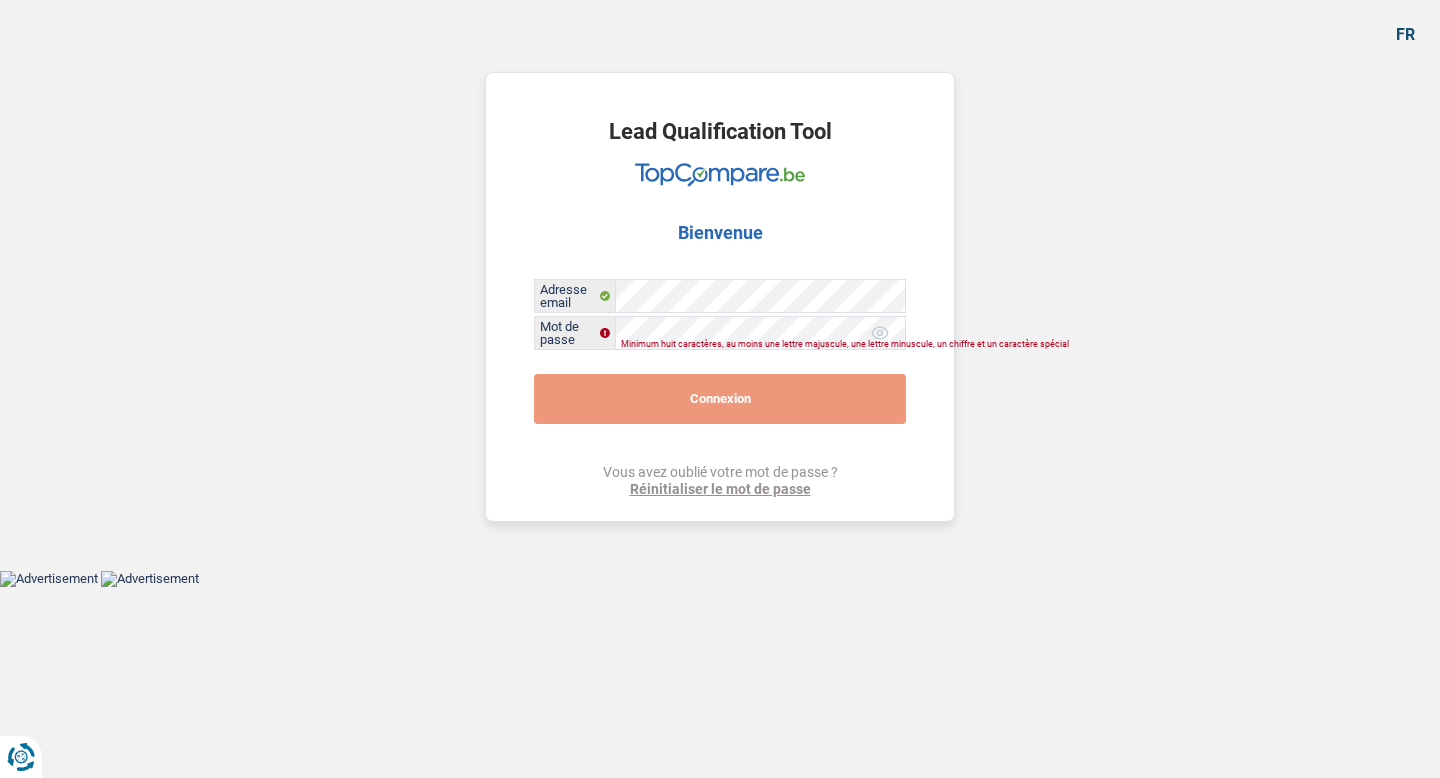 click on "Connexion" at bounding box center (720, 399) 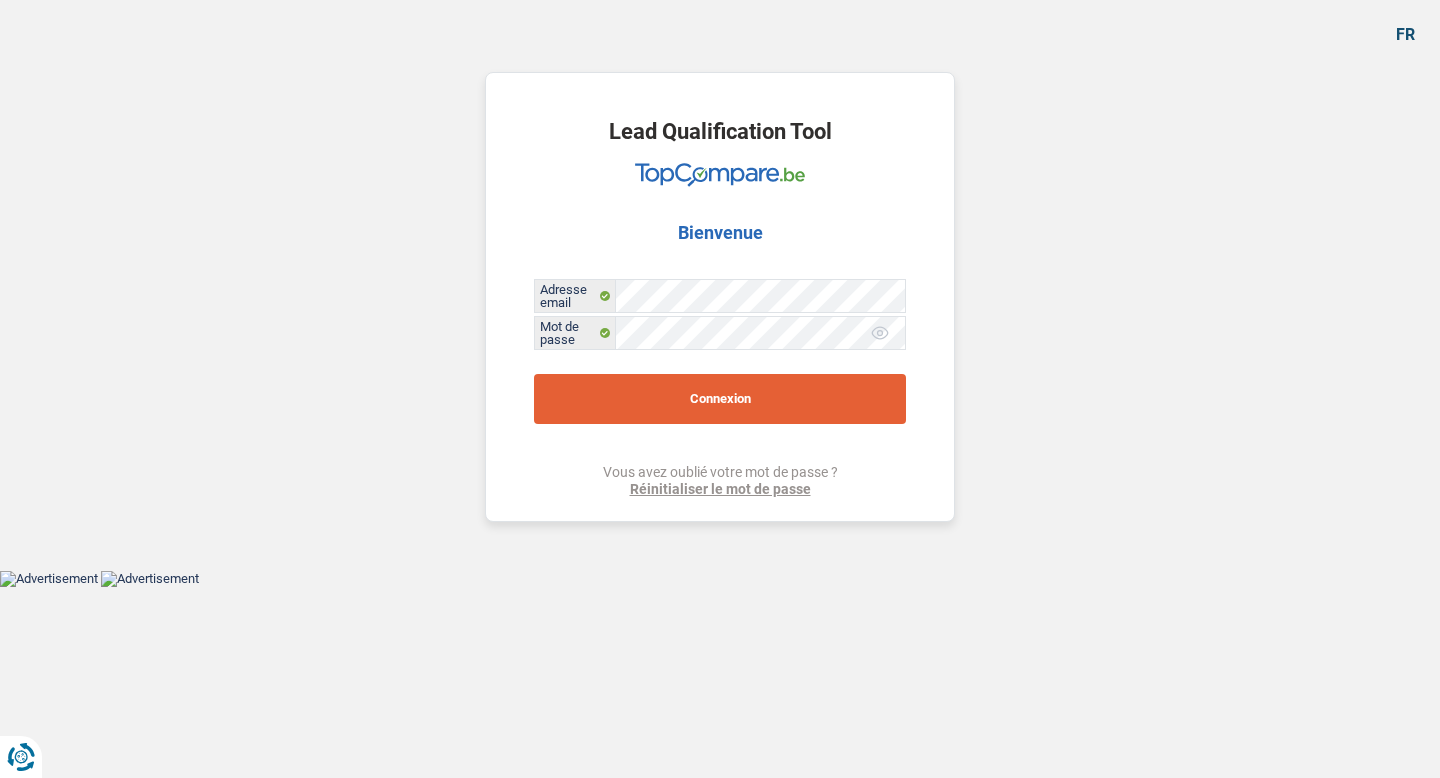 click on "Connexion" at bounding box center [720, 399] 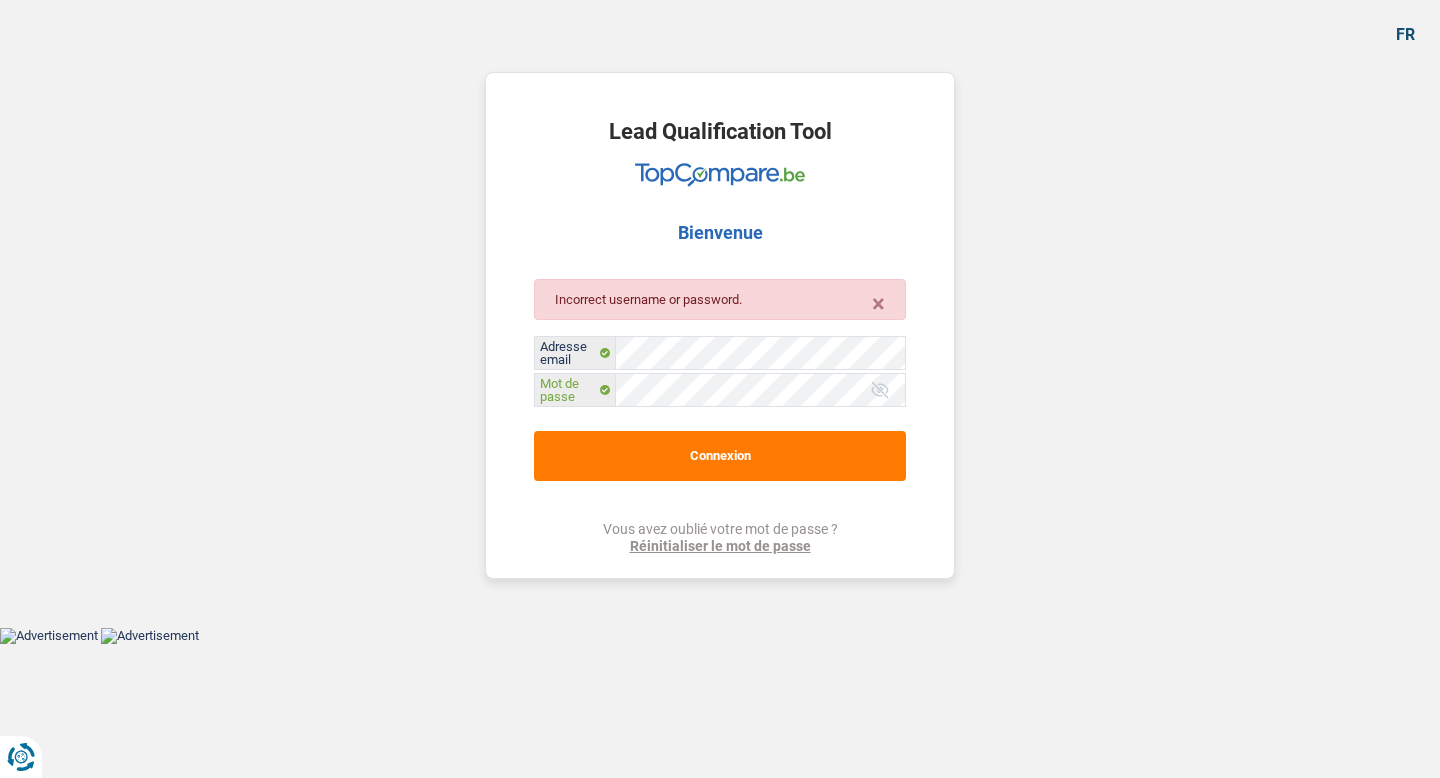 click on "Mot de passe" at bounding box center (720, 390) 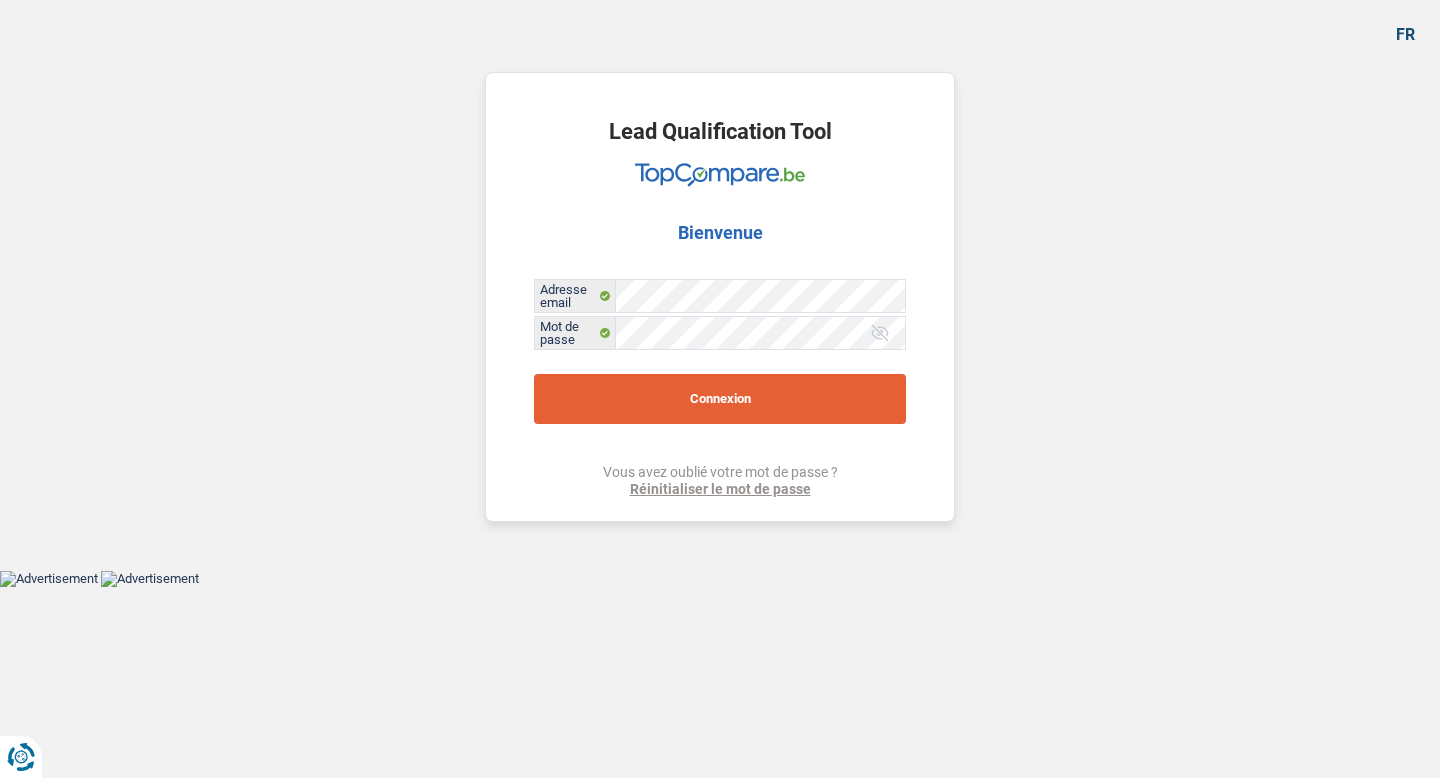 click on "Connexion" at bounding box center (720, 399) 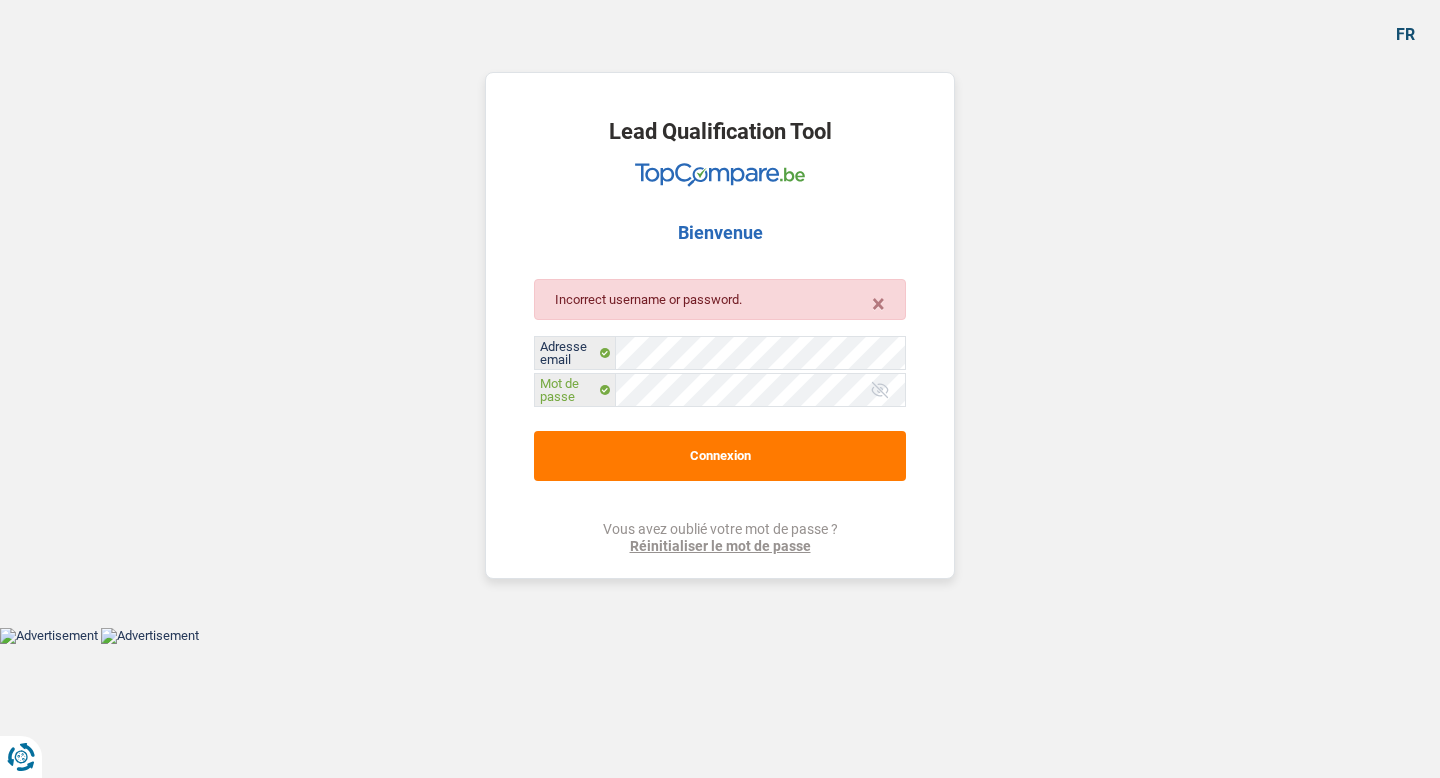 click on "Lead Qualification Tool
Bienvenue
×
Incorrect username or password.
Adresse email
Mot de passe
Connexion
Vous avez oublié votre mot de passe ?
Réinitialiser le mot de passe" at bounding box center [720, 325] 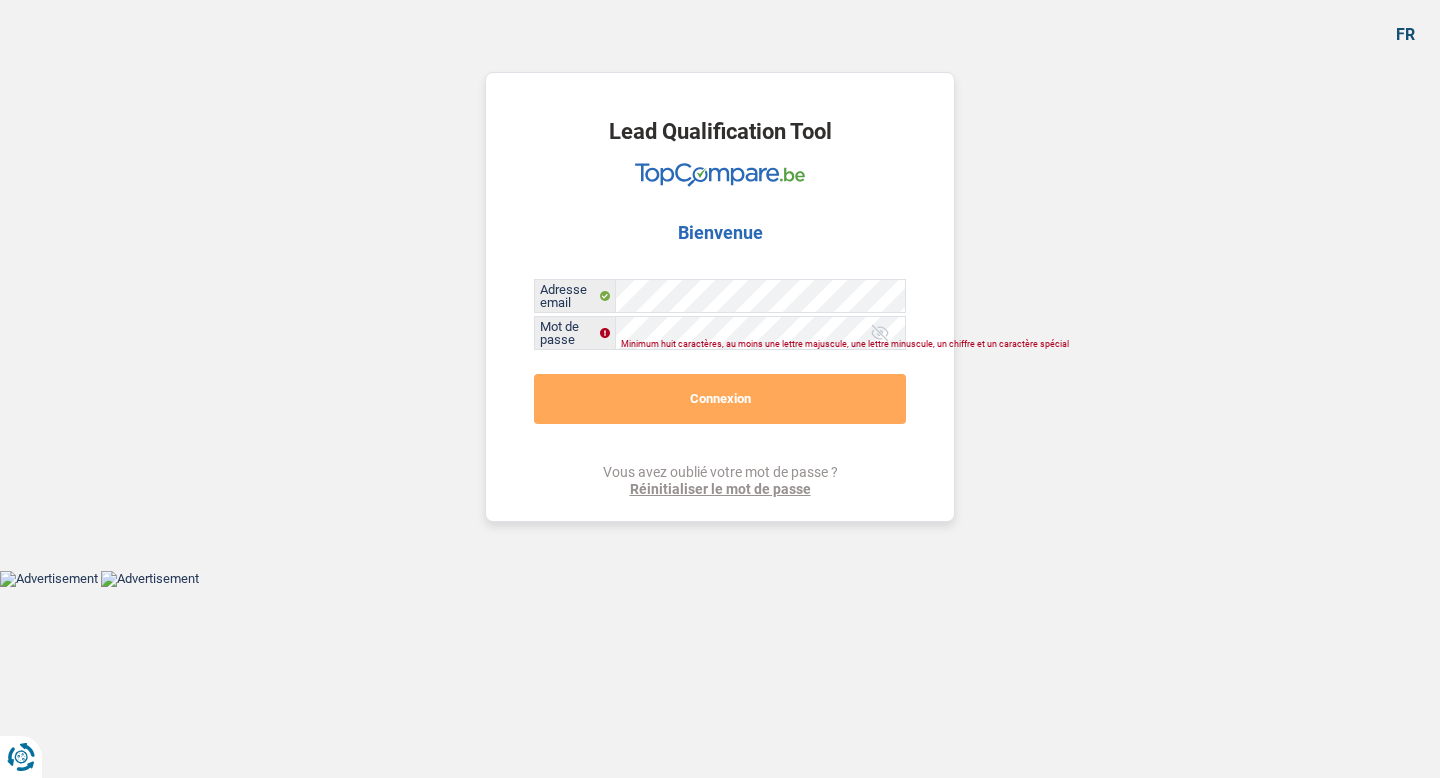 click on "Réinitialiser le mot de passe" at bounding box center (720, 489) 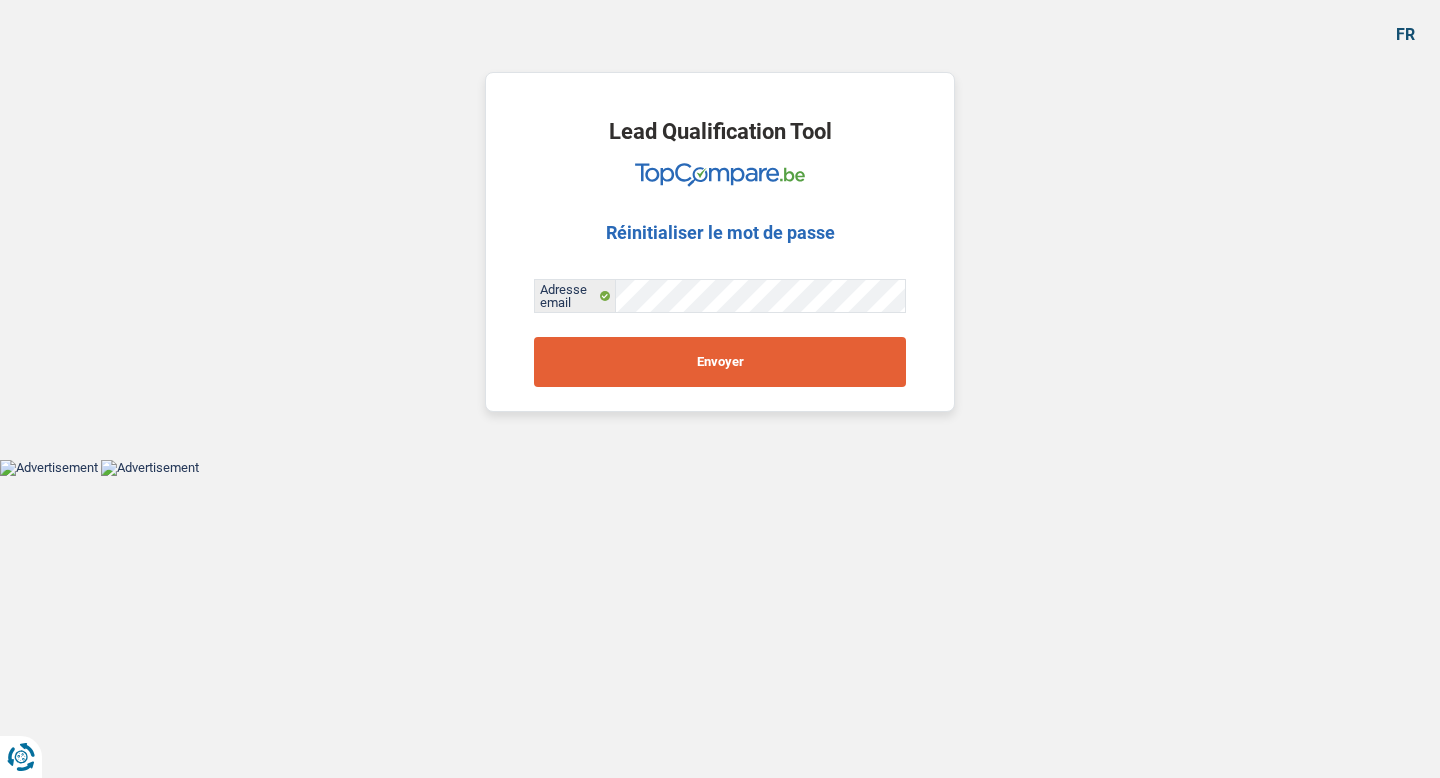 click on "Envoyer" at bounding box center (720, 362) 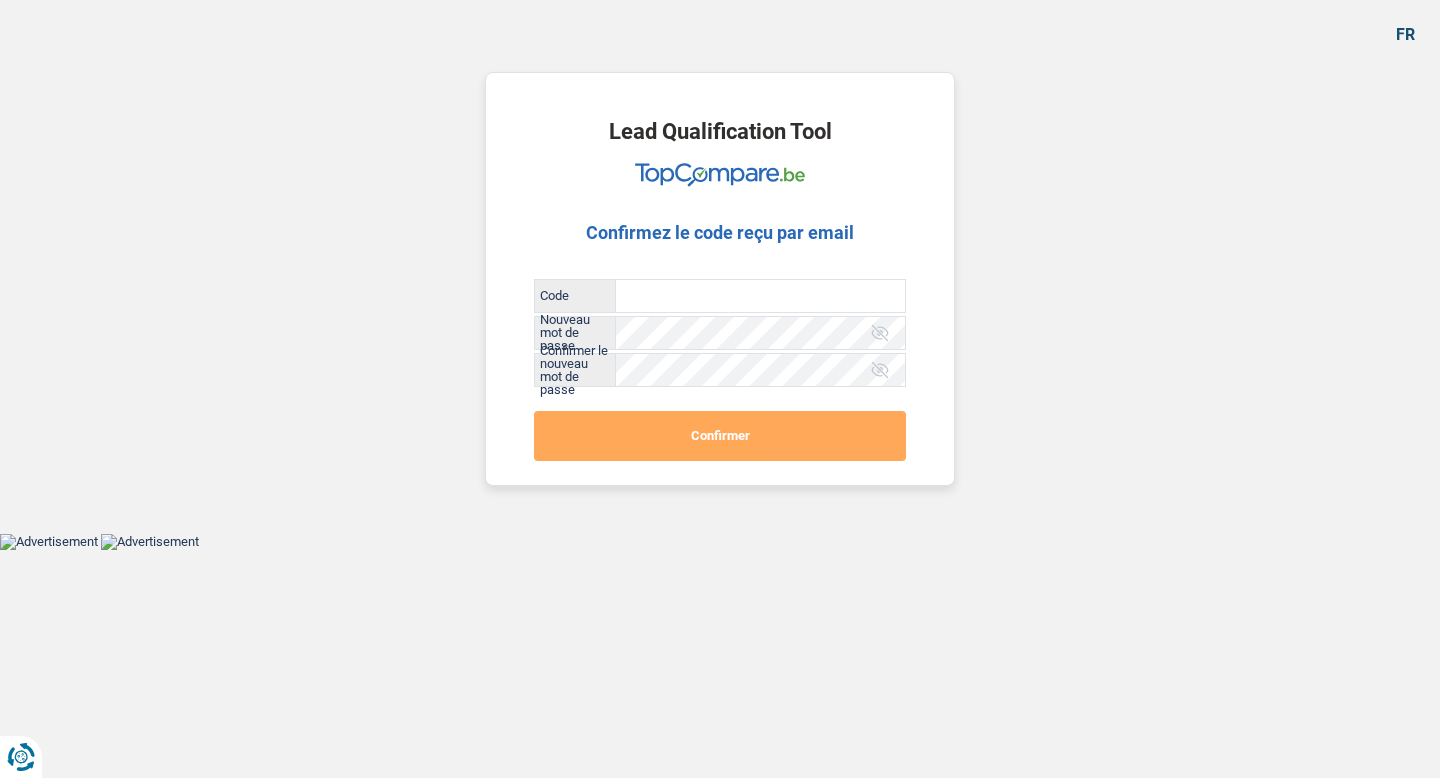 click on "Code" at bounding box center [760, 296] 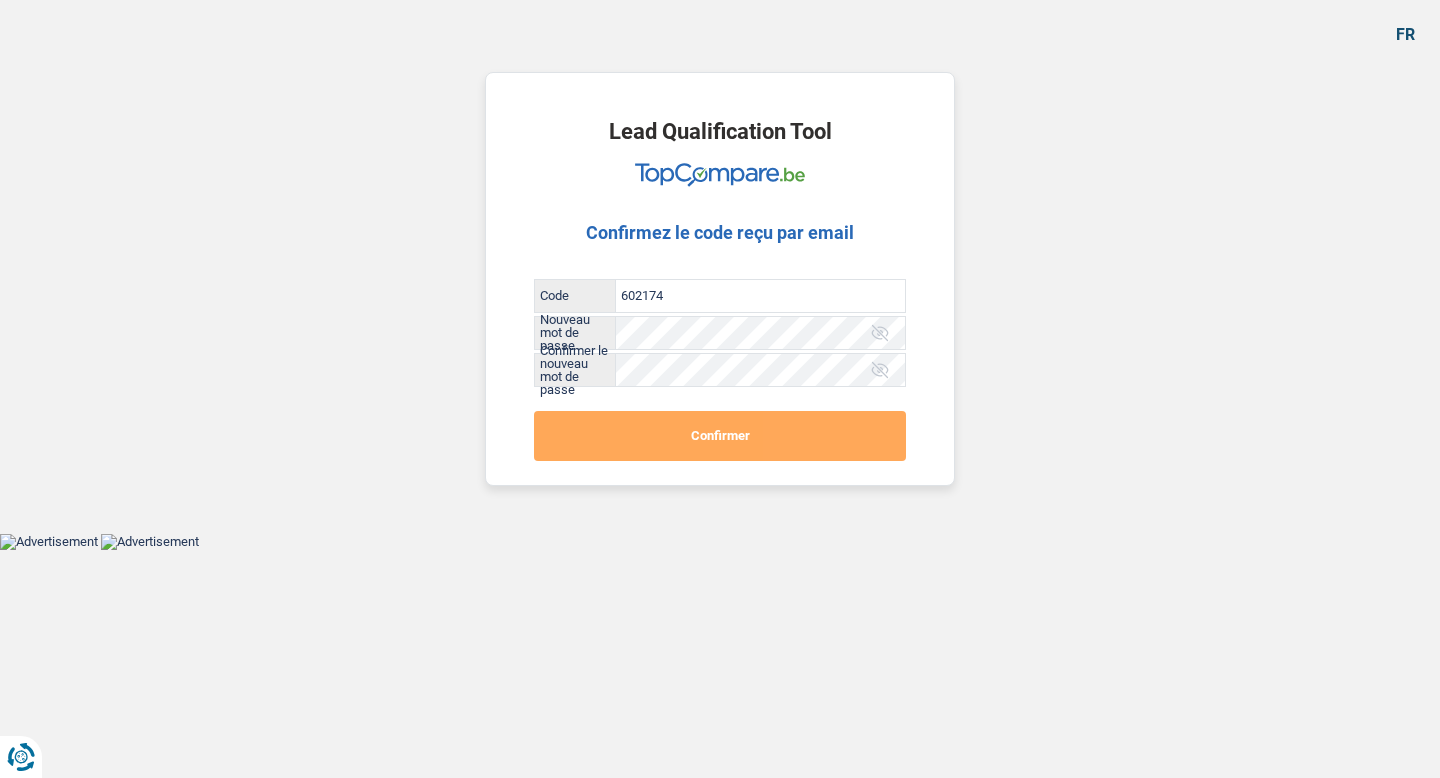 type on "602174" 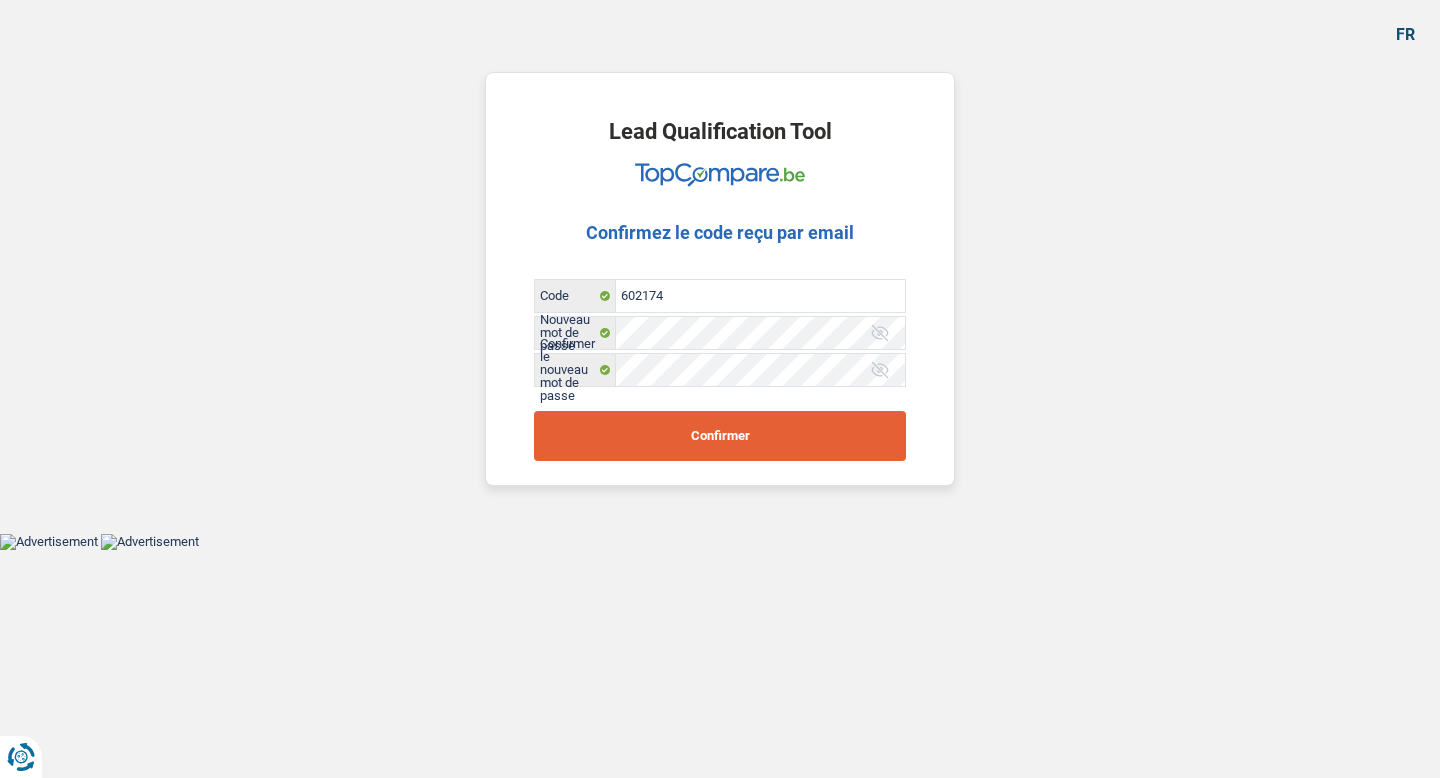 click on "Confirmer" at bounding box center (720, 436) 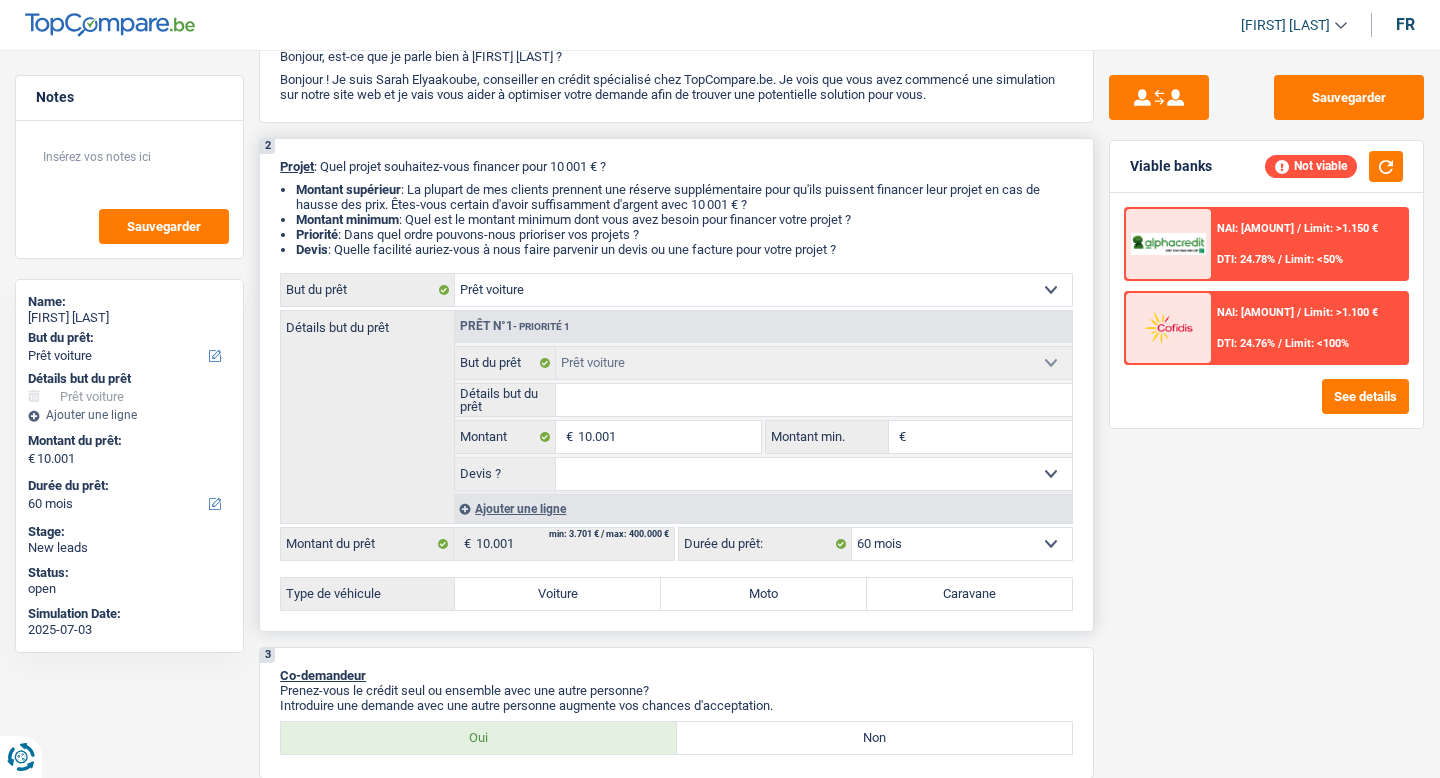 scroll, scrollTop: 150, scrollLeft: 0, axis: vertical 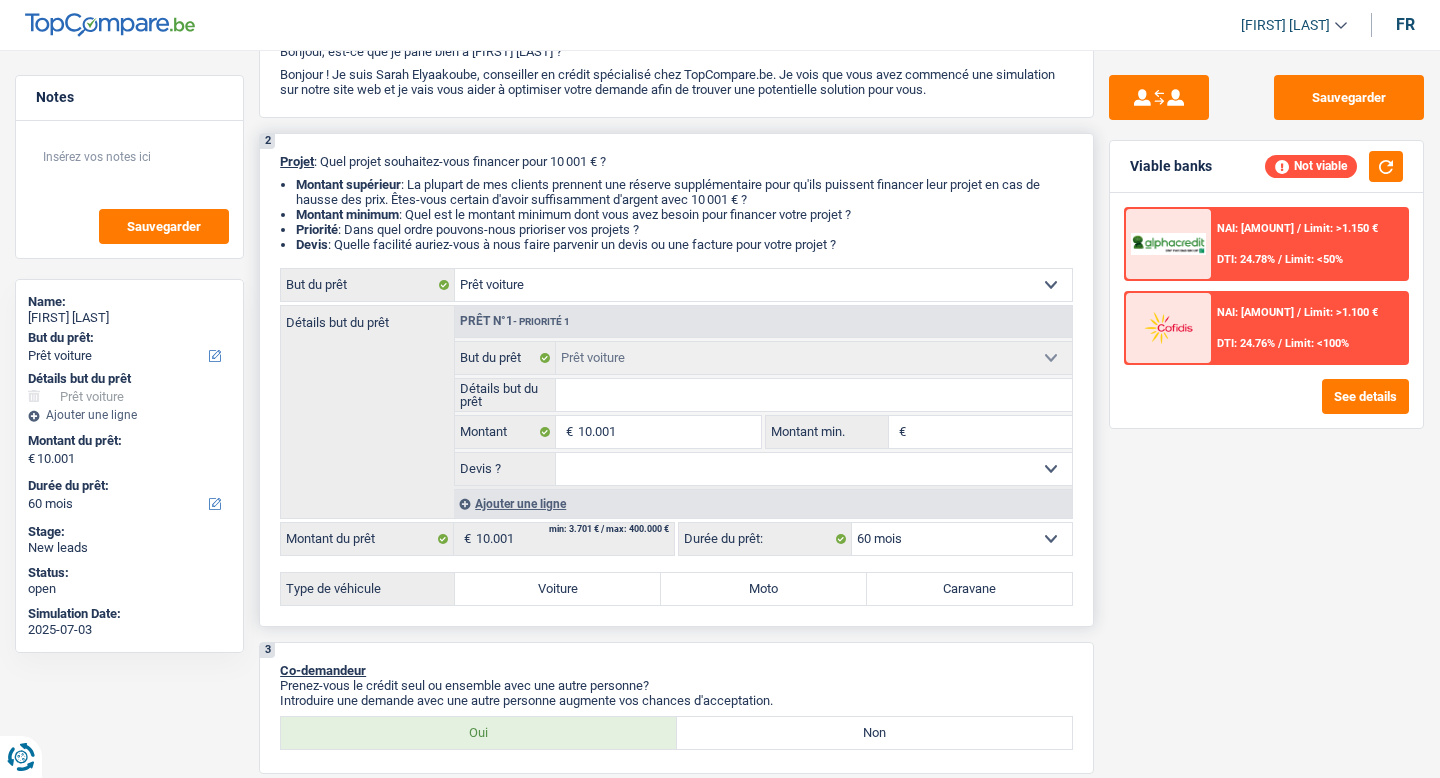 click on "Voiture" at bounding box center (558, 589) 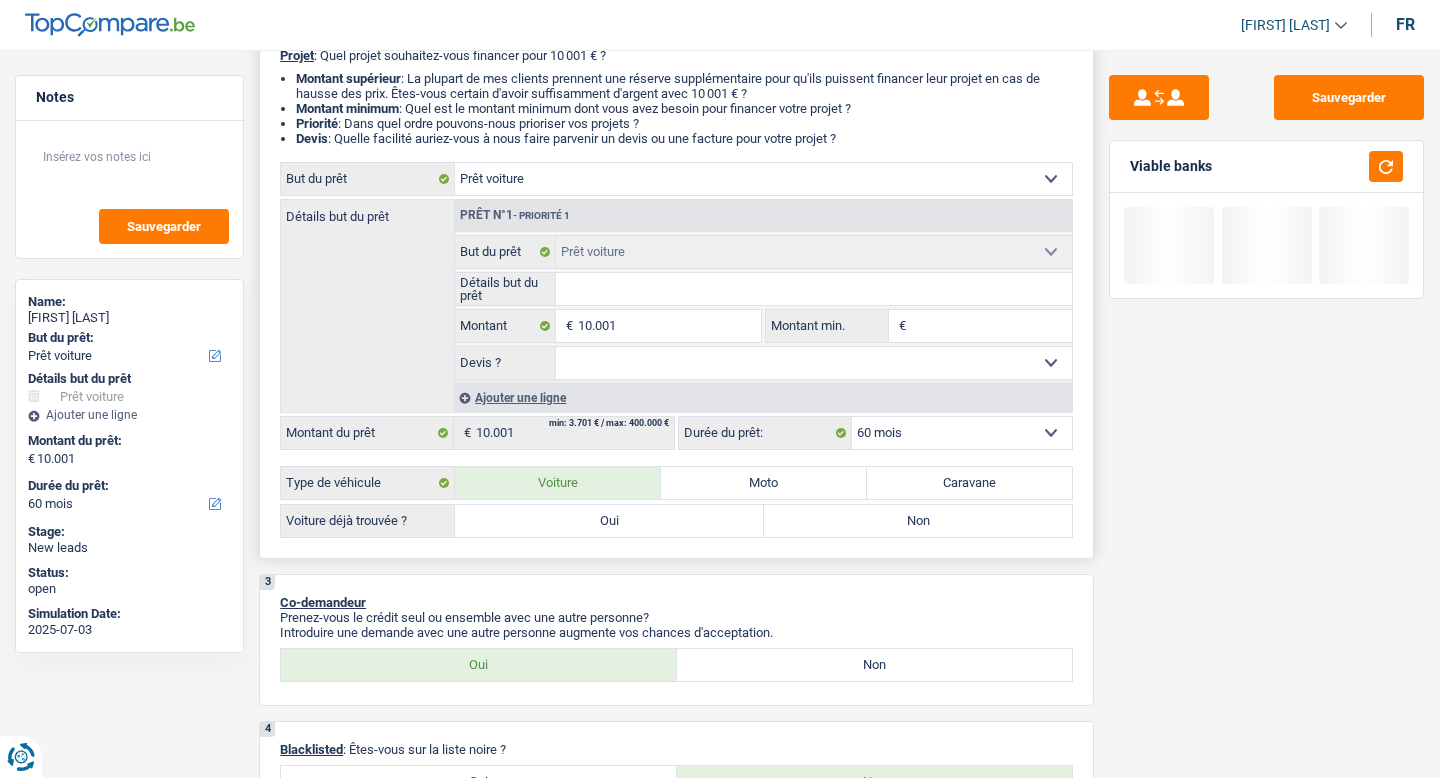 scroll, scrollTop: 259, scrollLeft: 0, axis: vertical 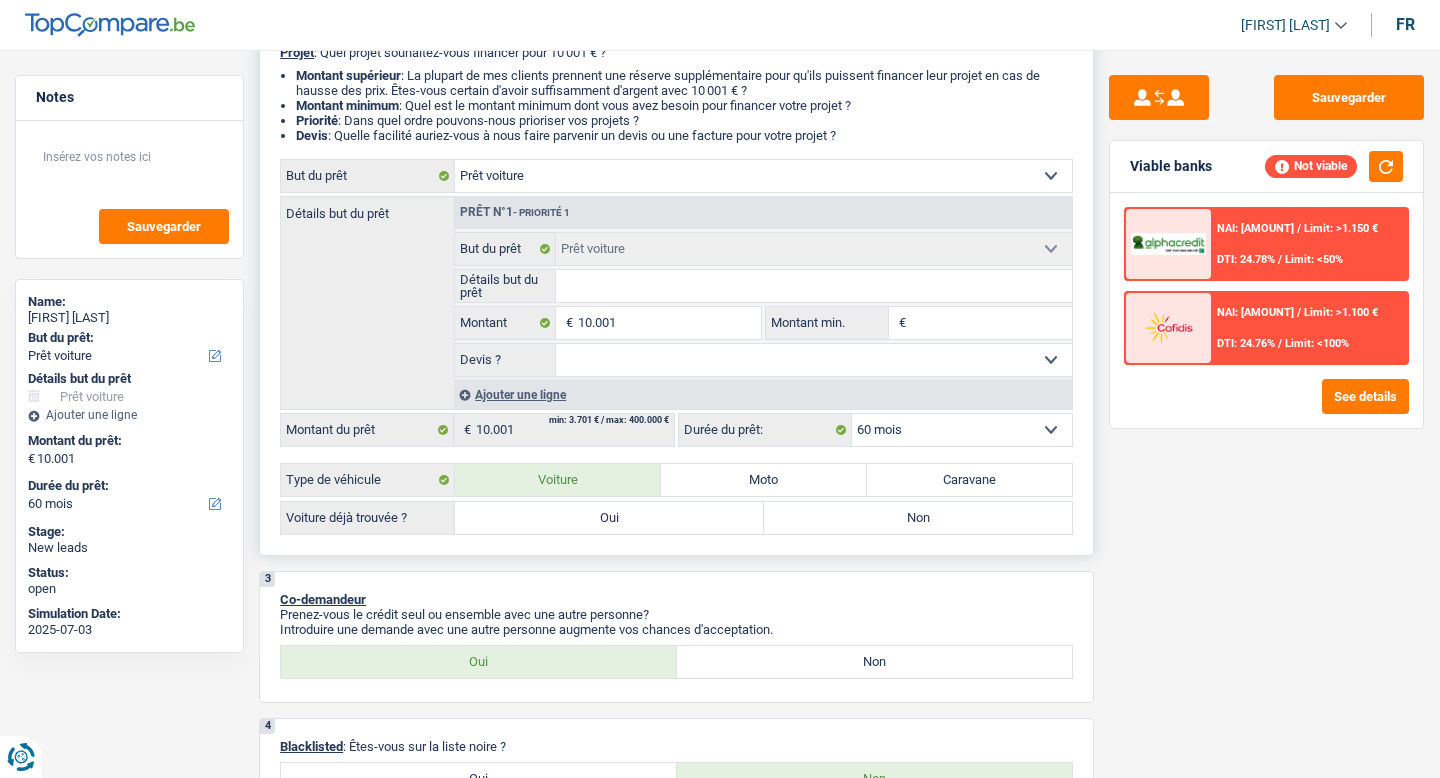 click on "Non" at bounding box center (918, 518) 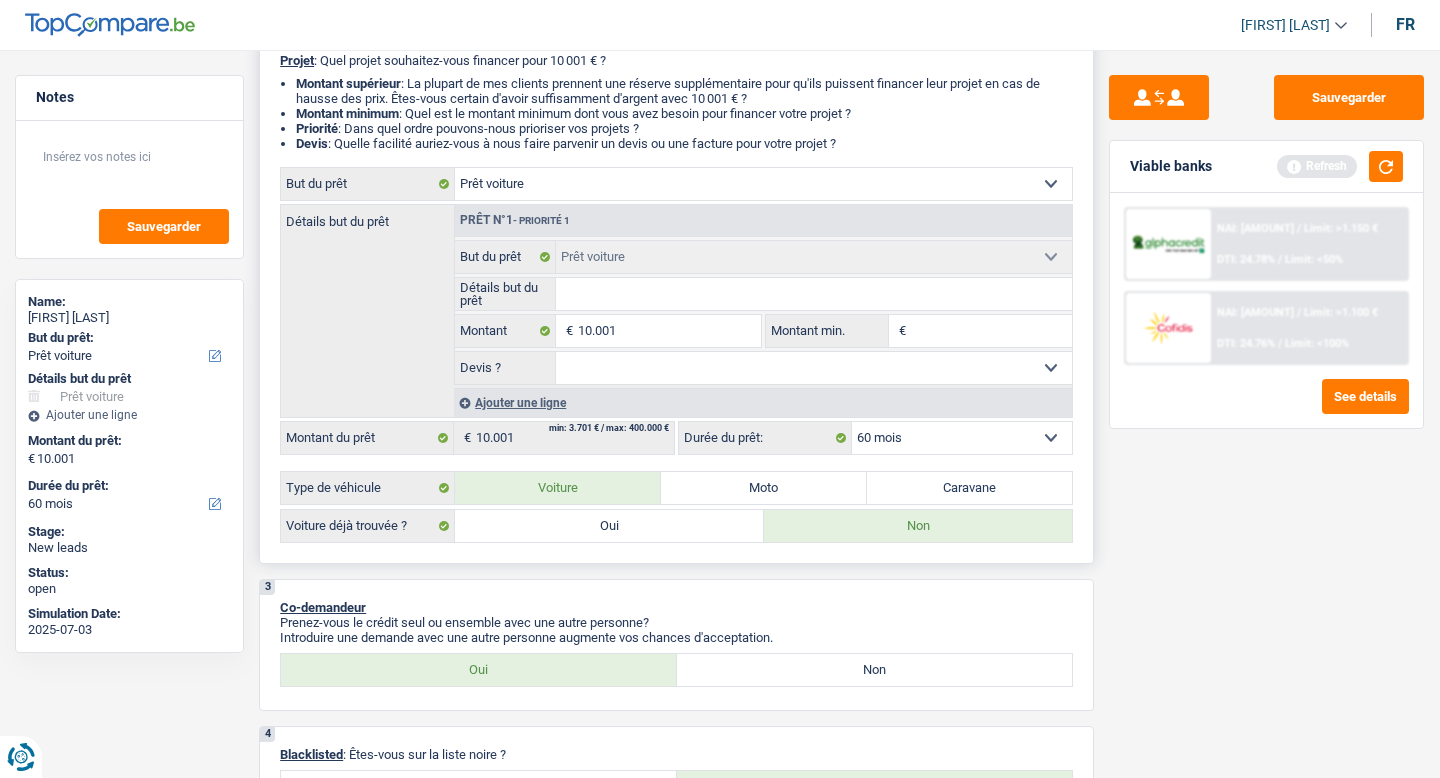 scroll, scrollTop: 210, scrollLeft: 0, axis: vertical 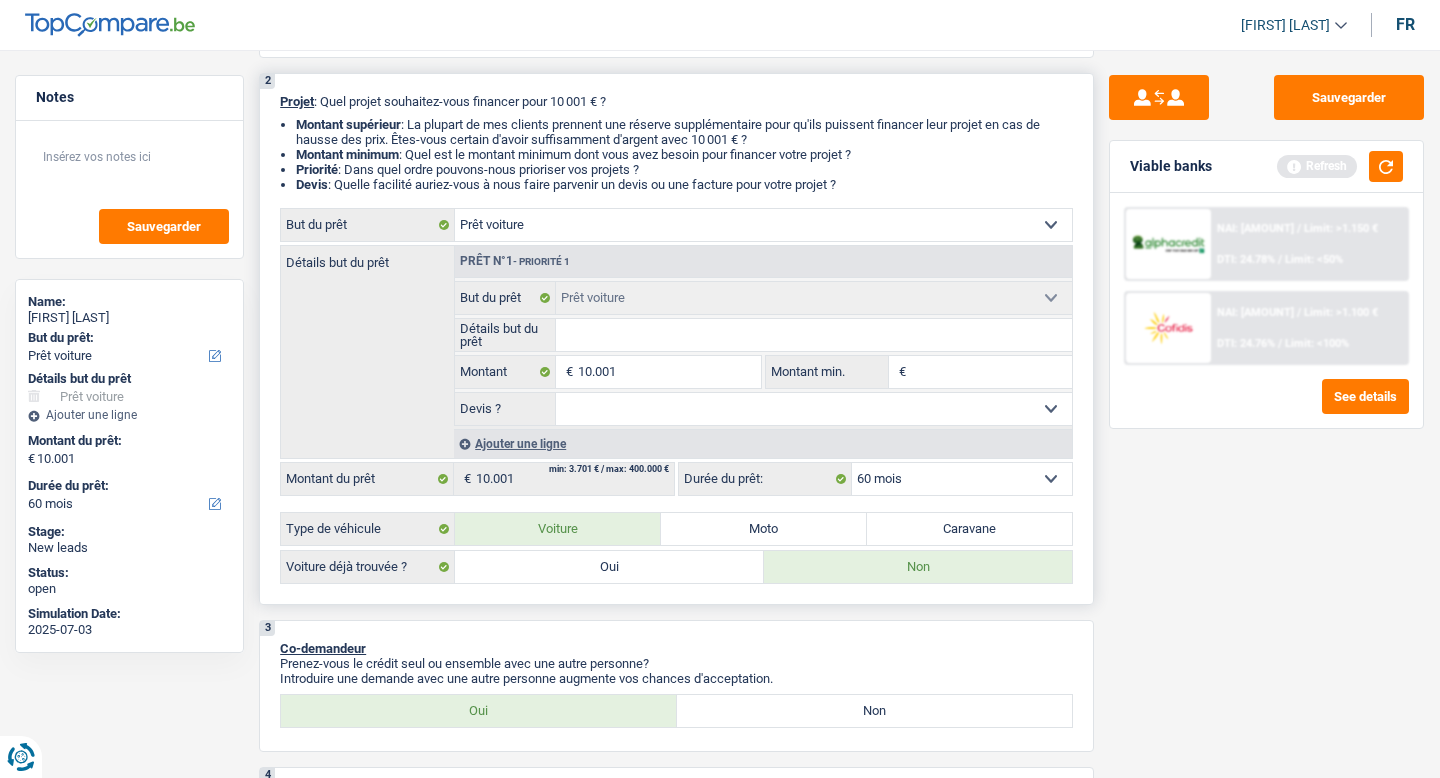 click on "Détails but du prêt" at bounding box center [814, 335] 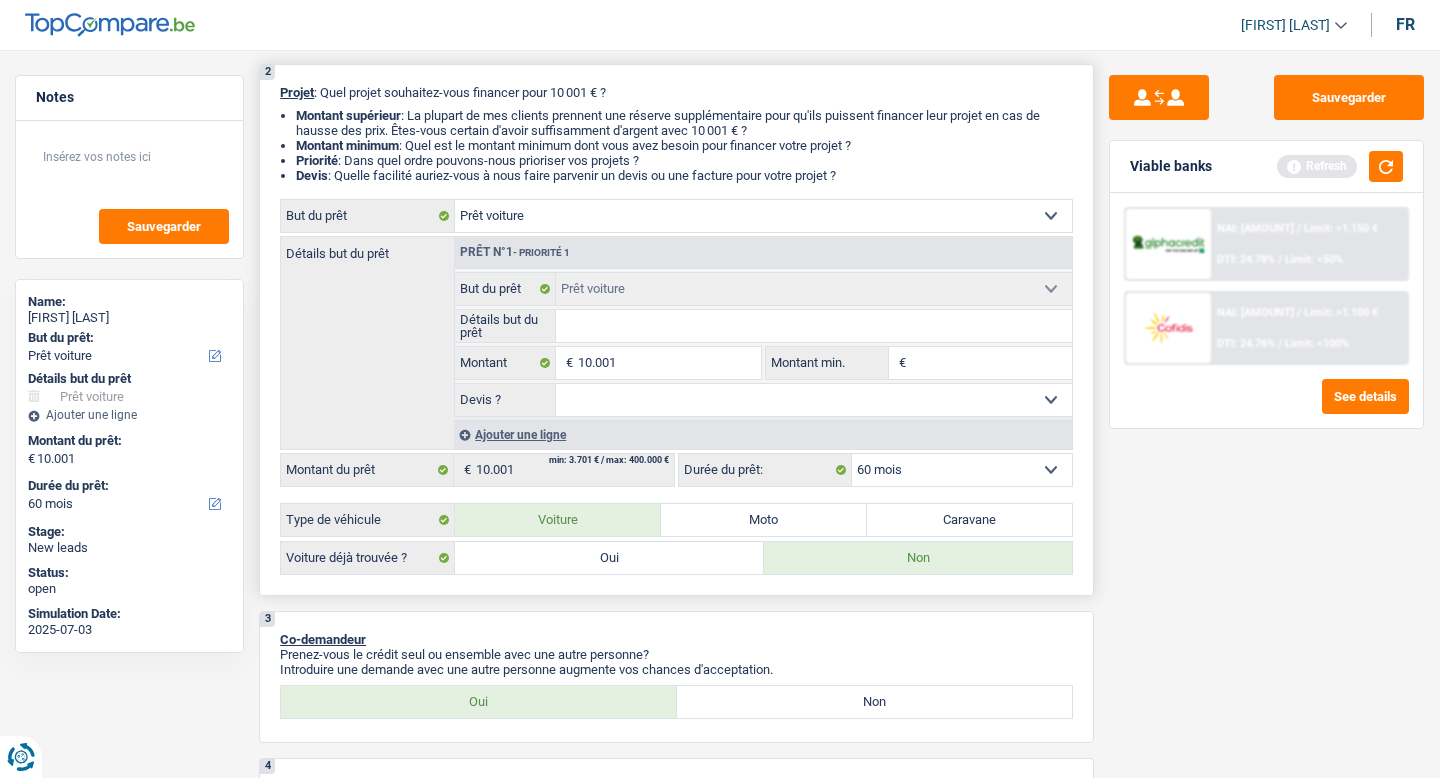 scroll, scrollTop: 221, scrollLeft: 0, axis: vertical 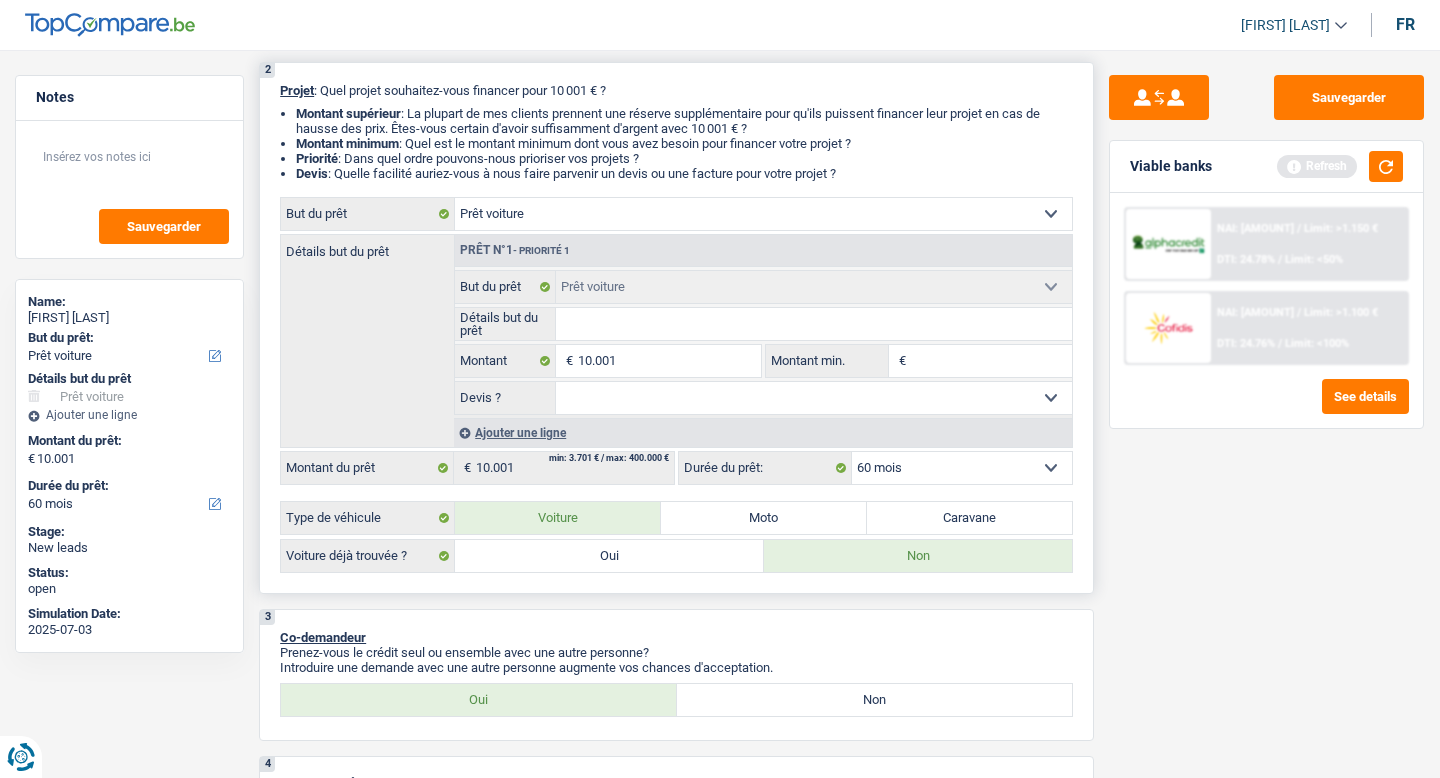 click on "Oui Non Non répondu
Sélectionner une option" at bounding box center [814, 398] 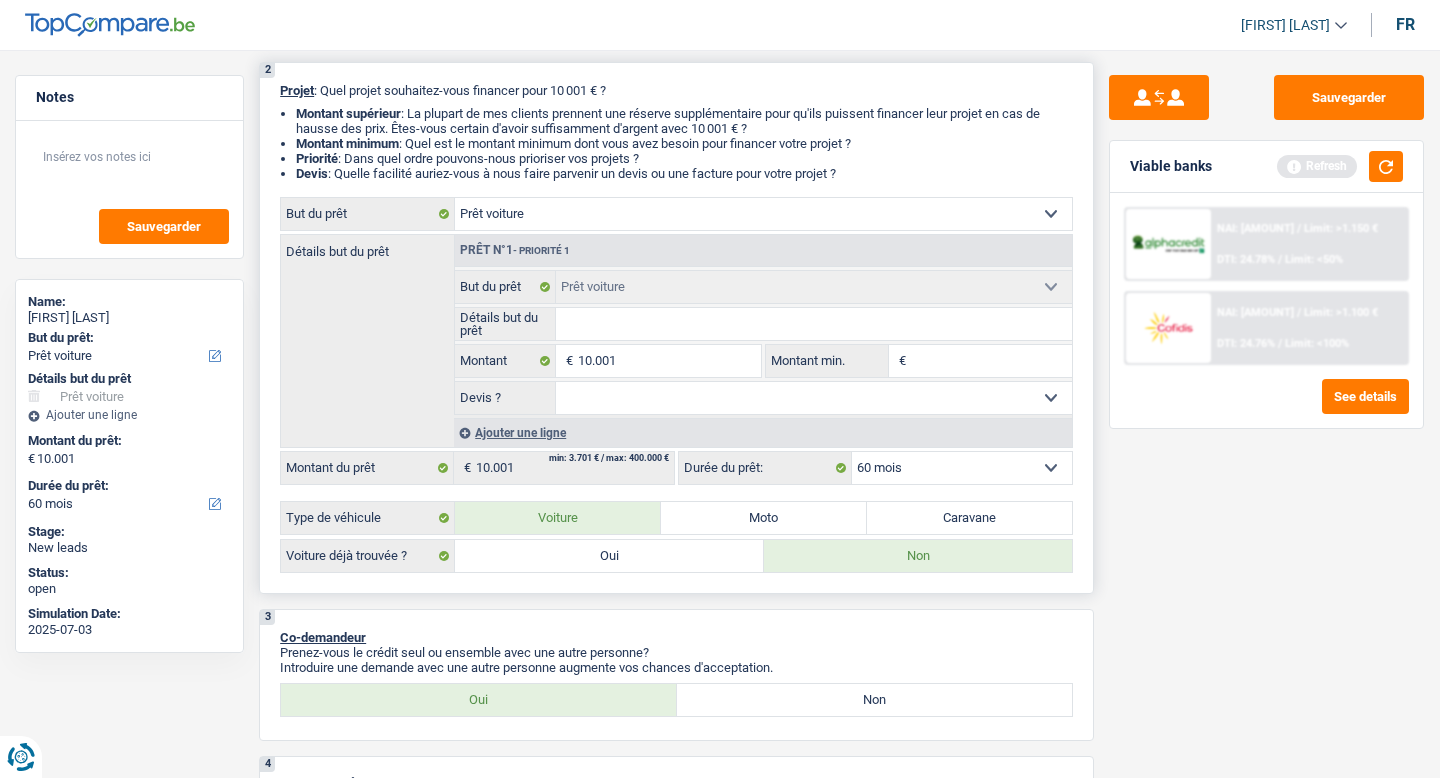 select on "yes" 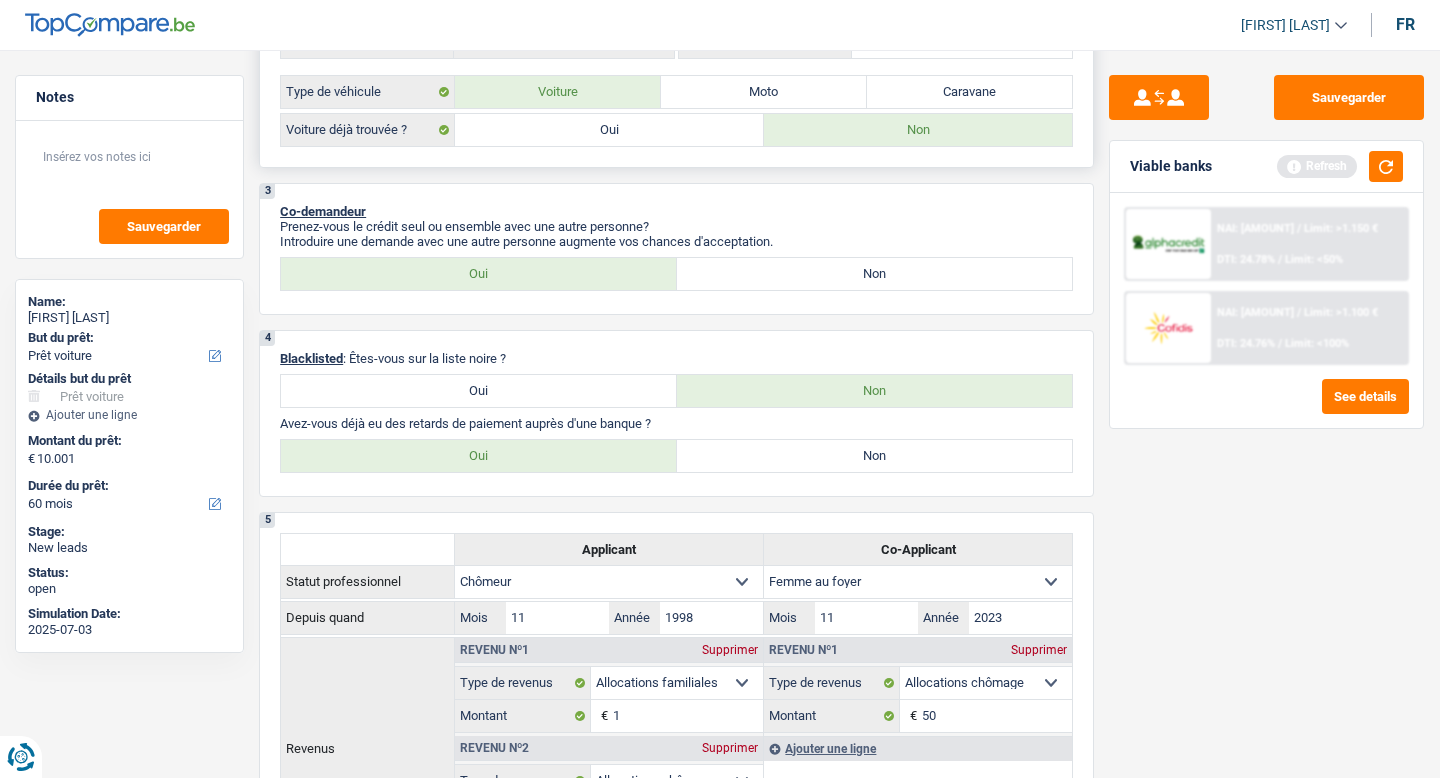 scroll, scrollTop: 656, scrollLeft: 0, axis: vertical 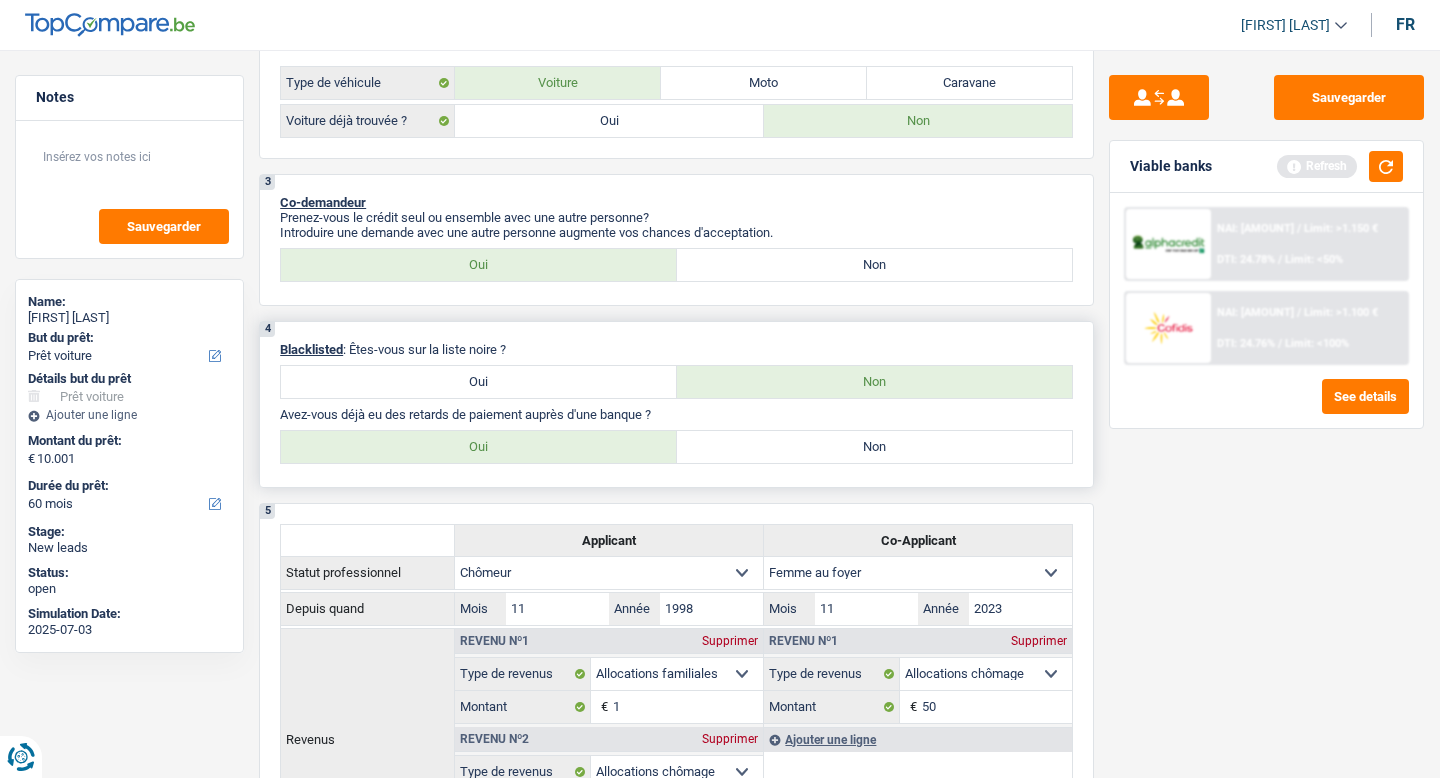 click on "Non" at bounding box center (875, 447) 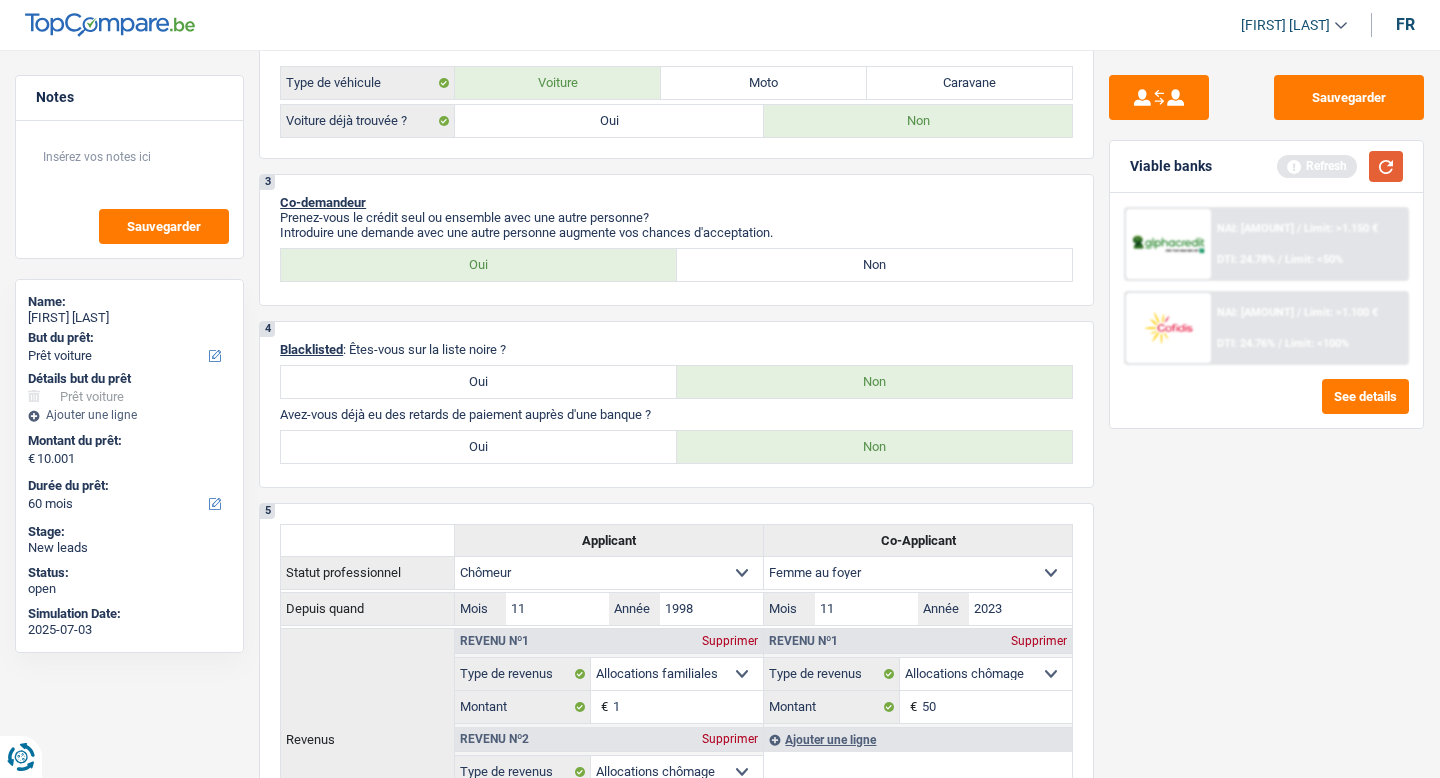 click at bounding box center (1386, 166) 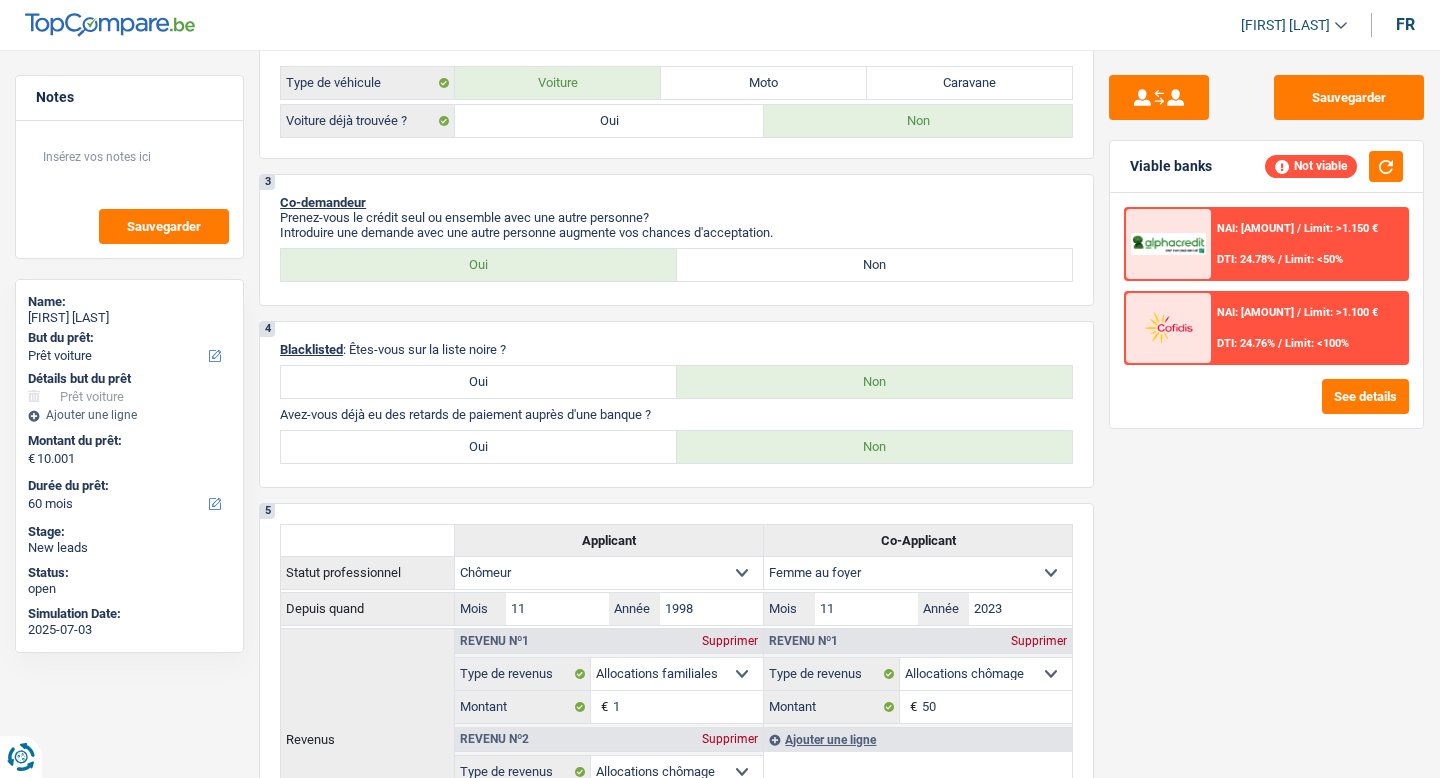 click on "Sauvegarder
Viable banks
Not viable
NAI: 1 459,6 €
/
Limit: >1.150 €
DTI: 24.78%
/
Limit: <50%
NAI: 1 460,5 €
/
Limit: >1.100 €
DTI: 24.76%
/
Limit: <100%
See details" at bounding box center [1266, 408] 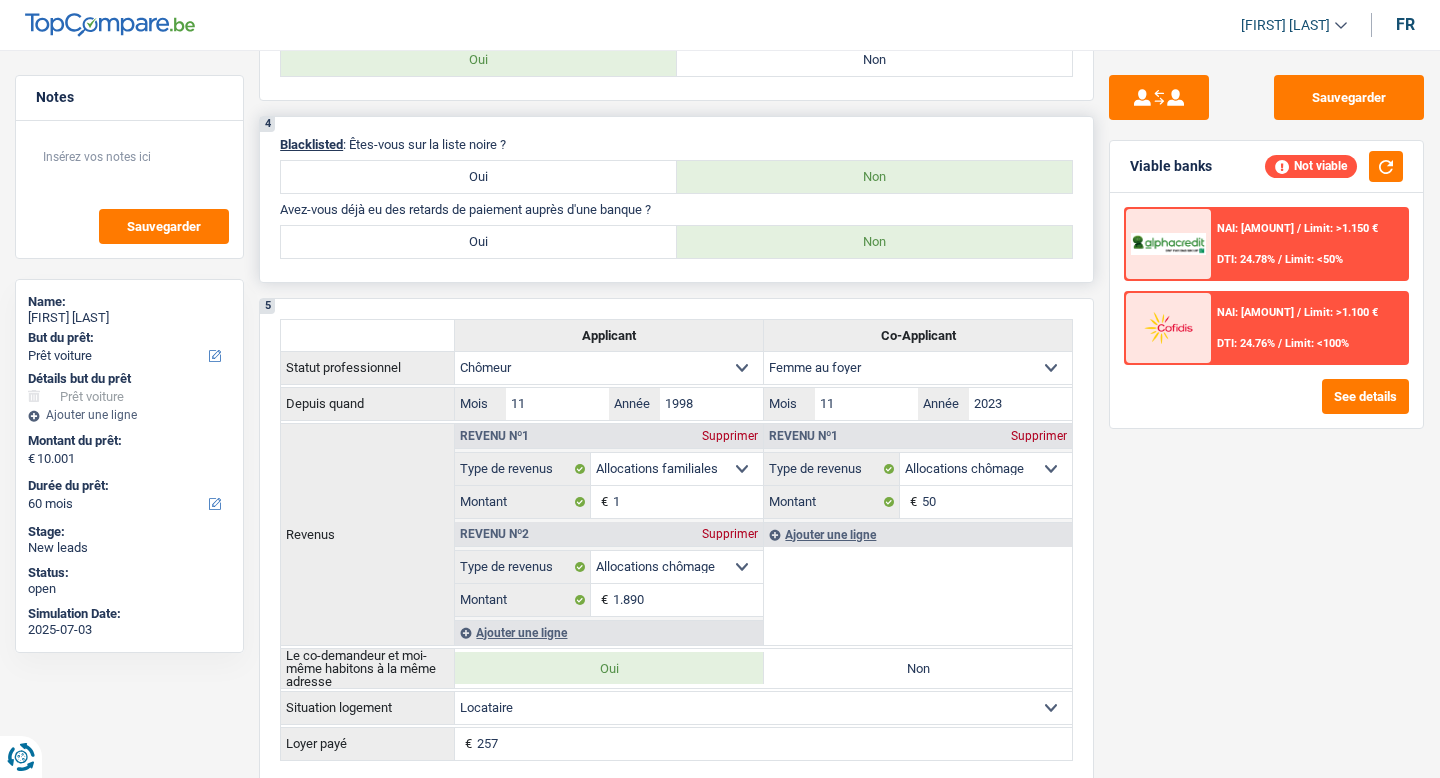 scroll, scrollTop: 860, scrollLeft: 0, axis: vertical 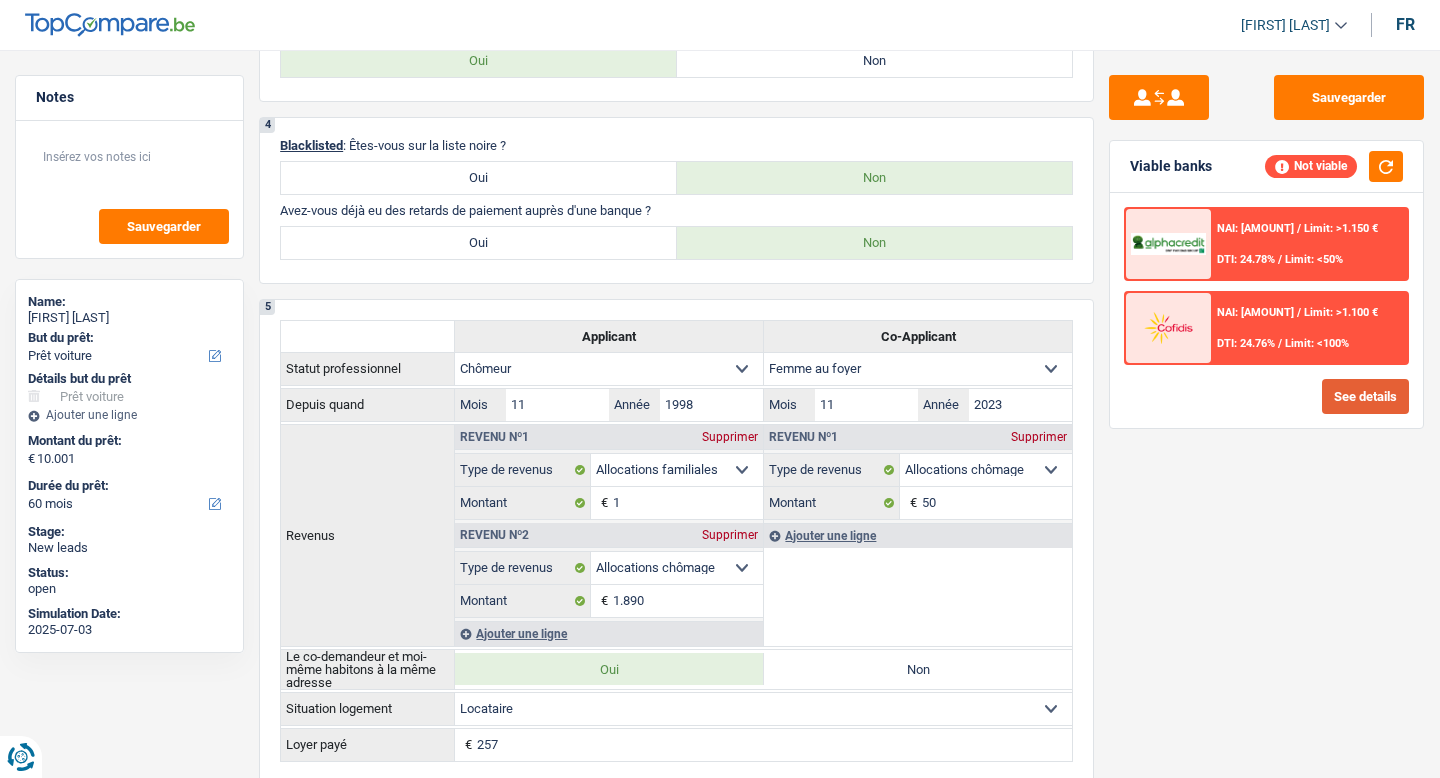 click on "See details" at bounding box center [1365, 396] 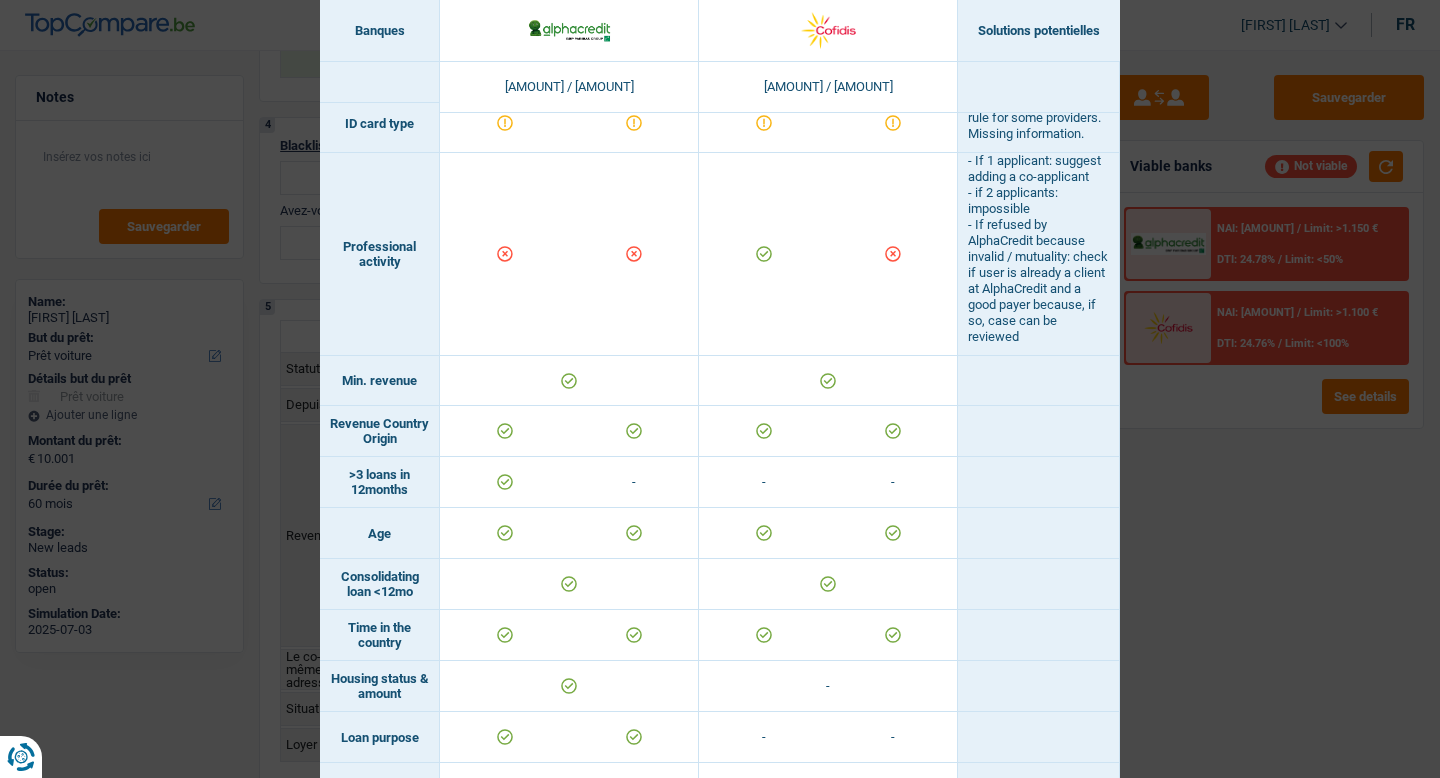 scroll, scrollTop: 0, scrollLeft: 0, axis: both 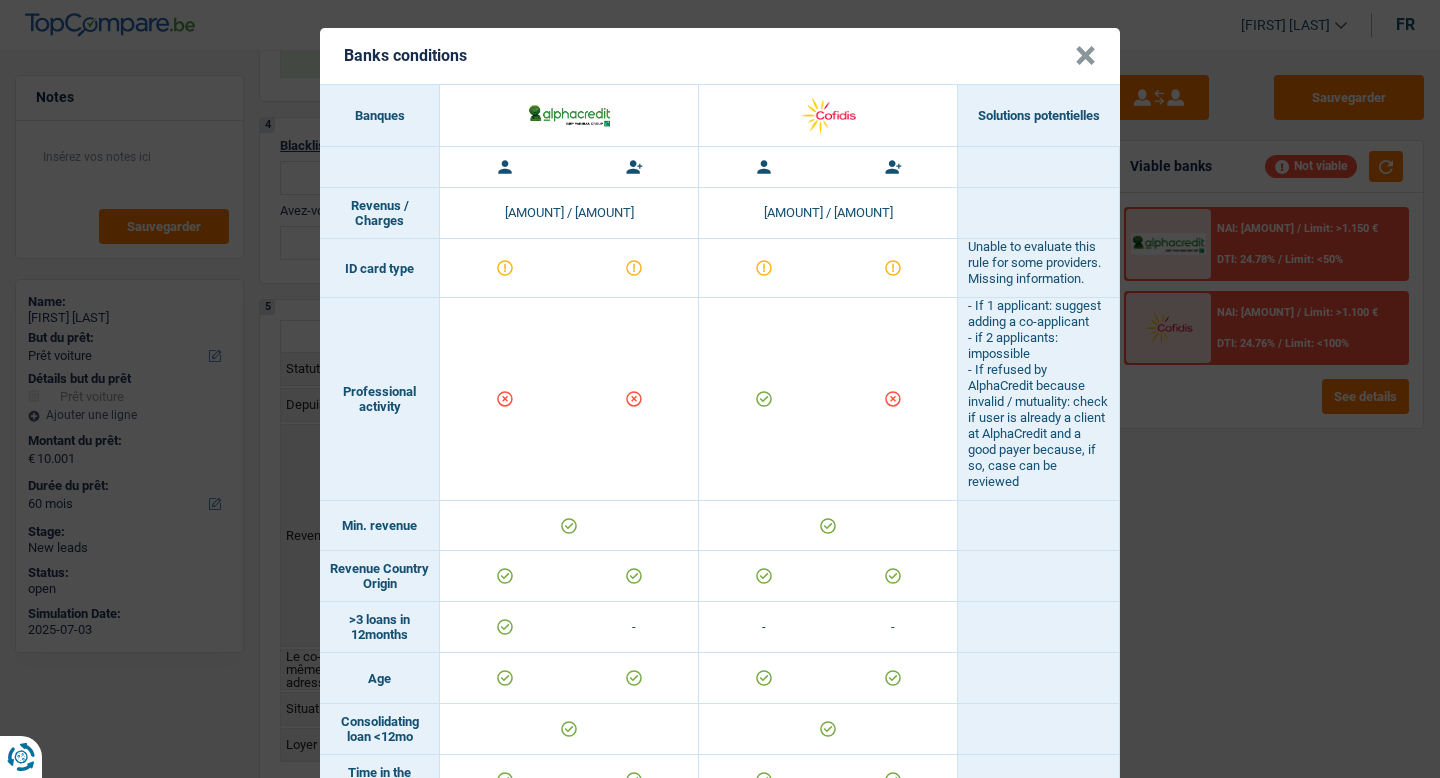 click on "×" at bounding box center (1085, 56) 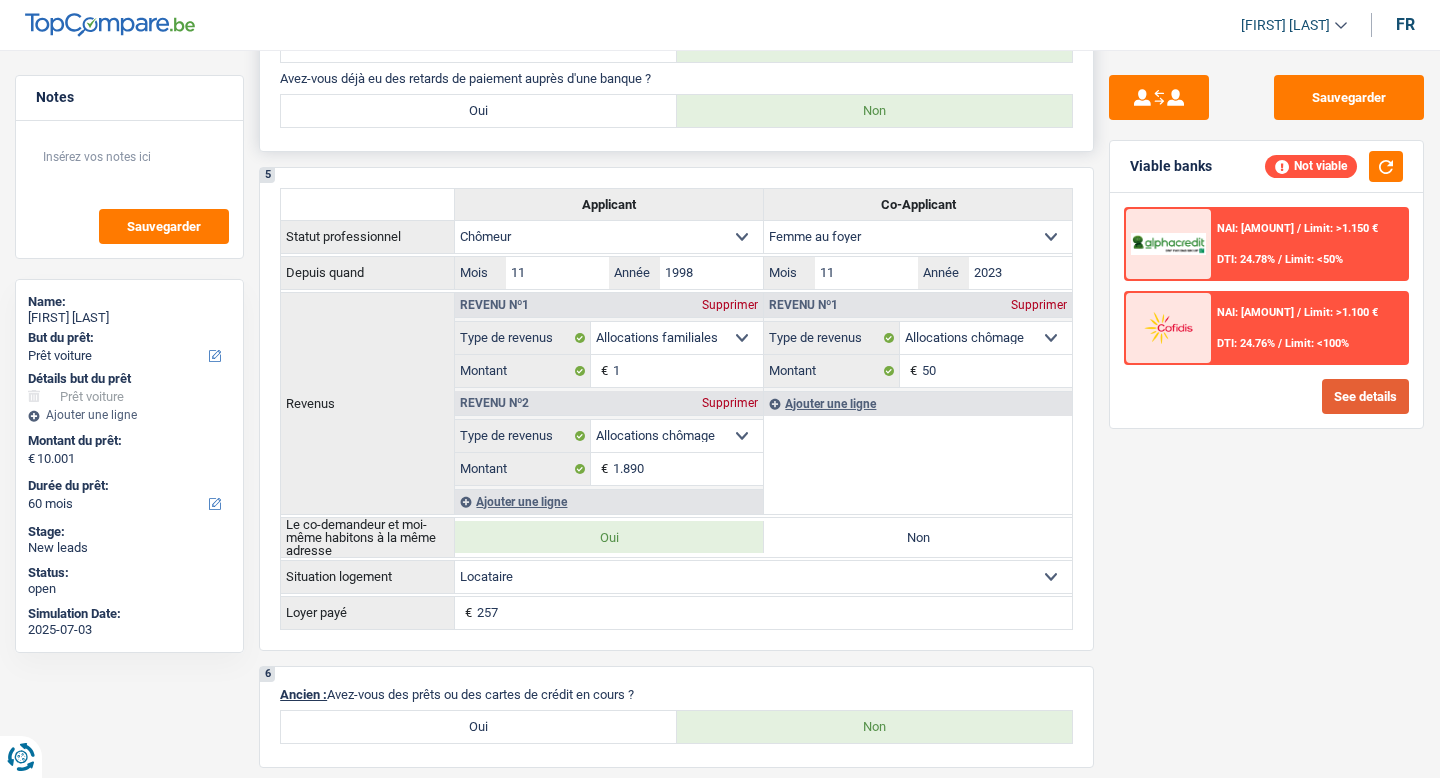 scroll, scrollTop: 994, scrollLeft: 0, axis: vertical 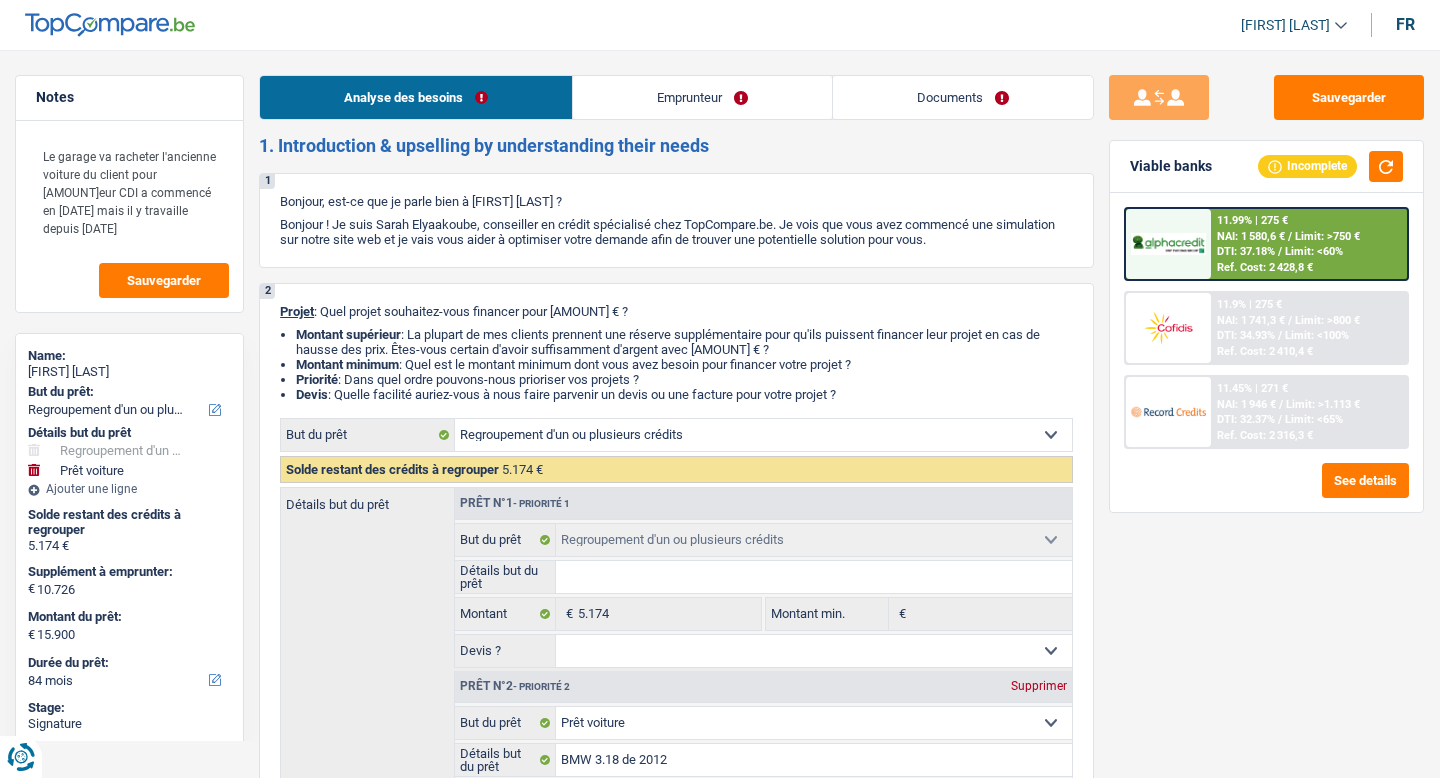 click on "Documents" at bounding box center [963, 97] 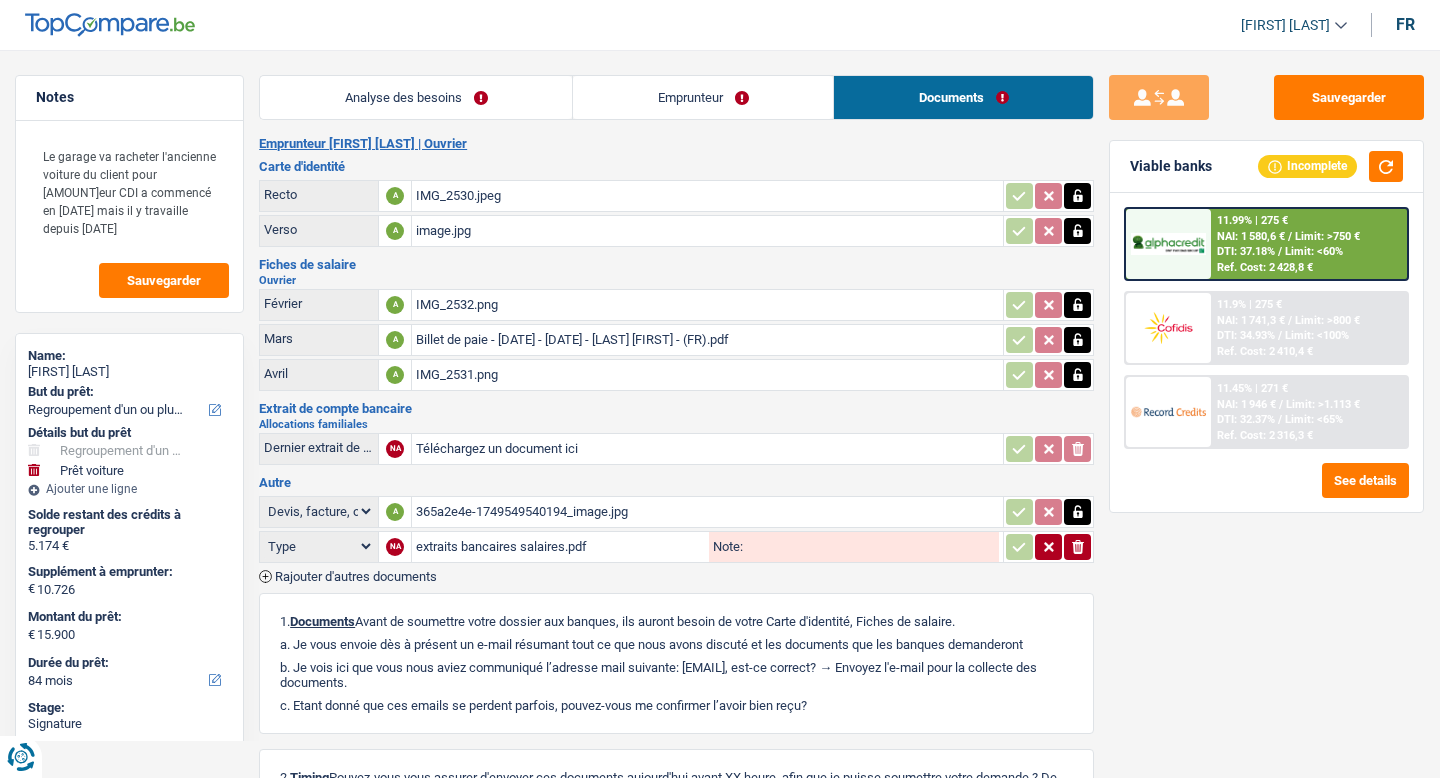 click on "365a2e4e-1749549540194_image.jpg" at bounding box center (707, 512) 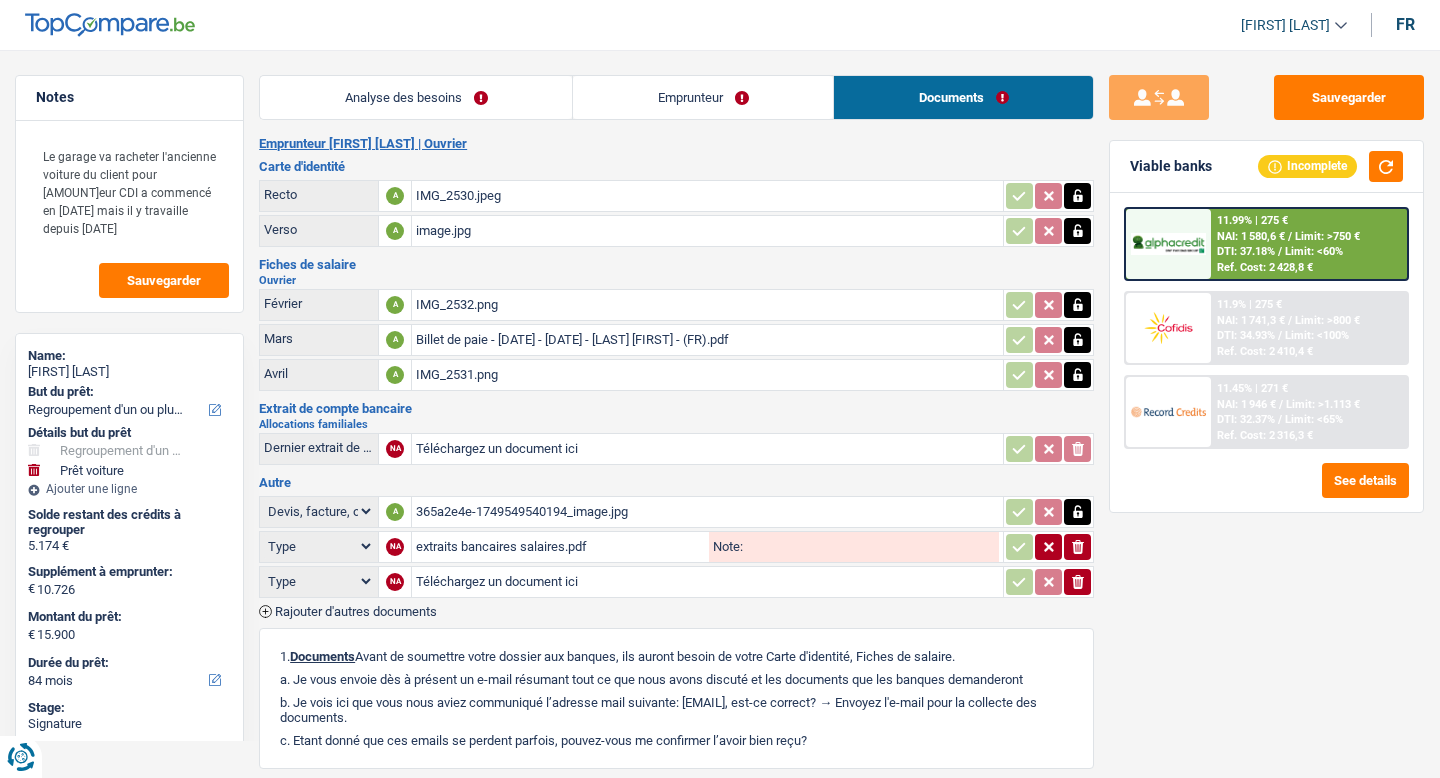 click on "Type
Analyse des besoins pour l'assurance
Attestation d'invalidité
Attestation de votre employeur
Attestation perte de la carte d'identité
Autre
Avertissement extrait de rôle 2023 concernant vos revenus 2022
Avertissement extrait de rôle 2024 concernant vos revenus 2023
Bulletin d'impôt
Carte bancaire
Certificat de composition de ménage
Certificat de résidence élargi
Certificat médical
Contrat de bail" at bounding box center (319, 581) 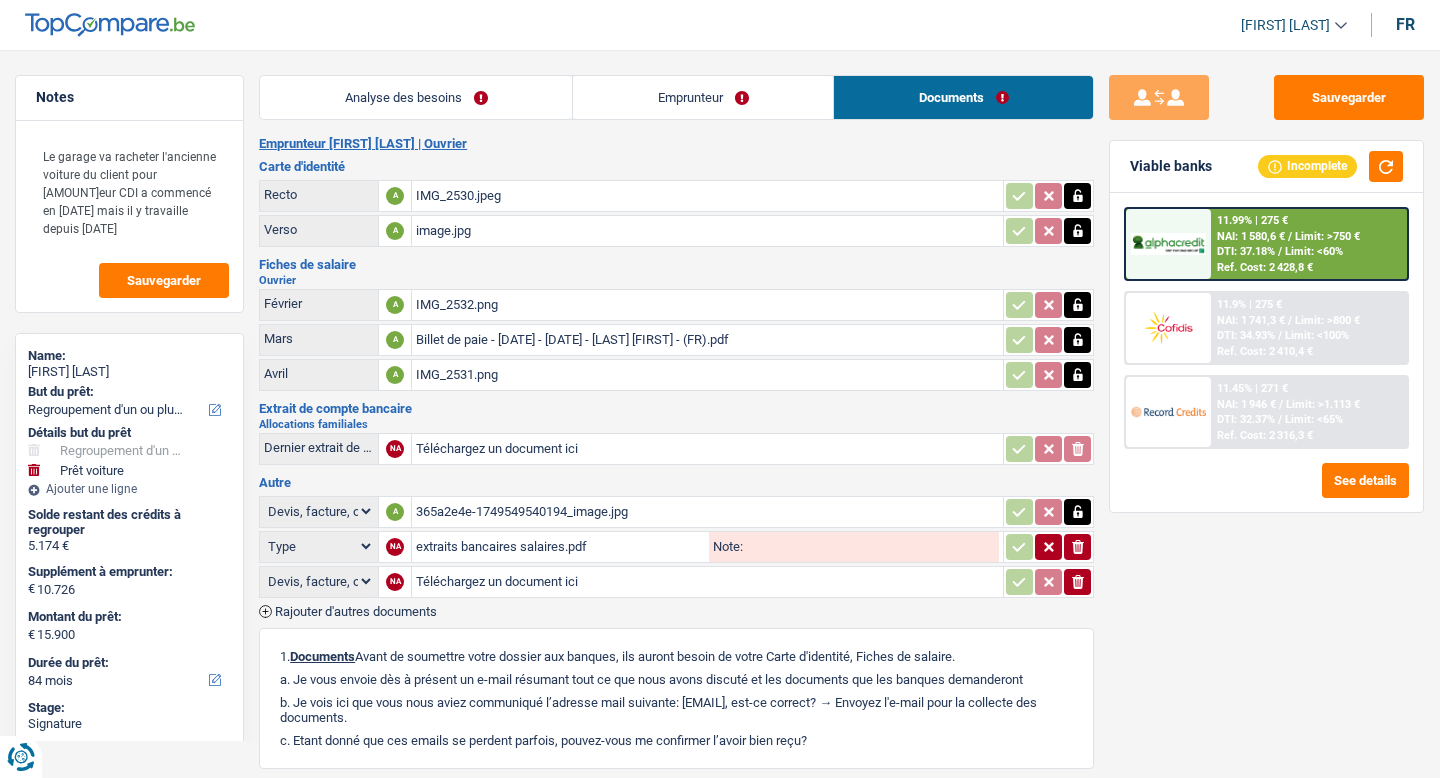 click on "Téléchargez un document ici" at bounding box center (707, 582) 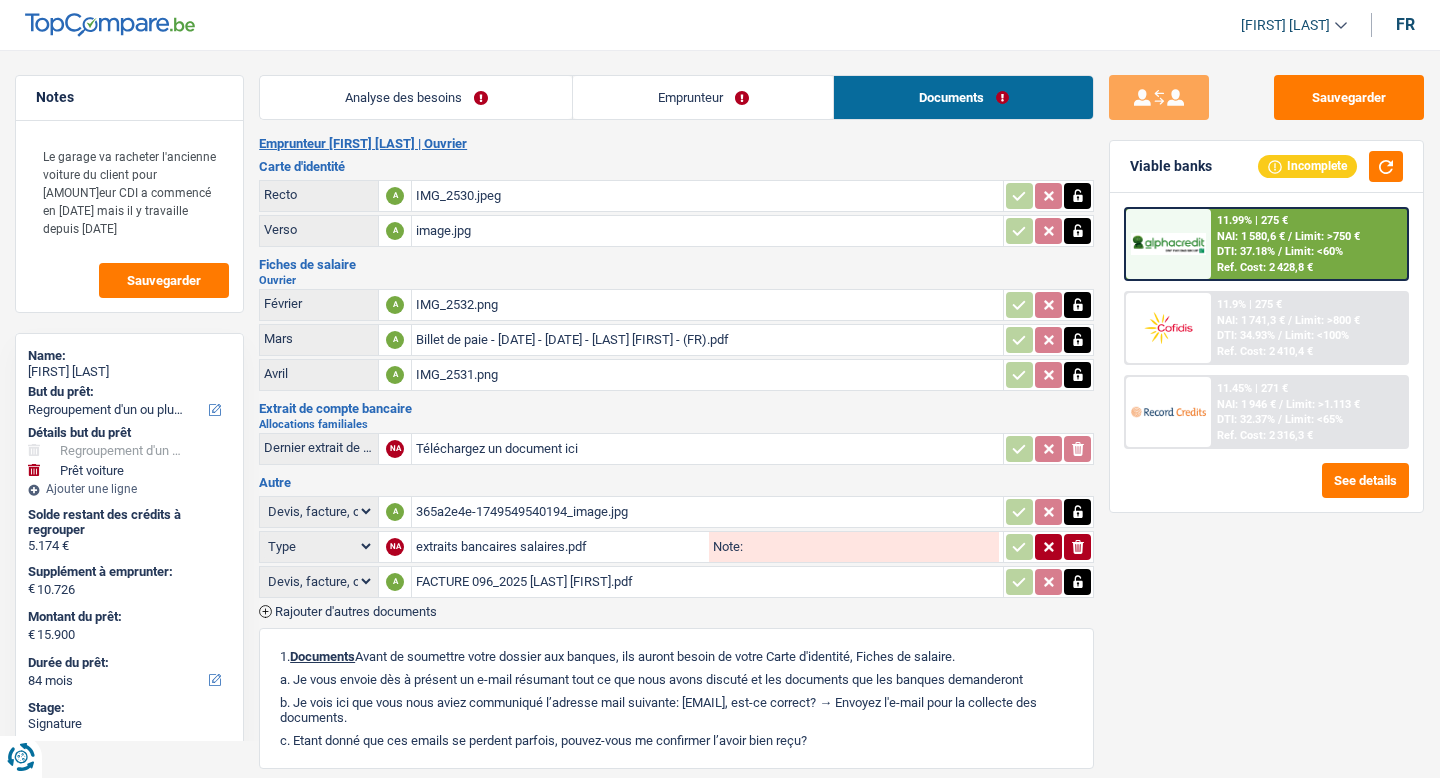 click on "FACTURE 096_2025 CLAES GREGORY.pdf" at bounding box center [707, 512] 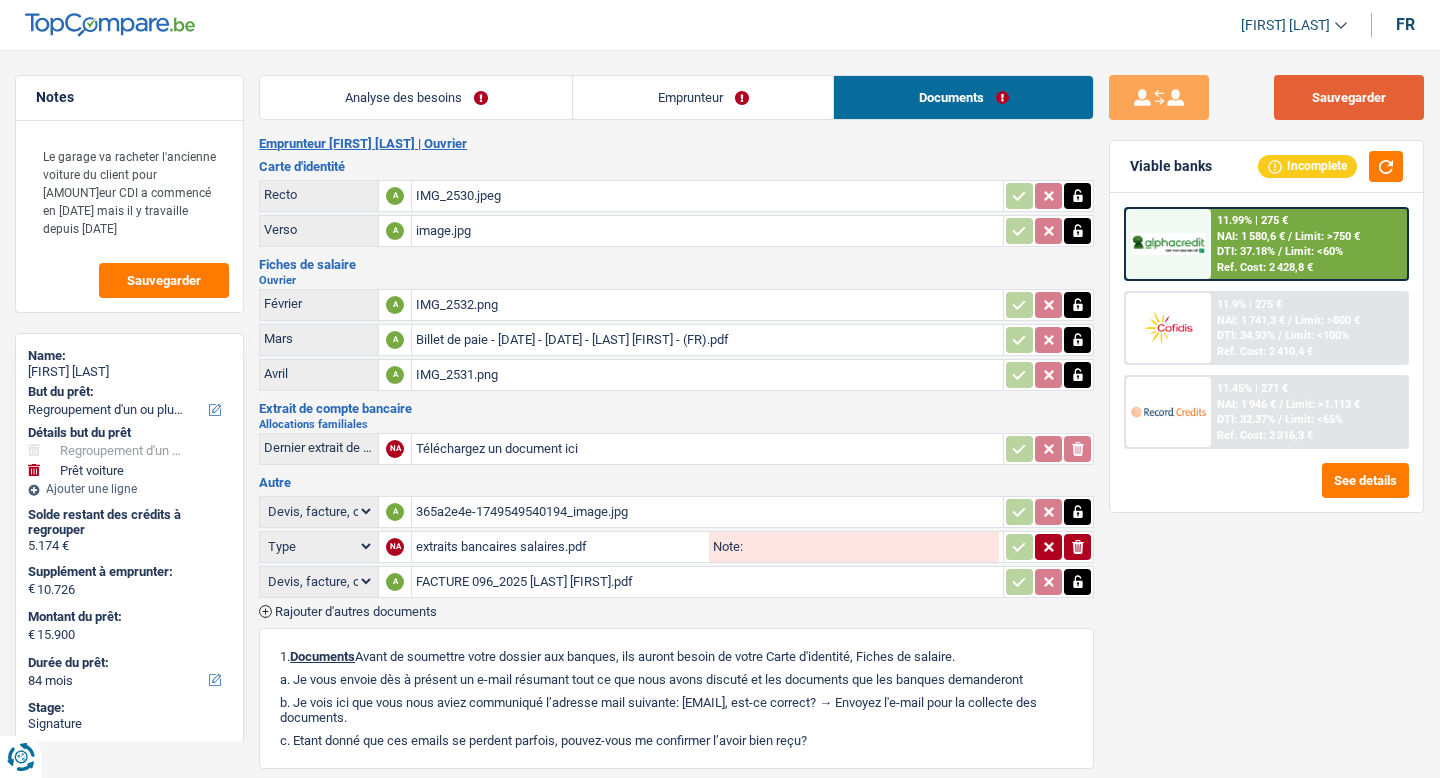 click on "Sauvegarder" at bounding box center (1349, 97) 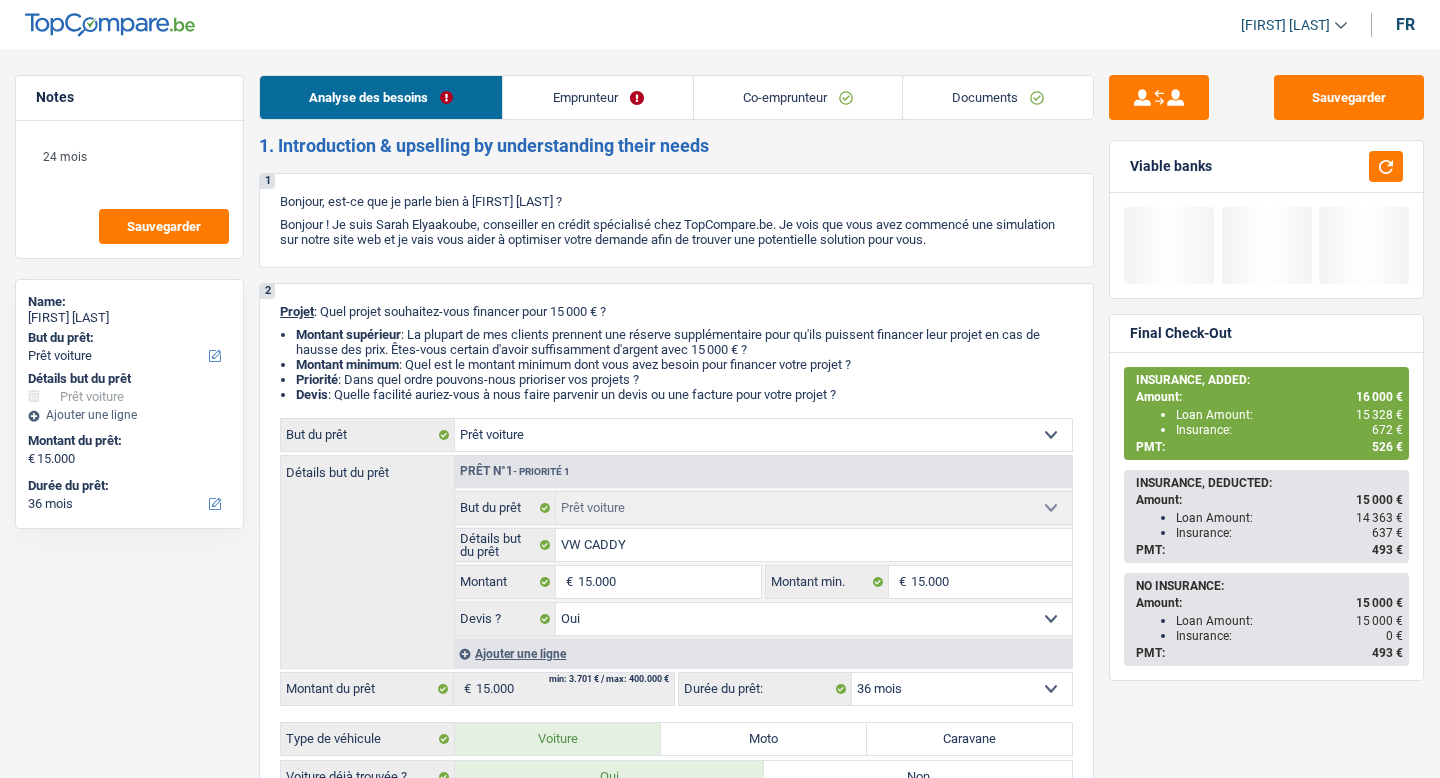 scroll, scrollTop: 0, scrollLeft: 0, axis: both 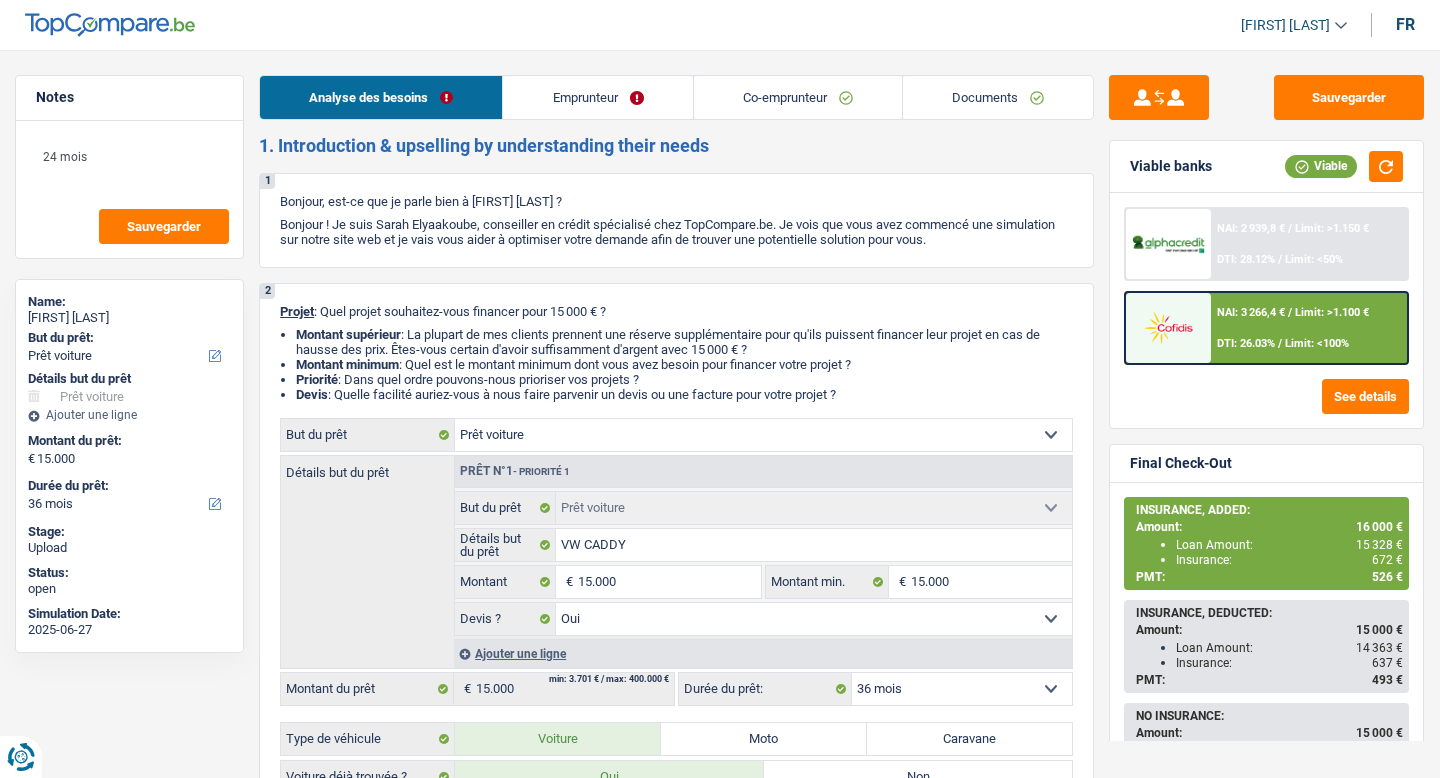 click on "Documents" at bounding box center [998, 97] 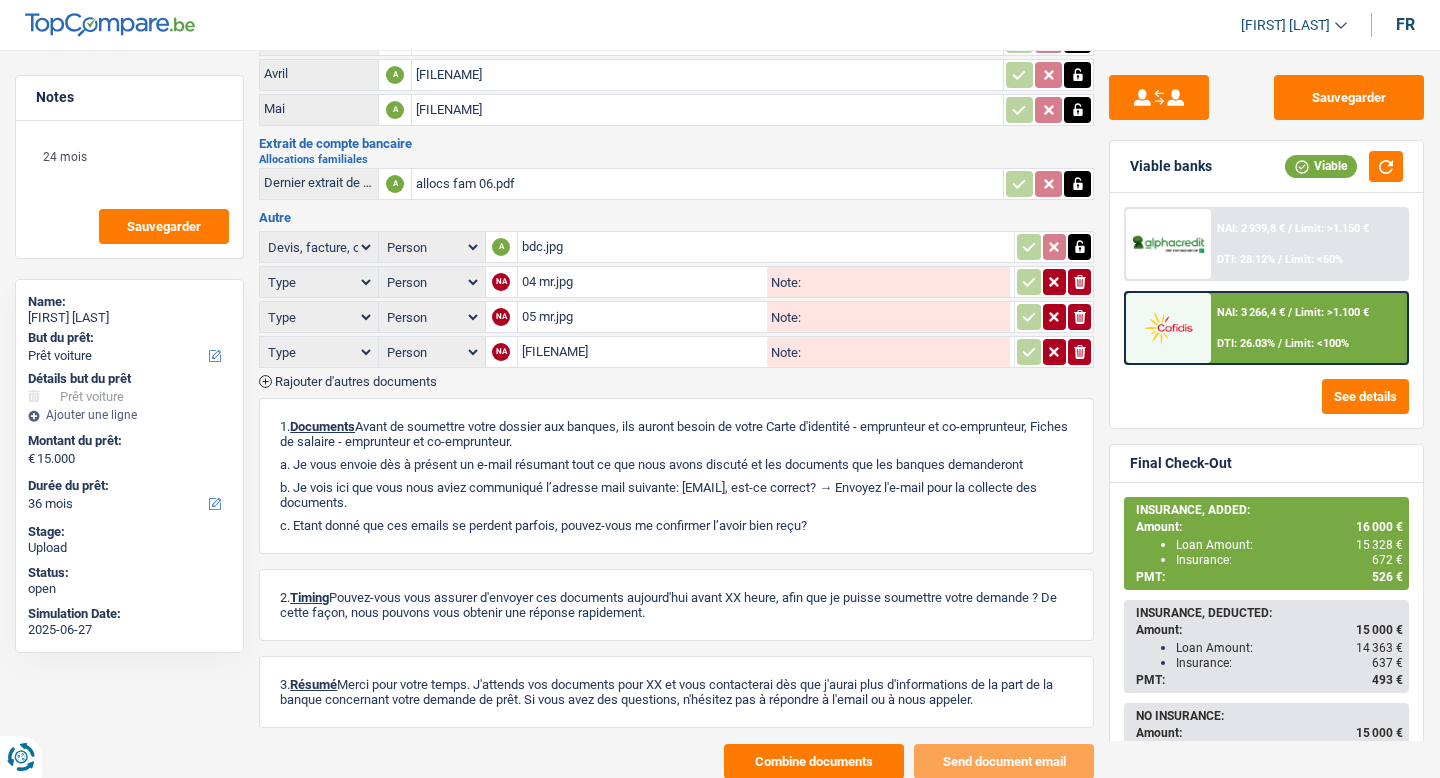 scroll, scrollTop: 594, scrollLeft: 0, axis: vertical 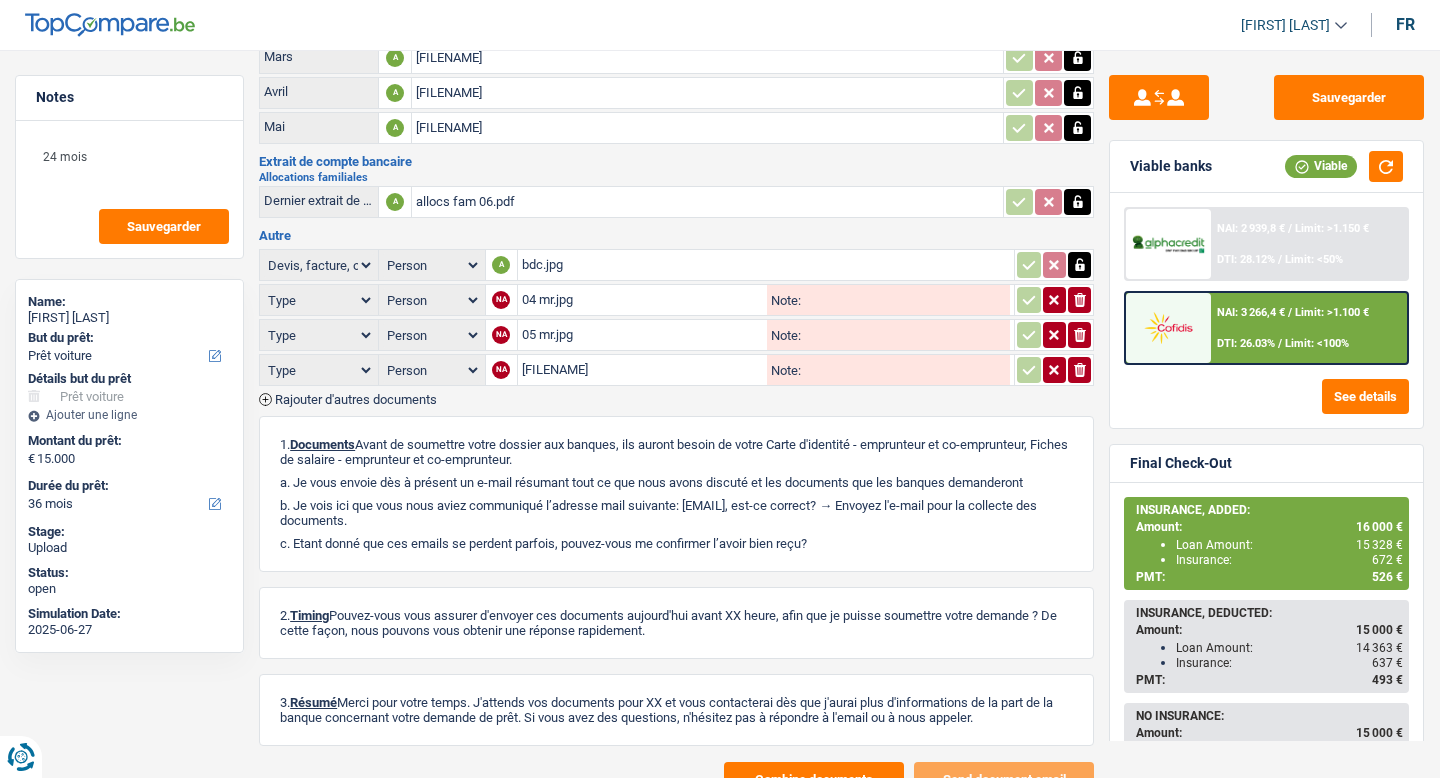 click on "Rajouter d'autres documents" at bounding box center [356, 399] 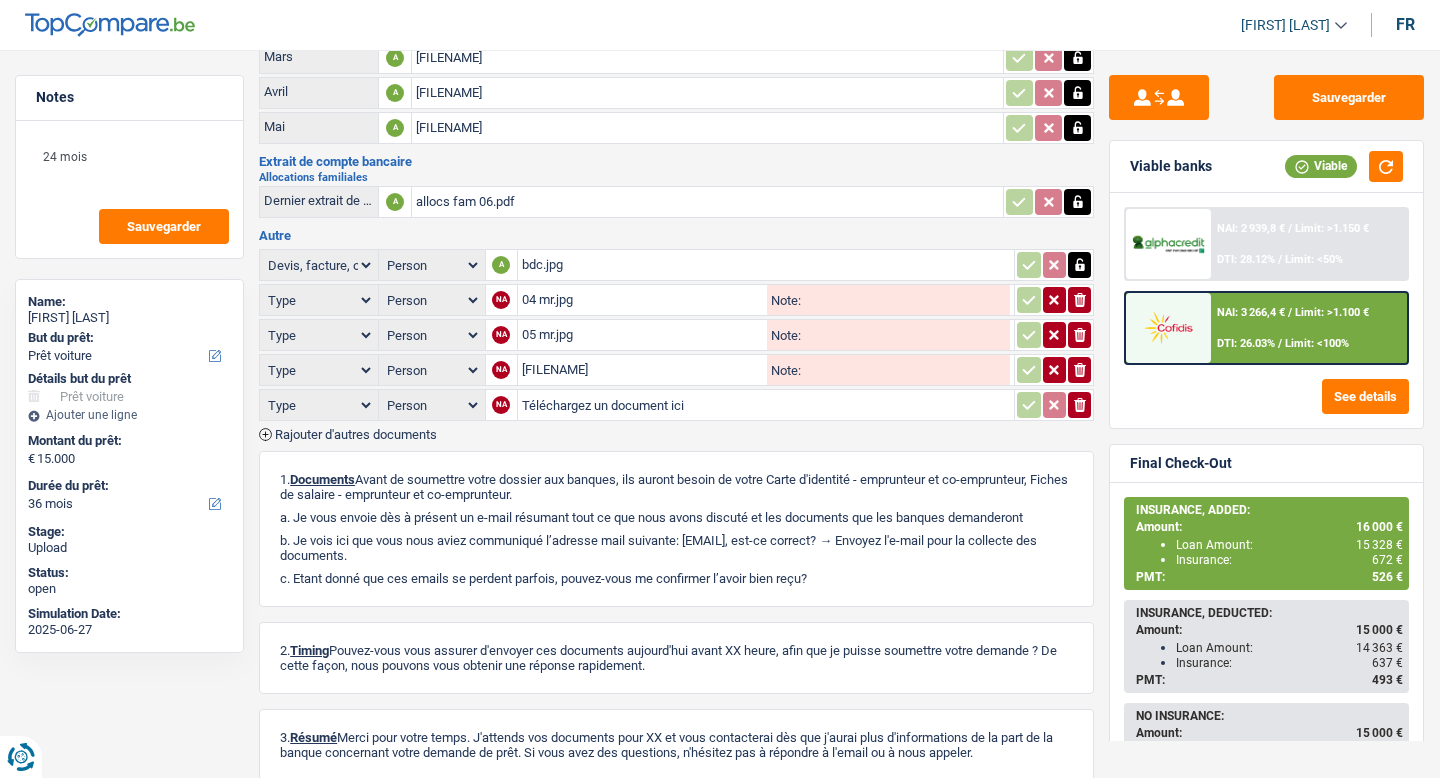 click on "Rajouter d'autres documents" at bounding box center [356, 434] 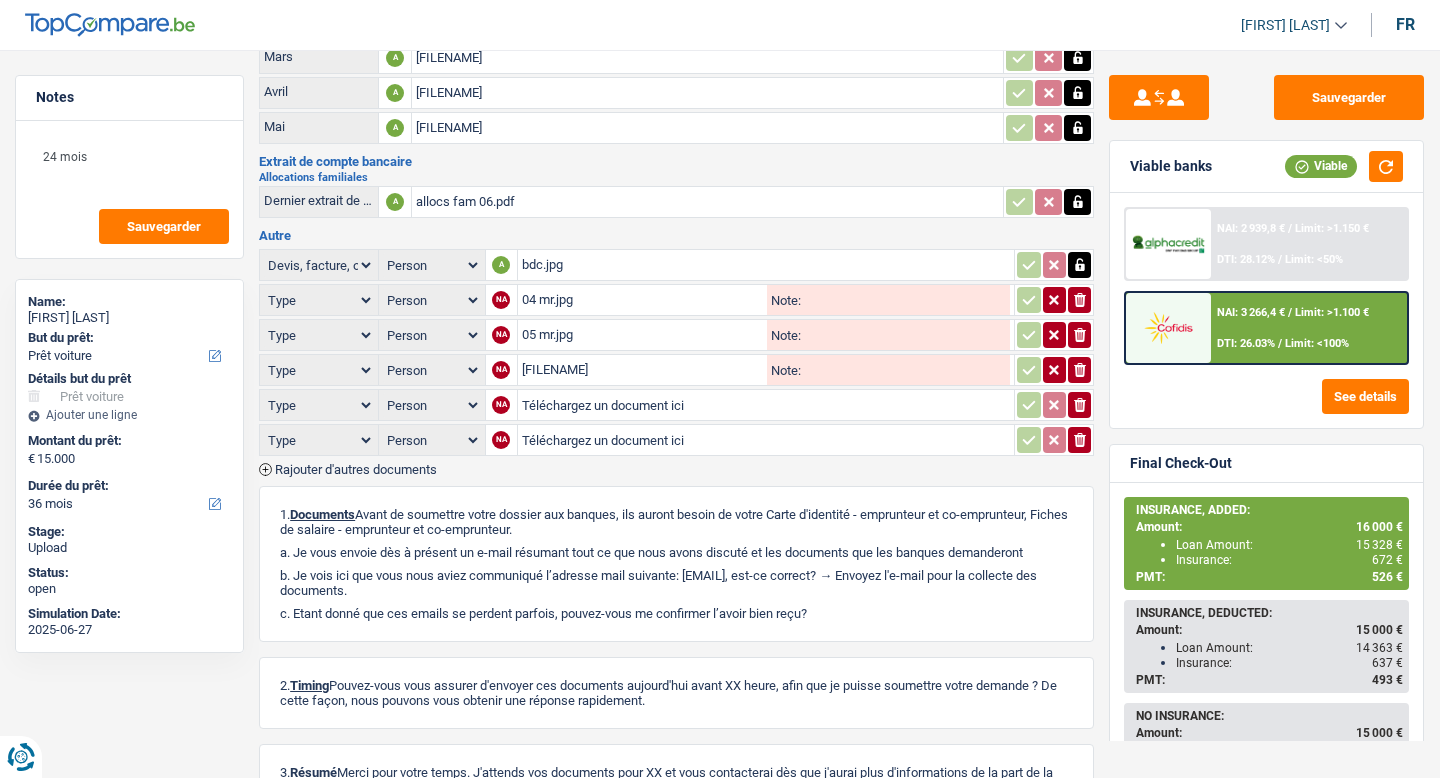 click on "Téléchargez un document ici" at bounding box center [766, 405] 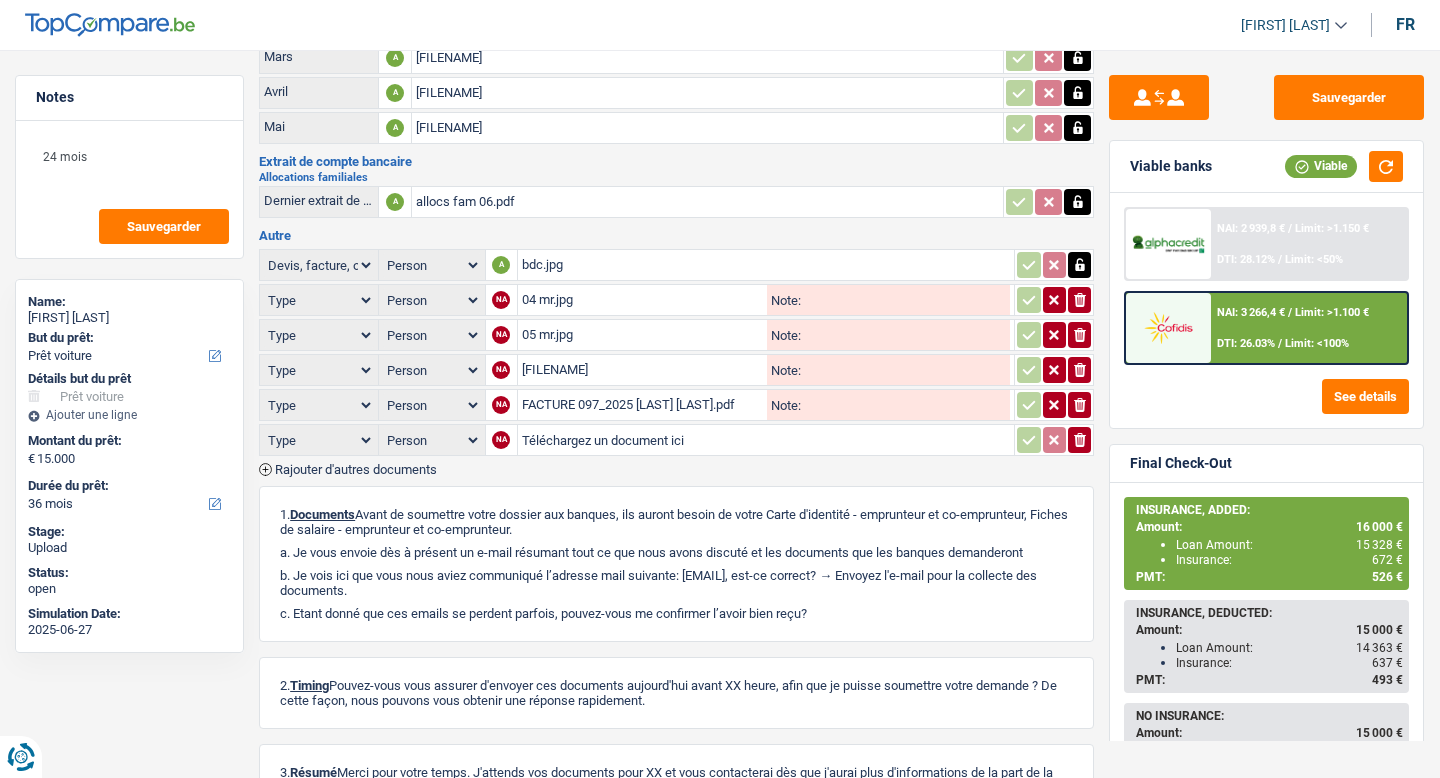 click on "Type
Analyse des besoins pour l'assurance
Attestation d'invalidité
Attestation de votre employeur
Attestation perte de la carte d'identité
Autre
Avertissement extrait de rôle 2023 concernant vos revenus 2022
Avertissement extrait de rôle 2024 concernant vos revenus 2023
Bulletin d'impôt
Carte bancaire
Certificat de composition de ménage
Certificat de résidence élargi
Certificat médical
Contrat de bail" at bounding box center [319, 405] 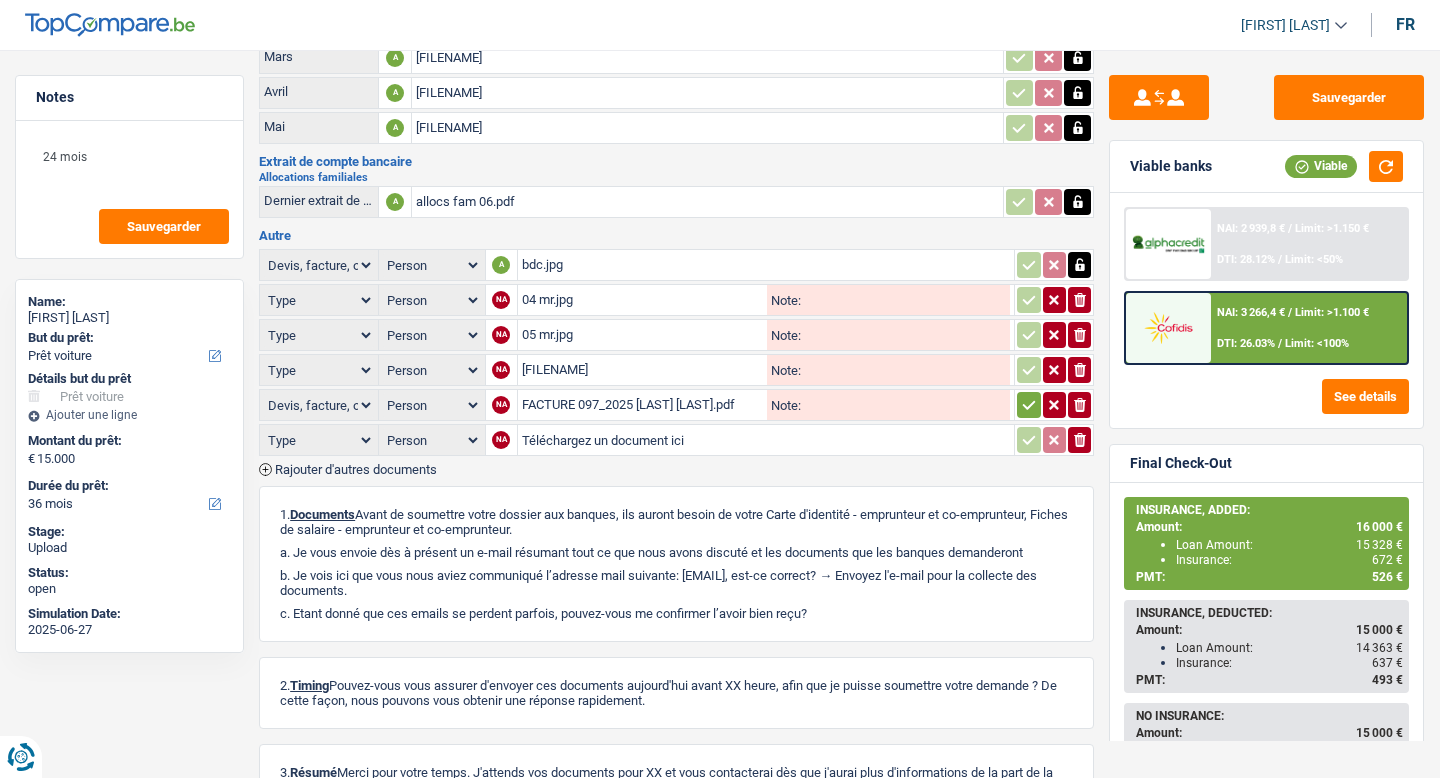 click at bounding box center [1080, 300] 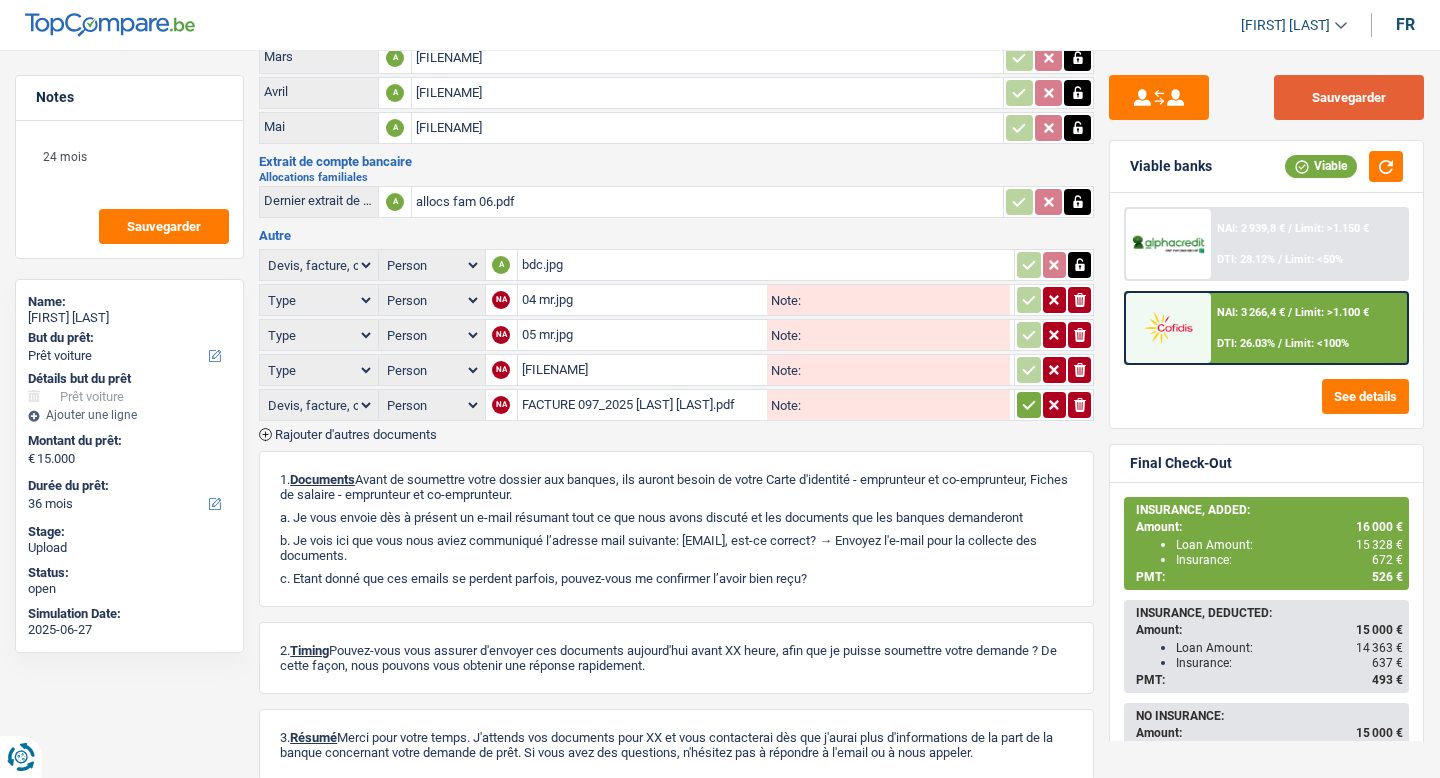 click on "Sauvegarder" at bounding box center [1349, 97] 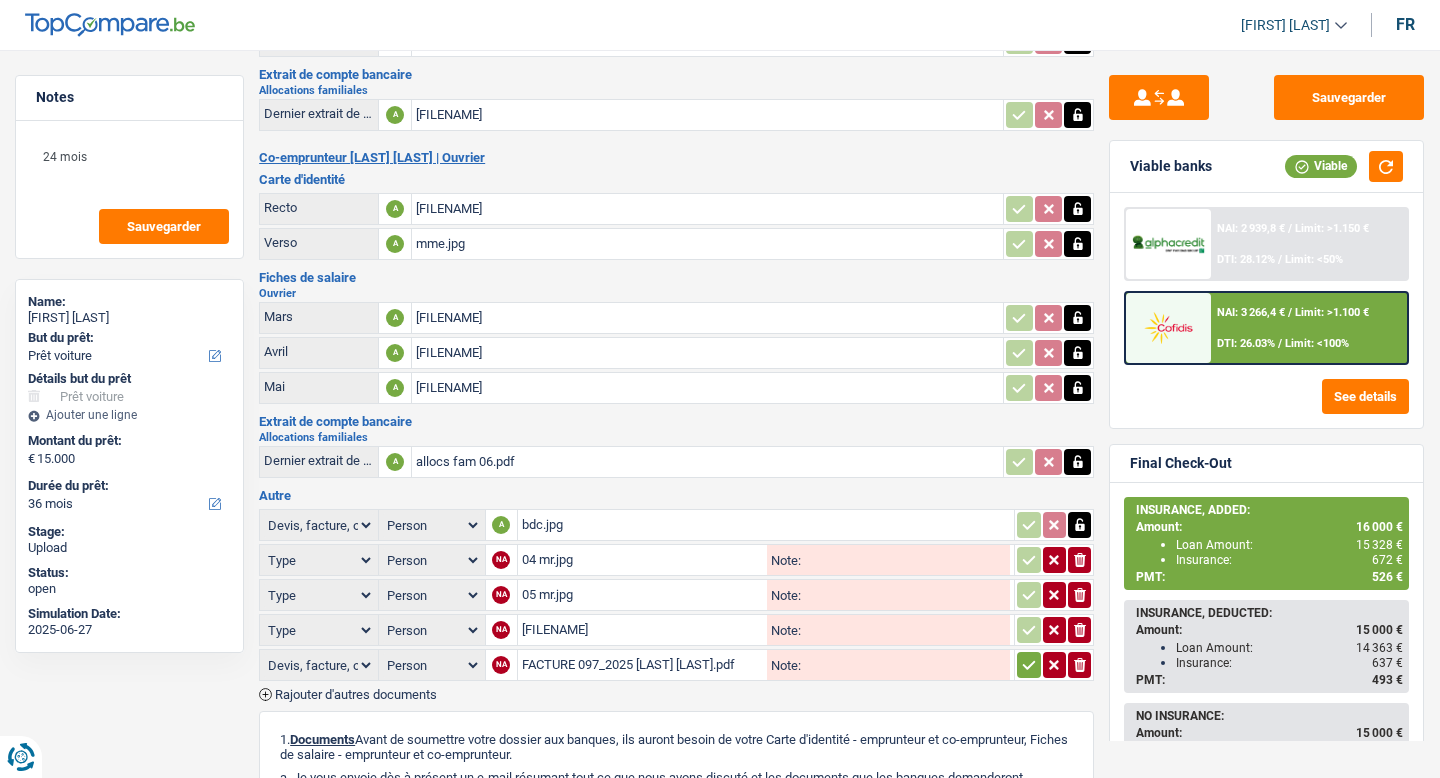 scroll, scrollTop: 332, scrollLeft: 0, axis: vertical 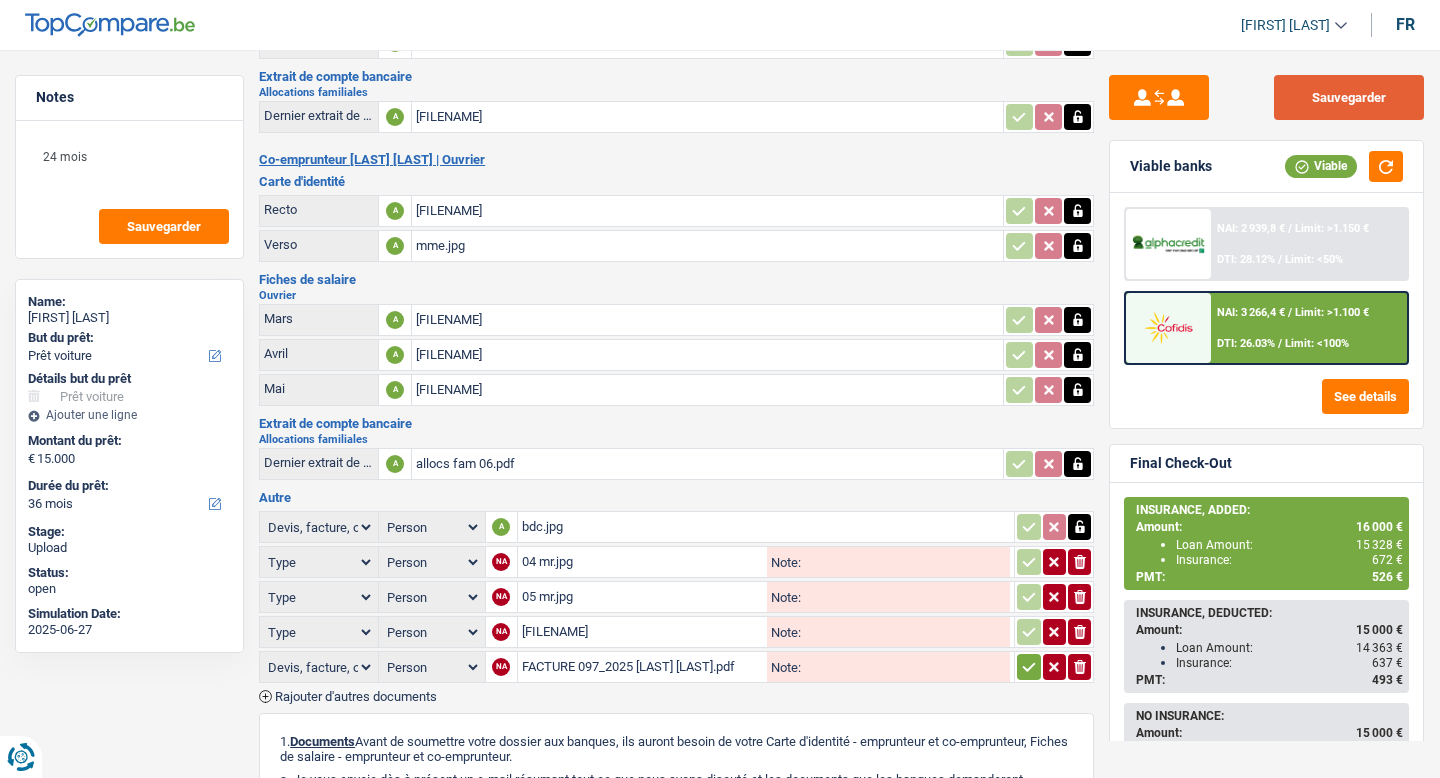 click on "Sauvegarder" at bounding box center [1349, 97] 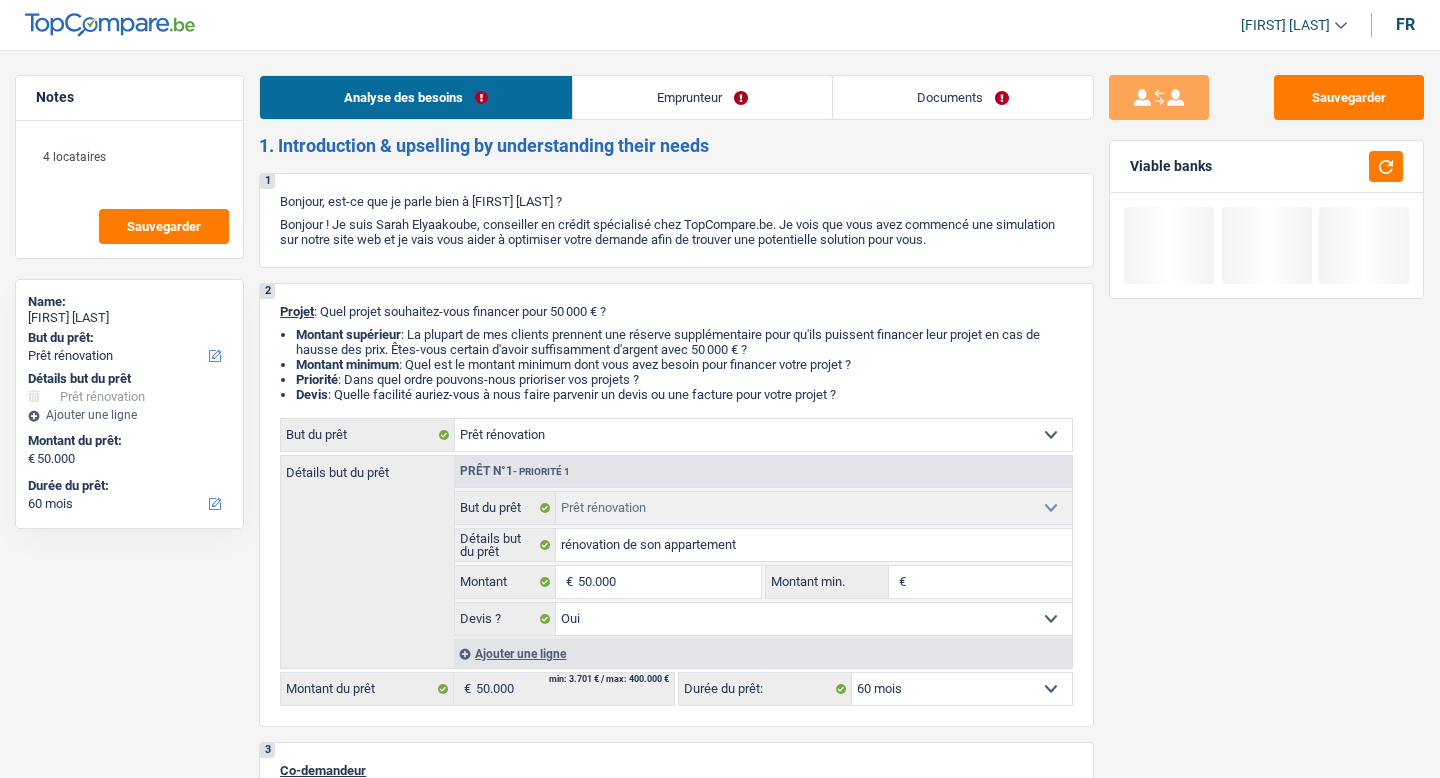 scroll, scrollTop: 0, scrollLeft: 0, axis: both 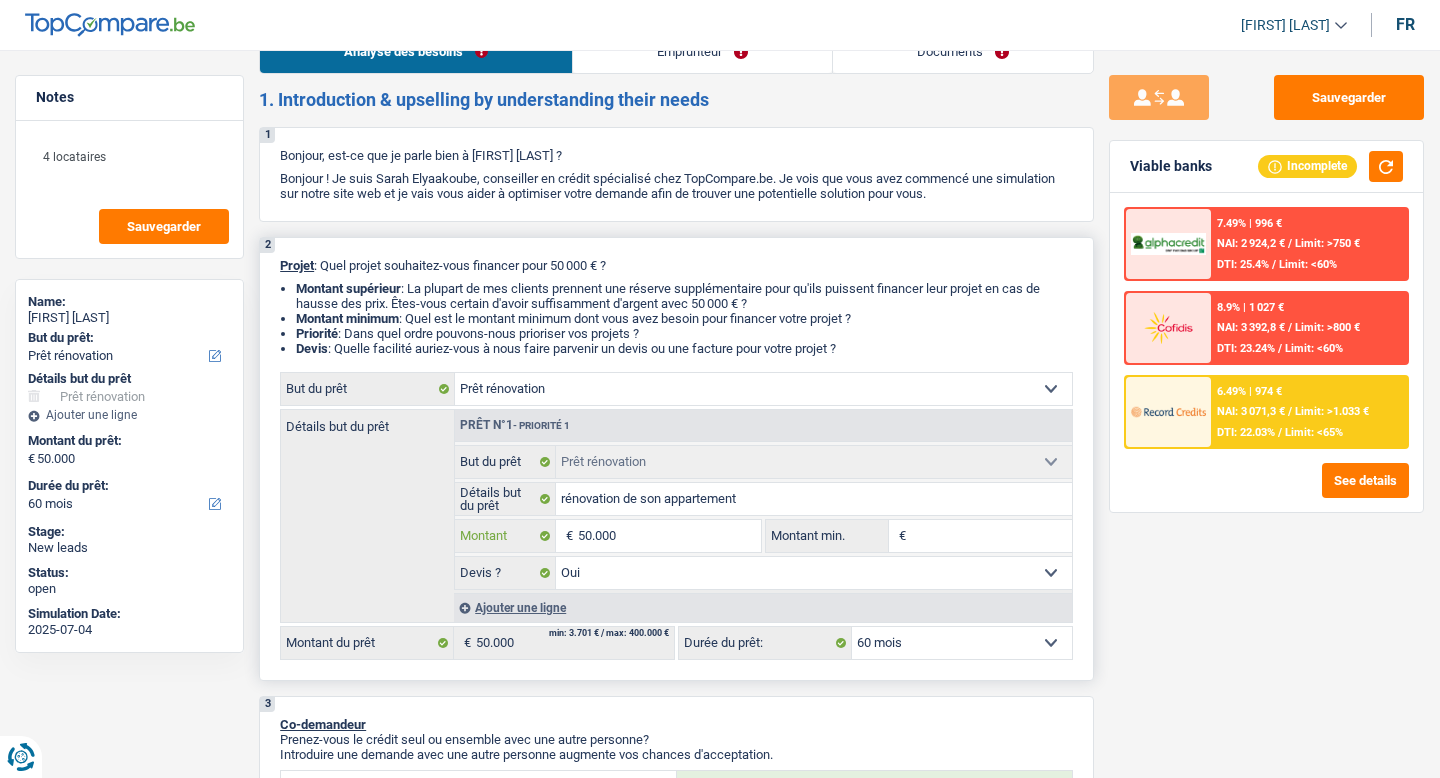 click on "50.000" at bounding box center (669, 536) 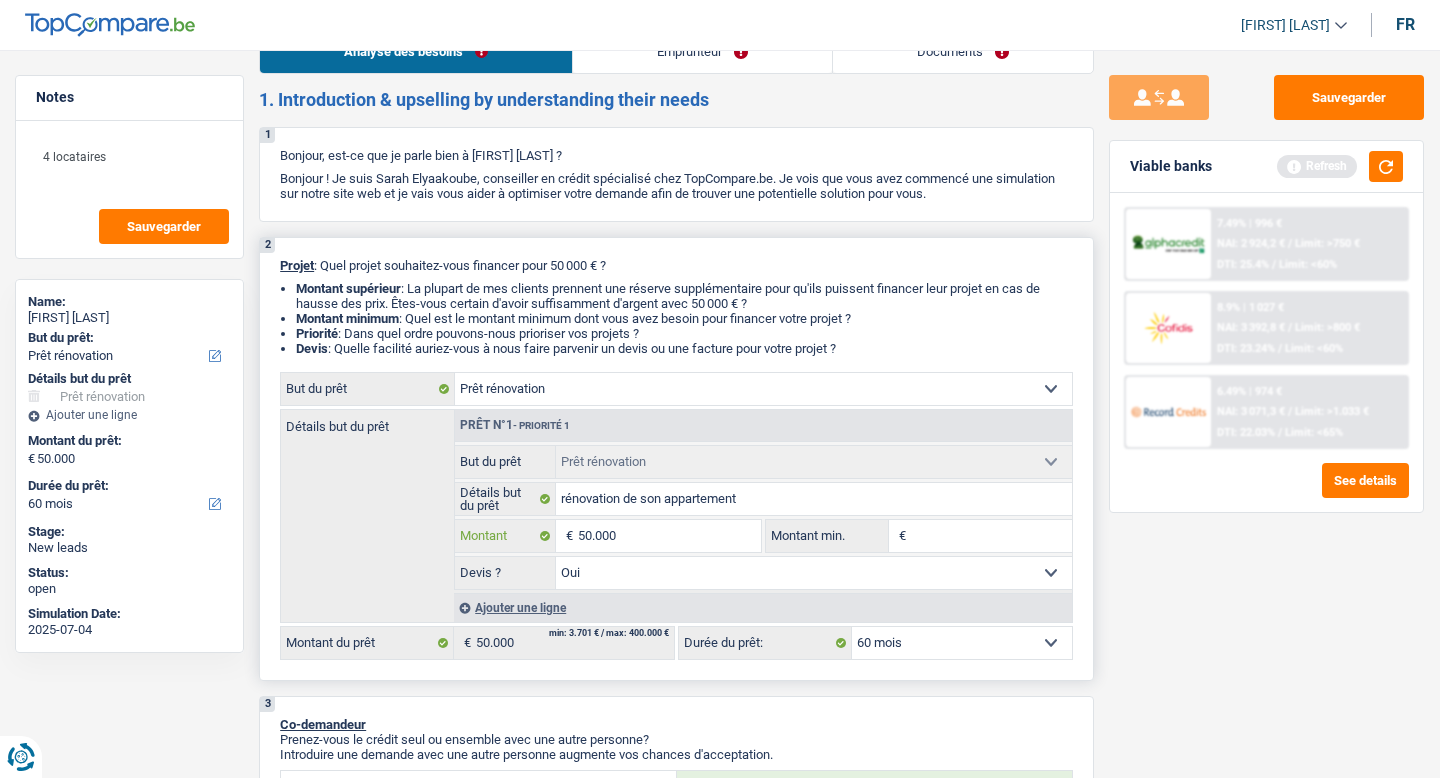 click on "50.000" at bounding box center [669, 536] 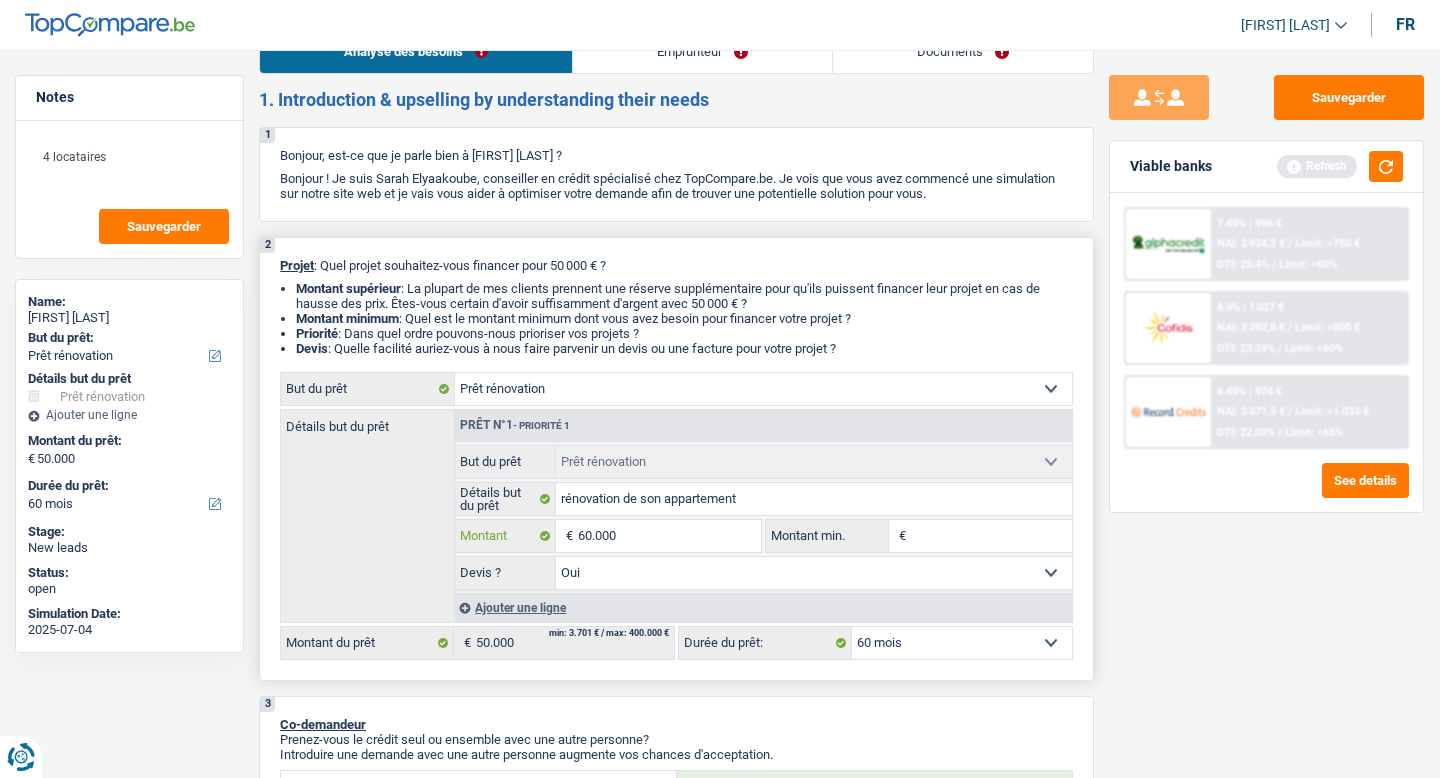type on "60.000" 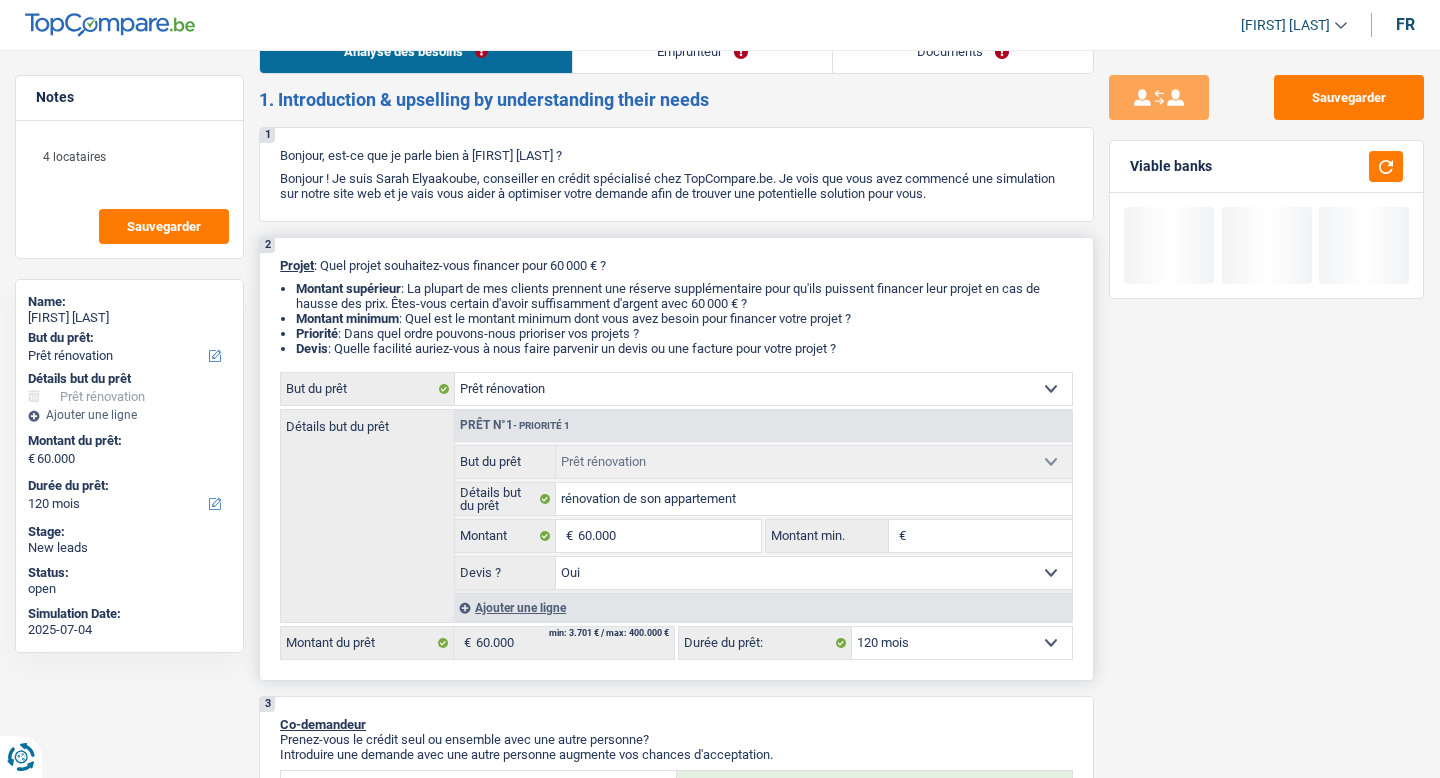 click on "Montant min." at bounding box center [992, 536] 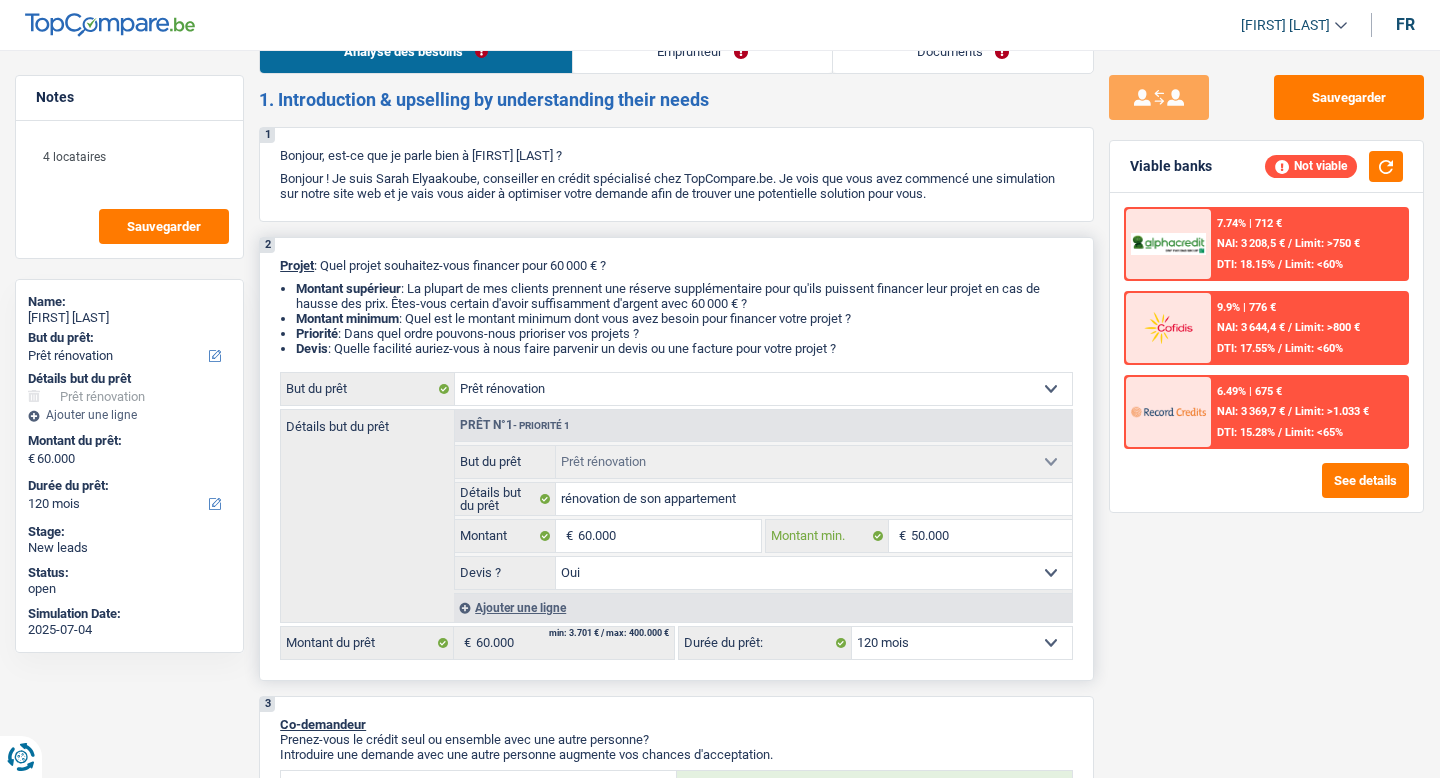 type on "50.000" 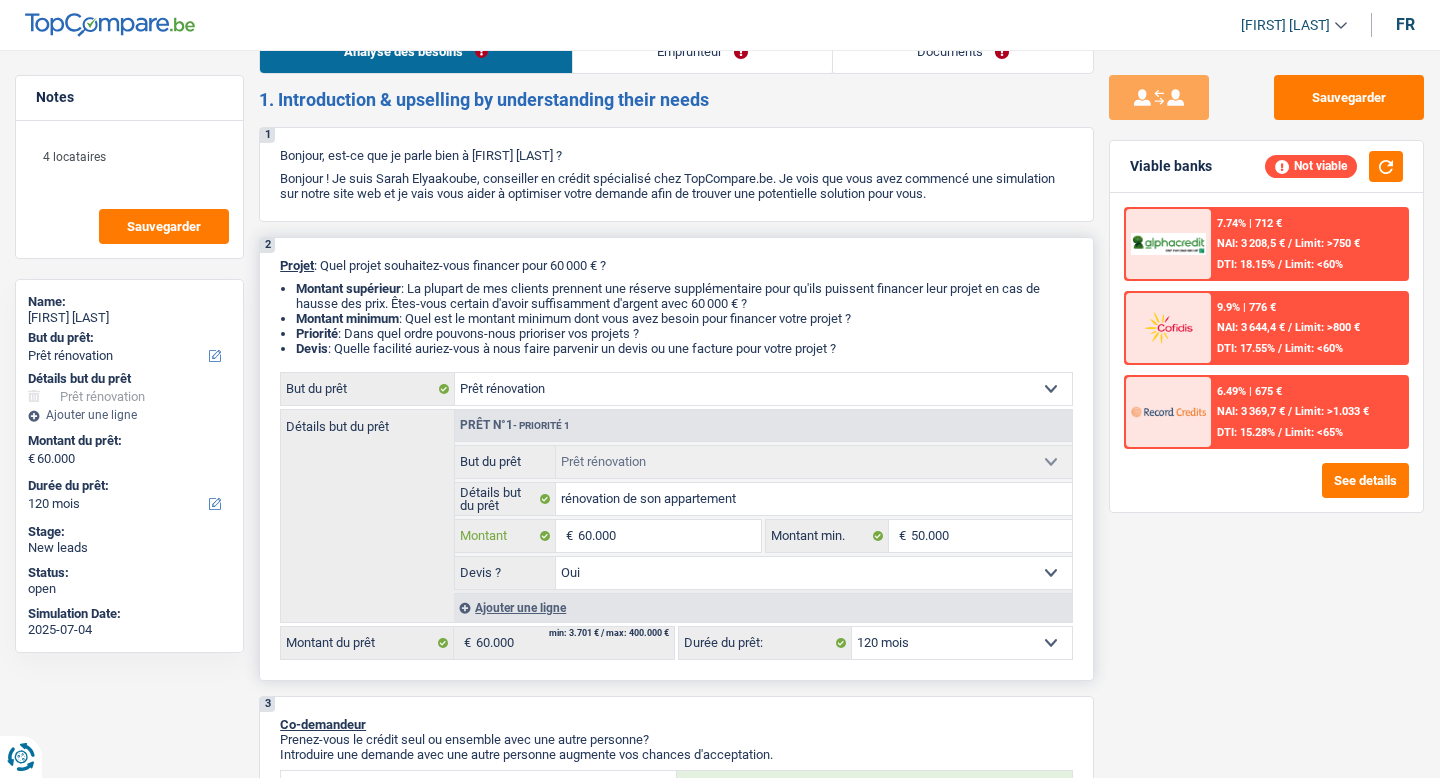 click on "60.000" at bounding box center (669, 536) 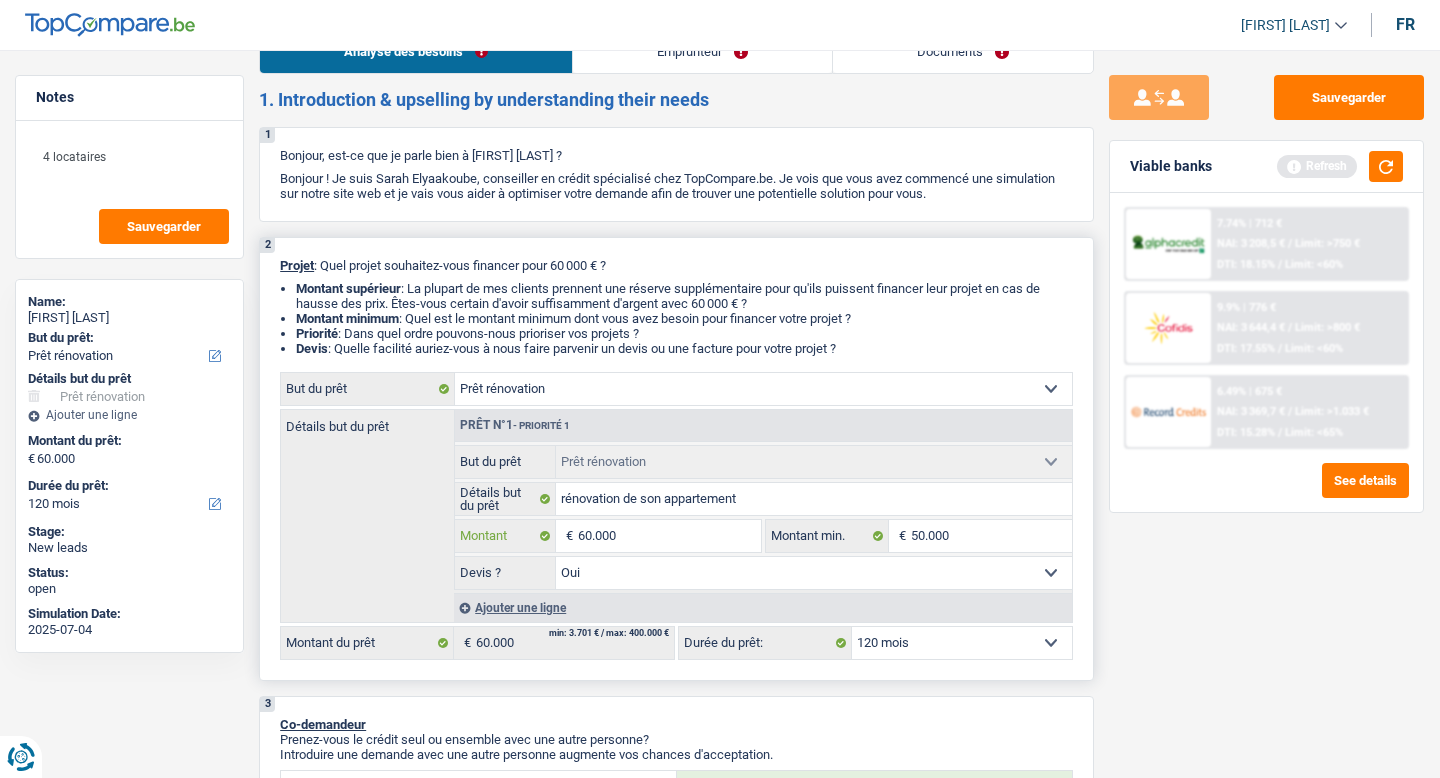 click on "60.000" at bounding box center (669, 536) 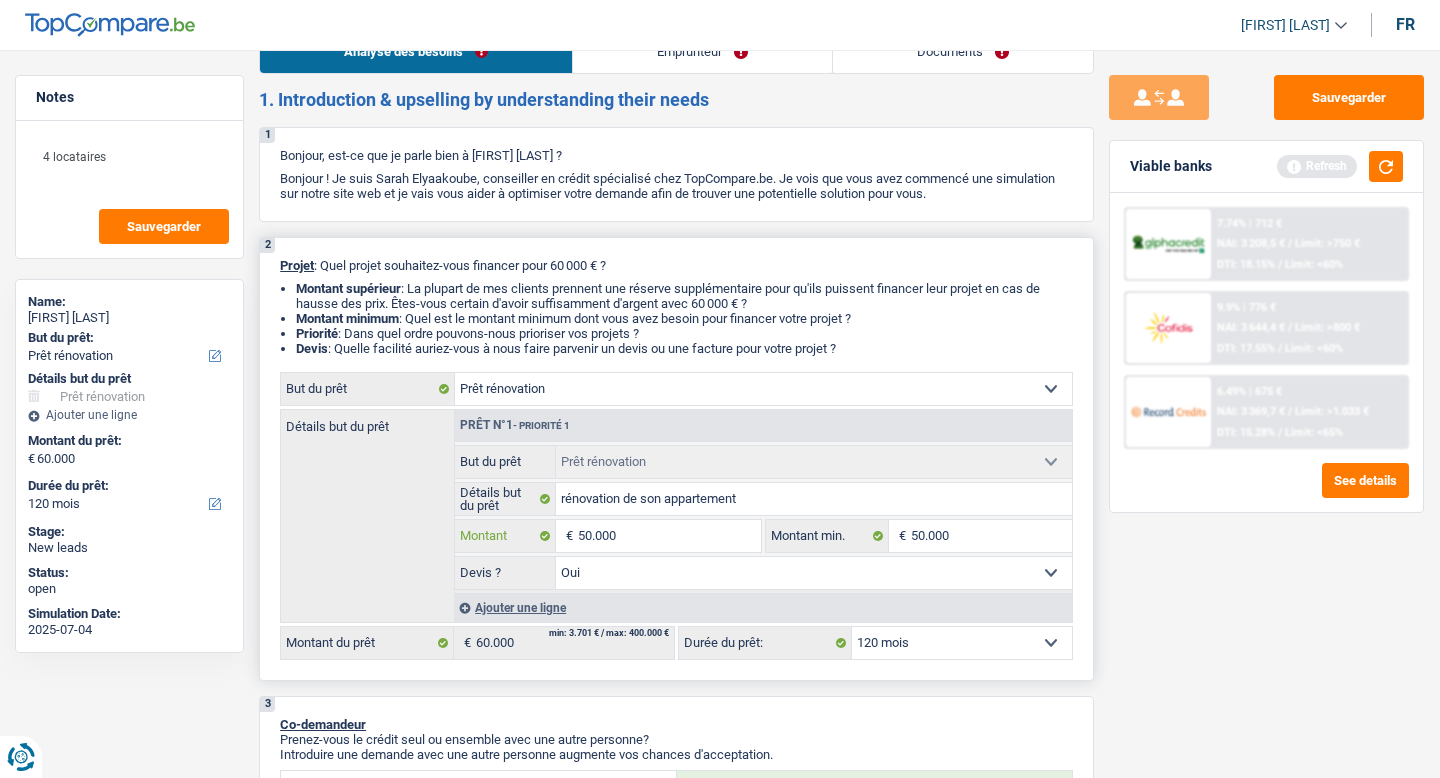 type on "50.000" 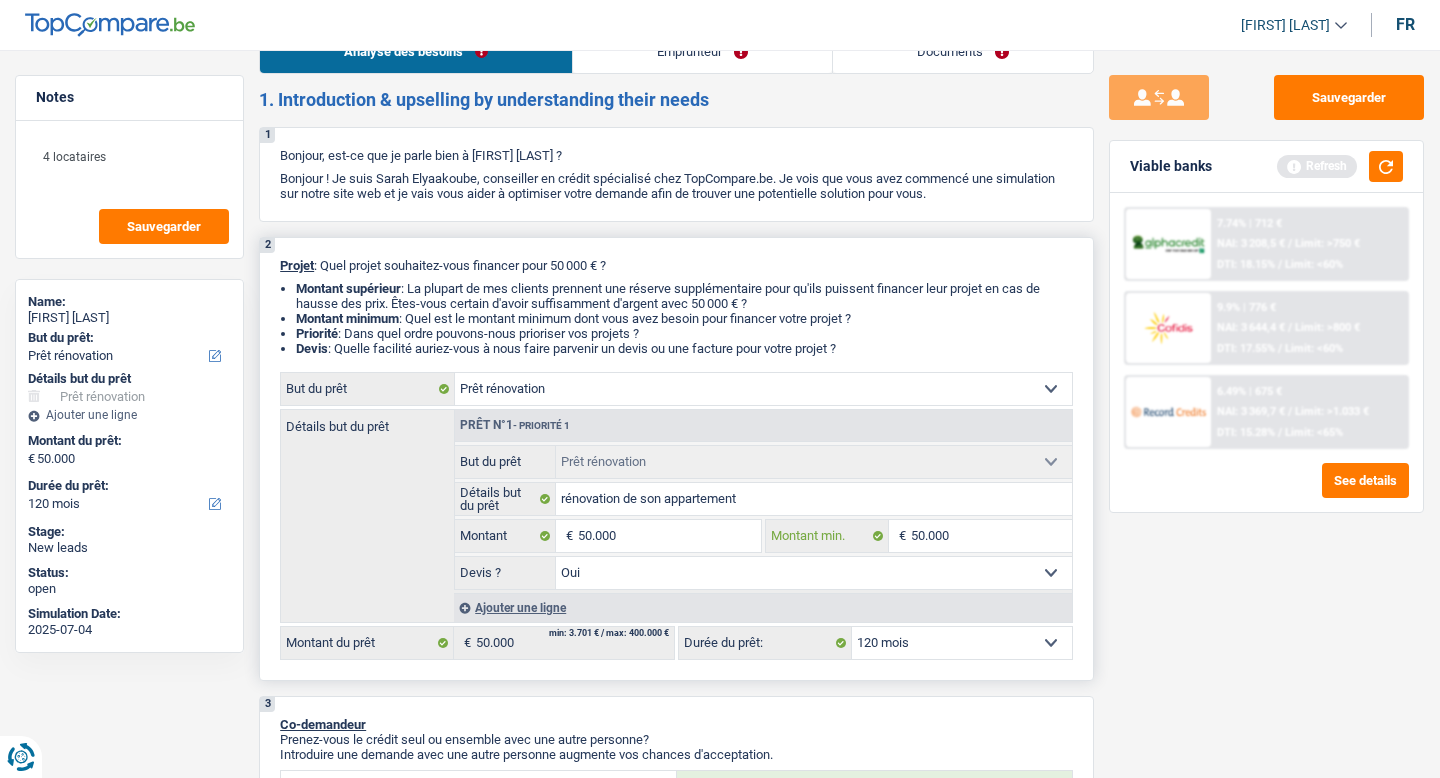 click on "50.000" at bounding box center [992, 536] 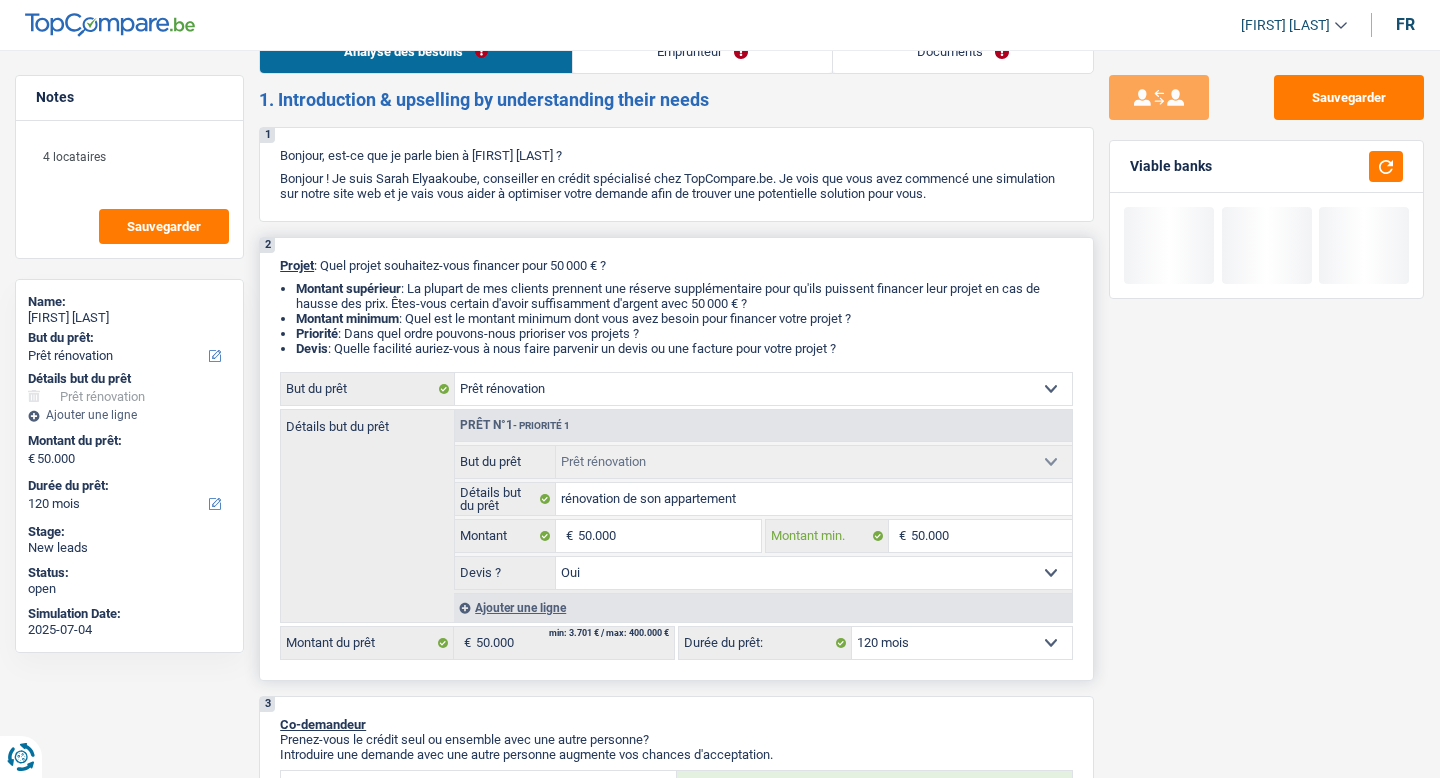 click on "50.000" at bounding box center [992, 536] 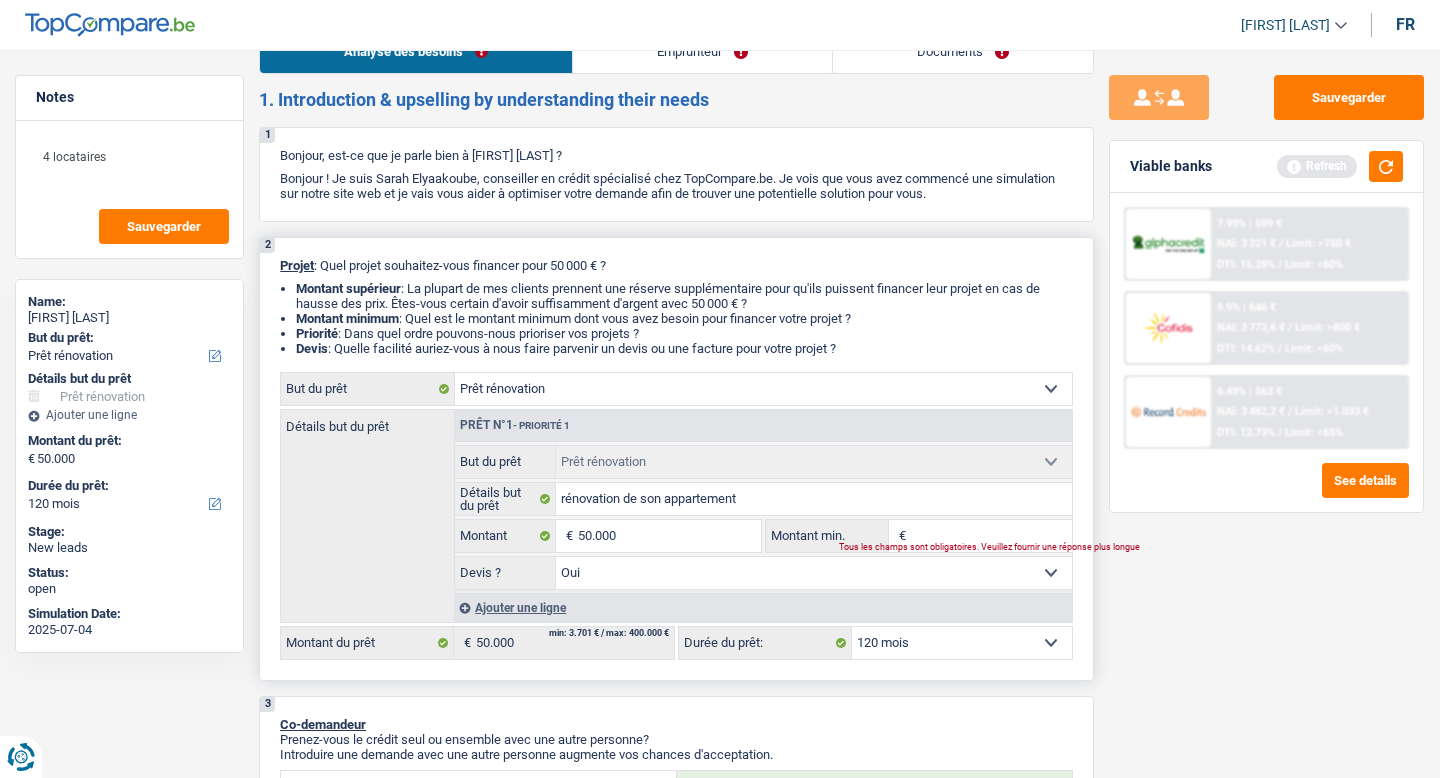 type 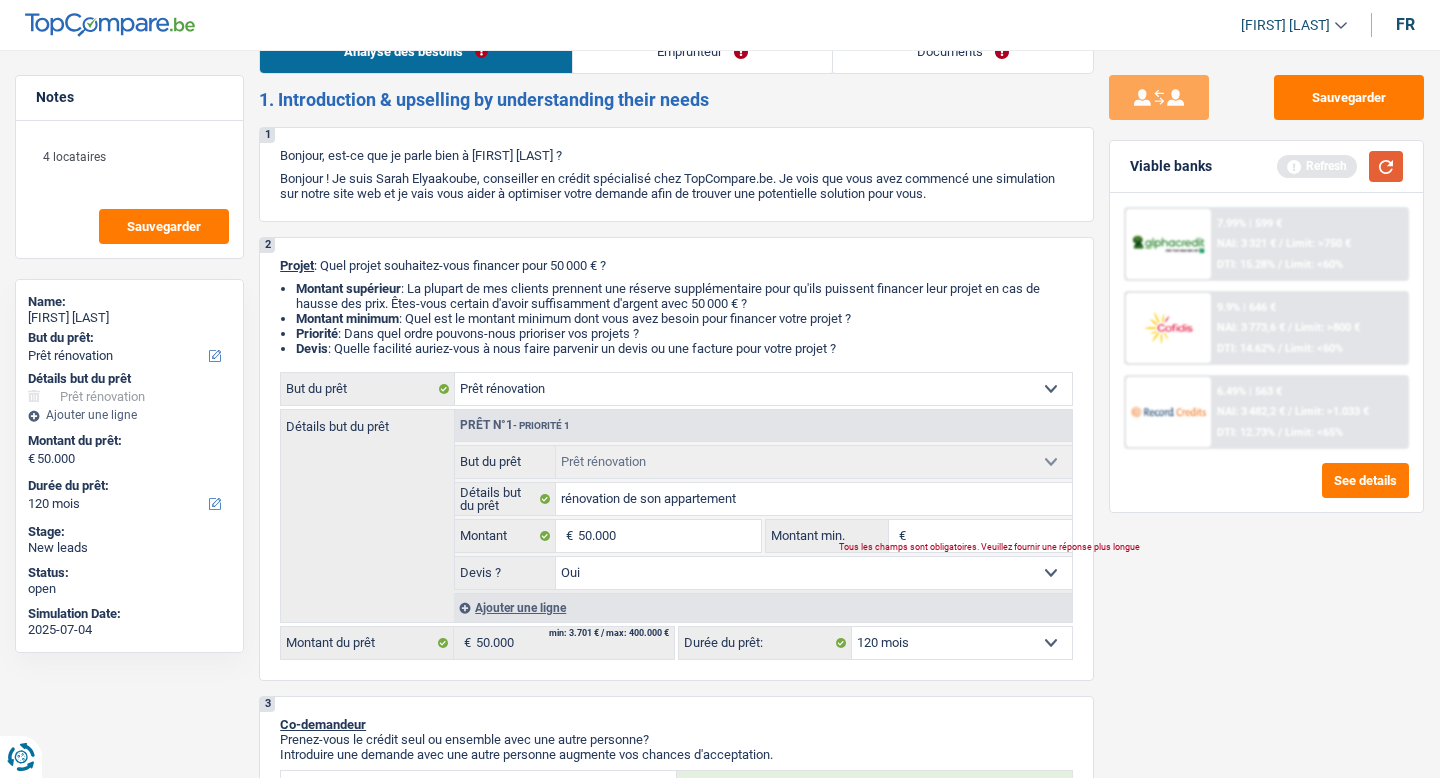 click at bounding box center [1386, 166] 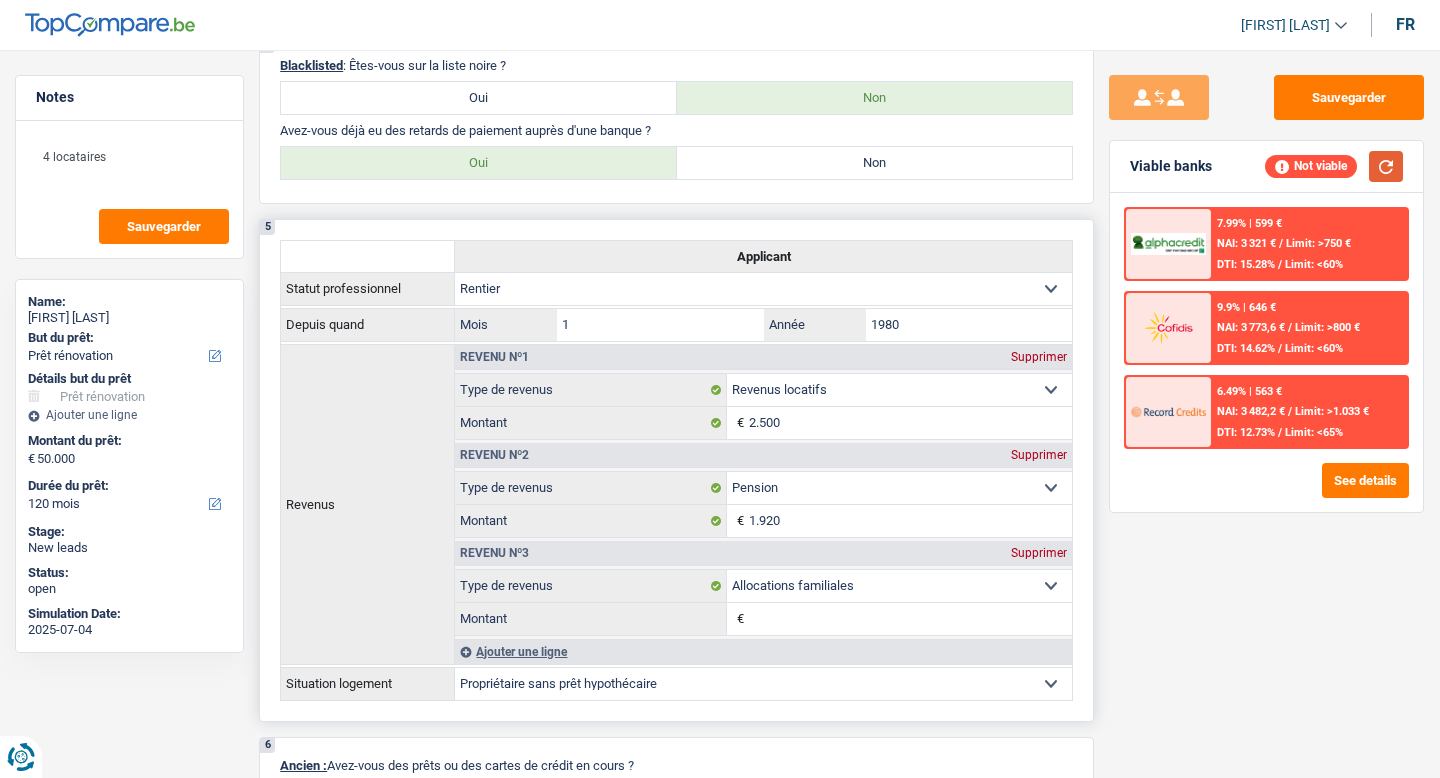 scroll, scrollTop: 983, scrollLeft: 0, axis: vertical 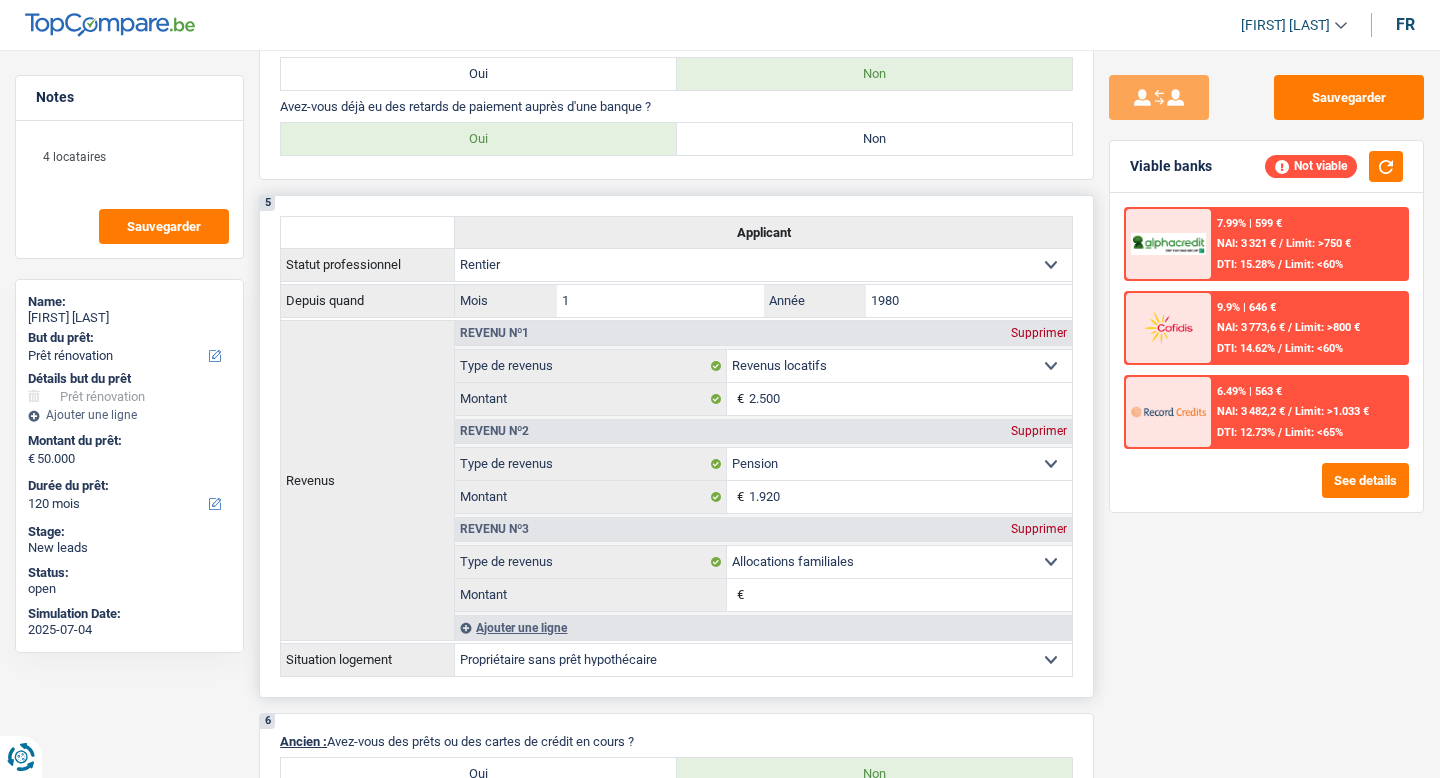 click on "Supprimer" at bounding box center [1039, 333] 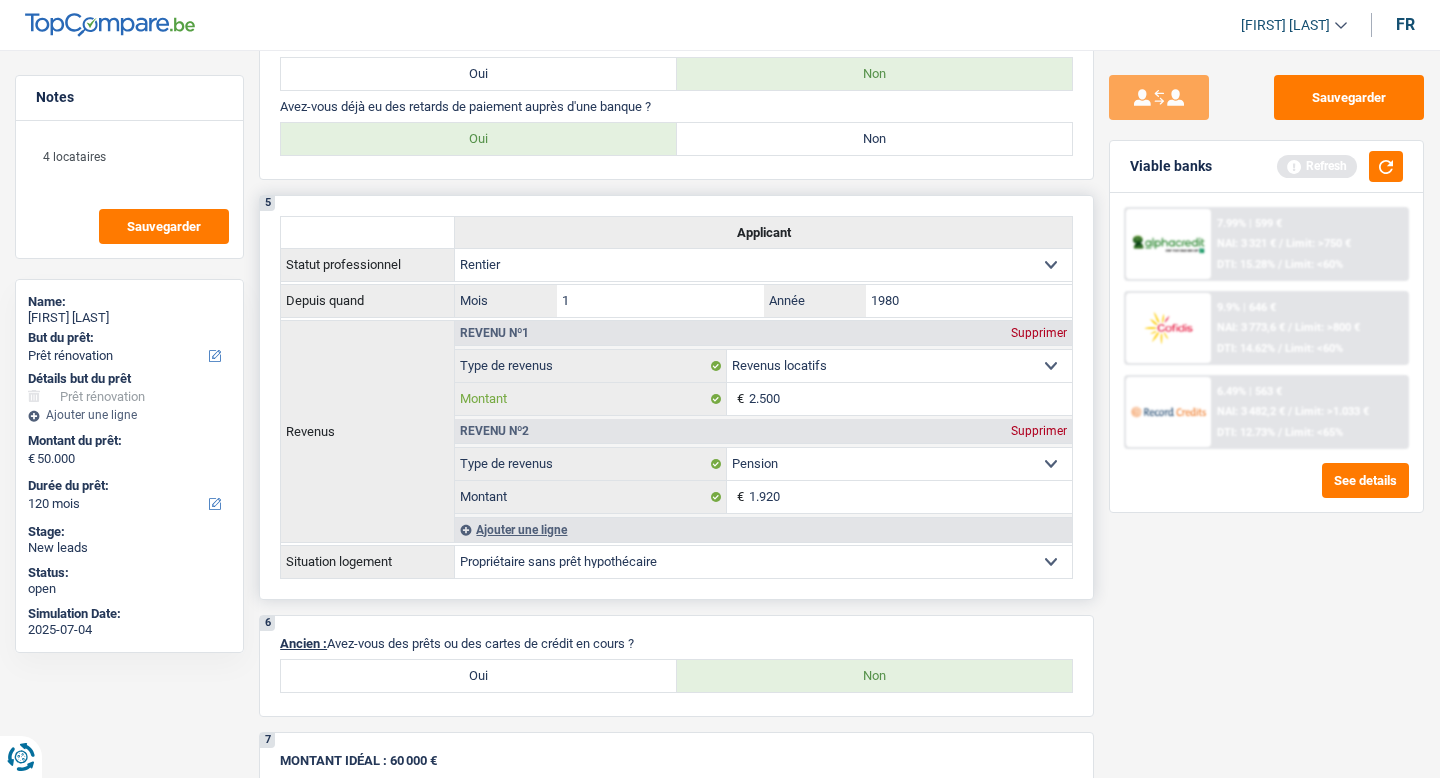 click on "2.500" at bounding box center [910, 399] 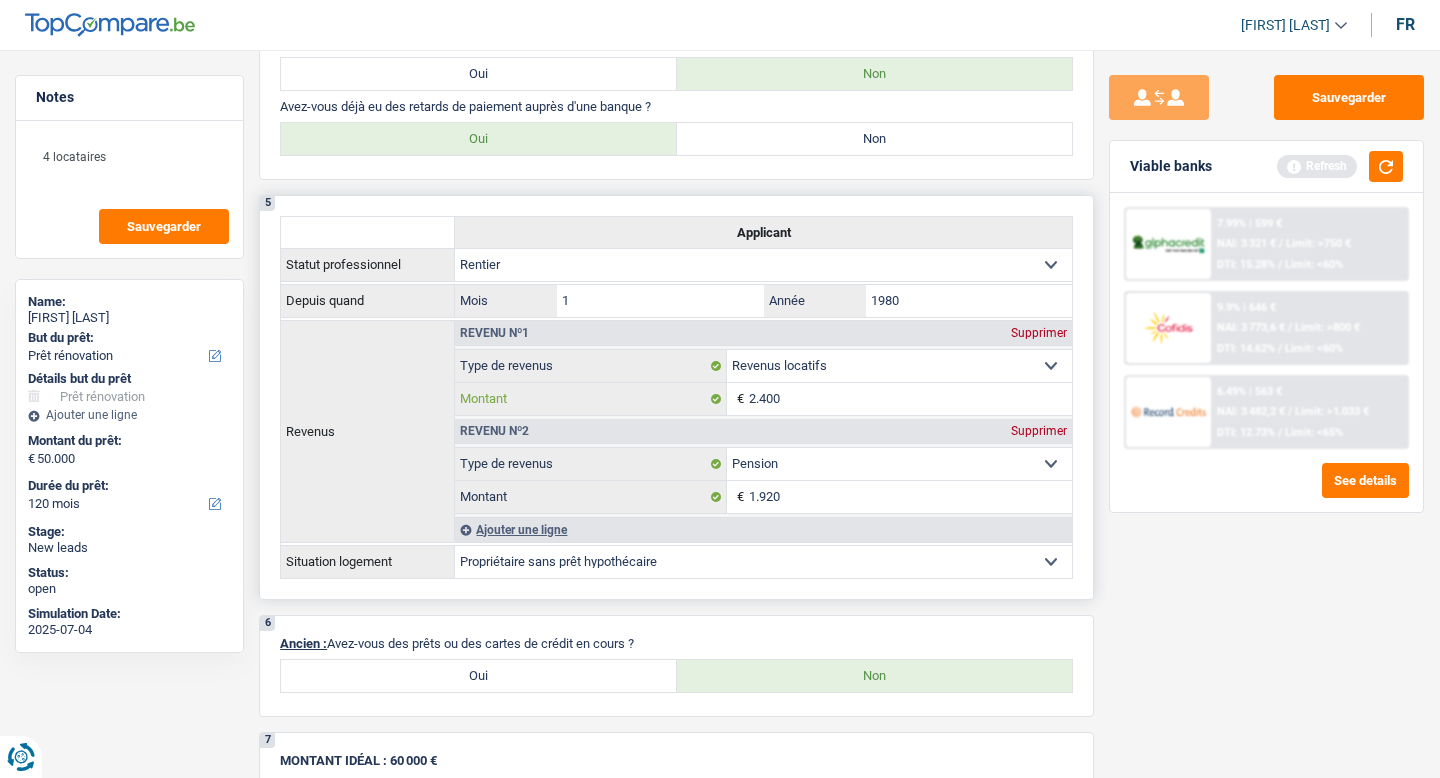 type on "2.400" 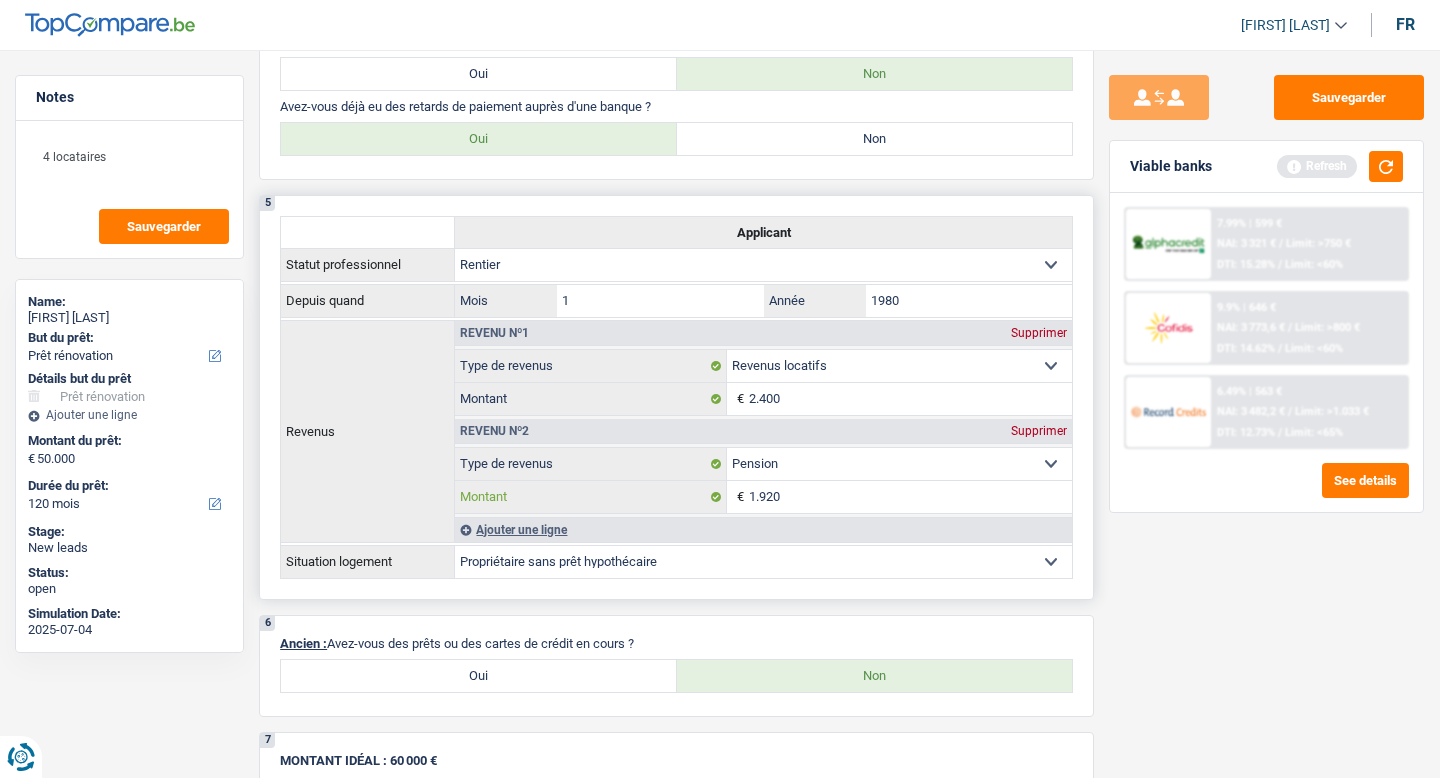 click on "1.920" at bounding box center (910, 497) 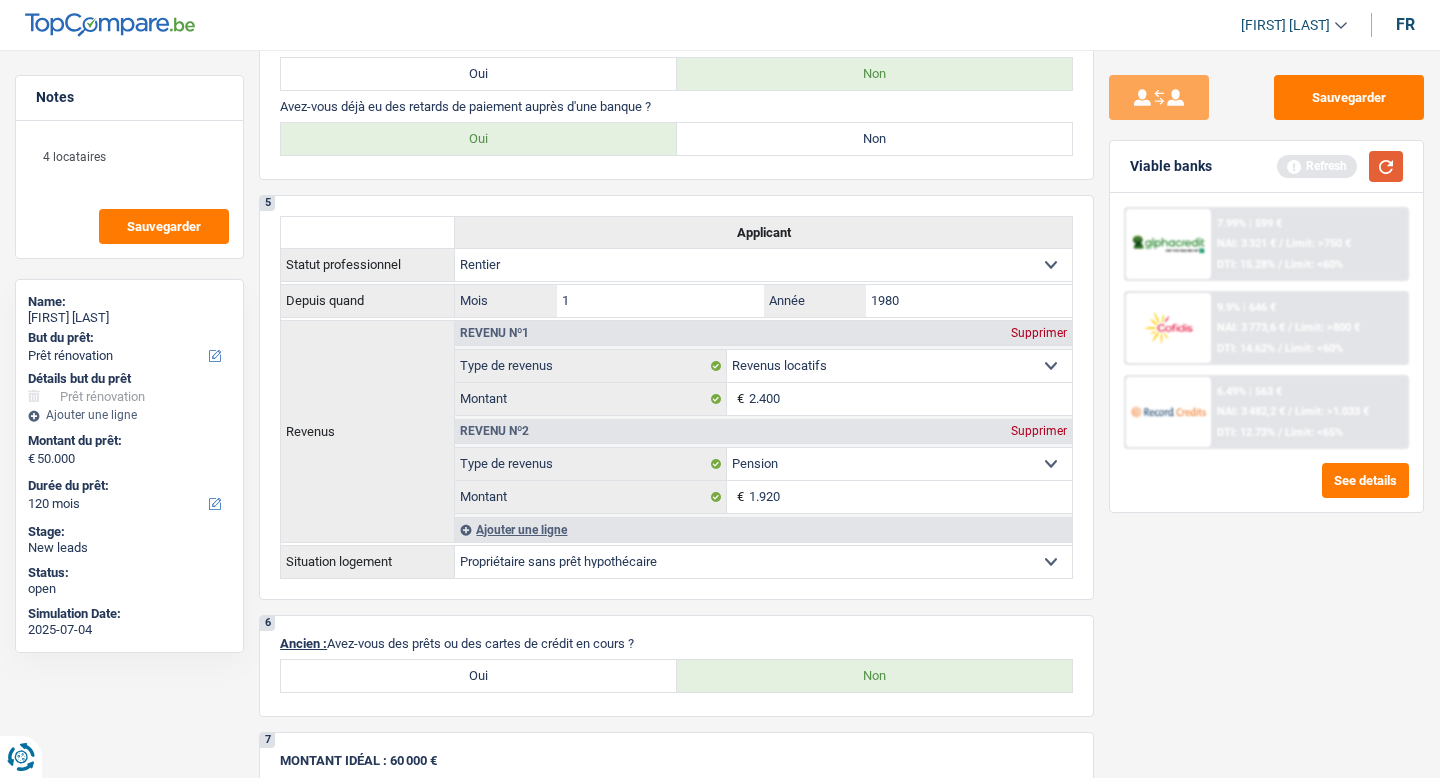 click at bounding box center (1386, 166) 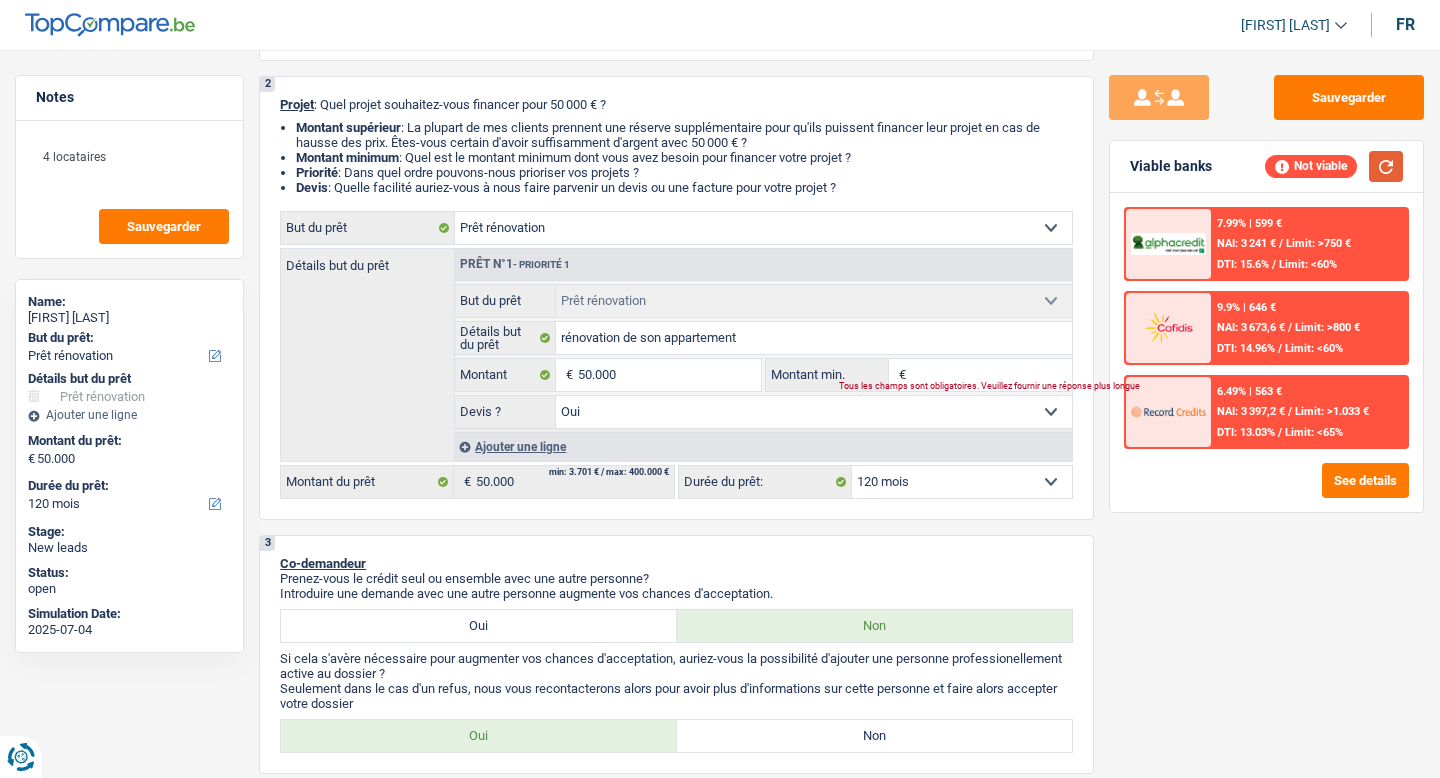 scroll, scrollTop: 208, scrollLeft: 0, axis: vertical 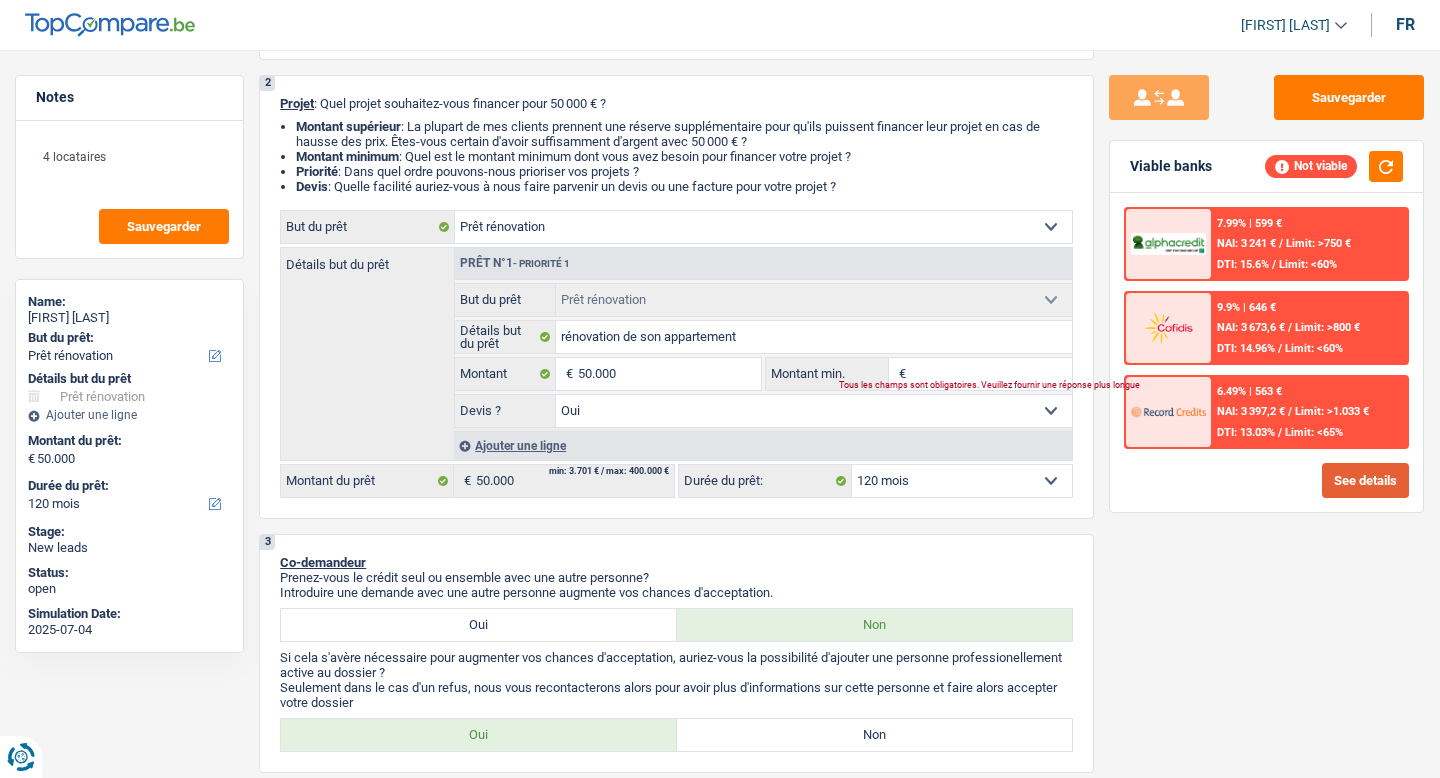 click on "See details" at bounding box center (1365, 480) 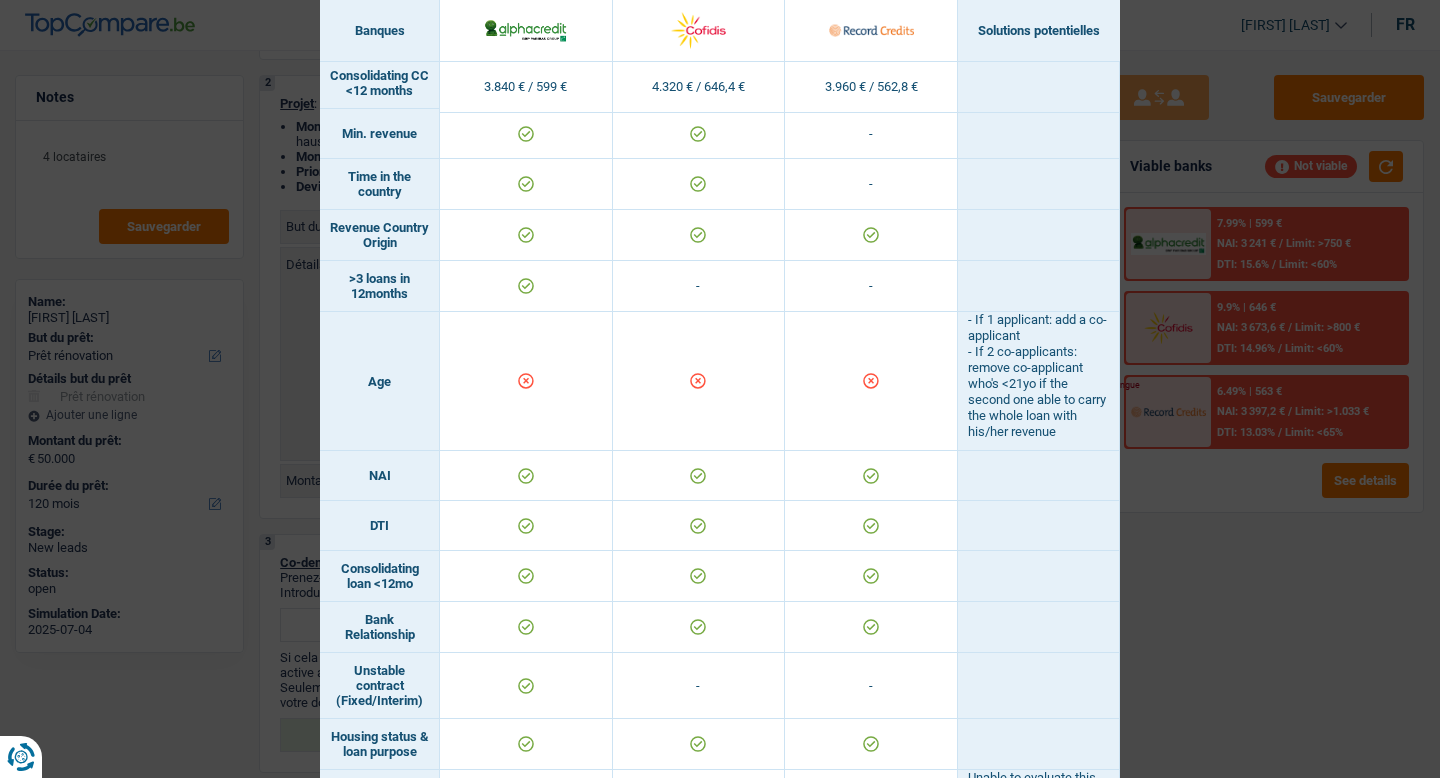 scroll, scrollTop: 444, scrollLeft: 0, axis: vertical 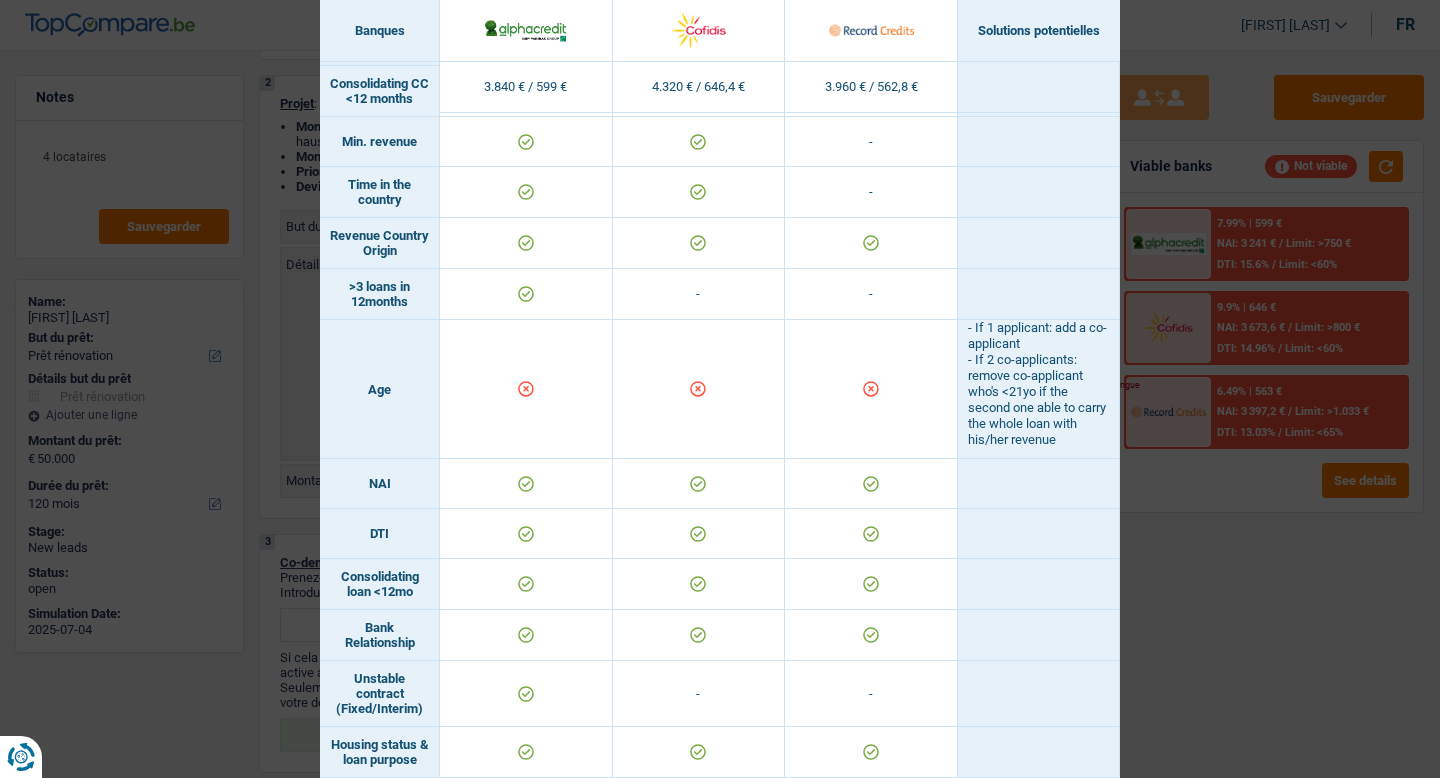 click on "Banks conditions ×
Banques
Solutions potentielles
Revenus / Charges
3.840 € / 599 €
4.320 € / 646,4 €
3.960 € / 562,8 €
Housing status & amount
-
Professional activity
Blacklisted" at bounding box center [720, 389] 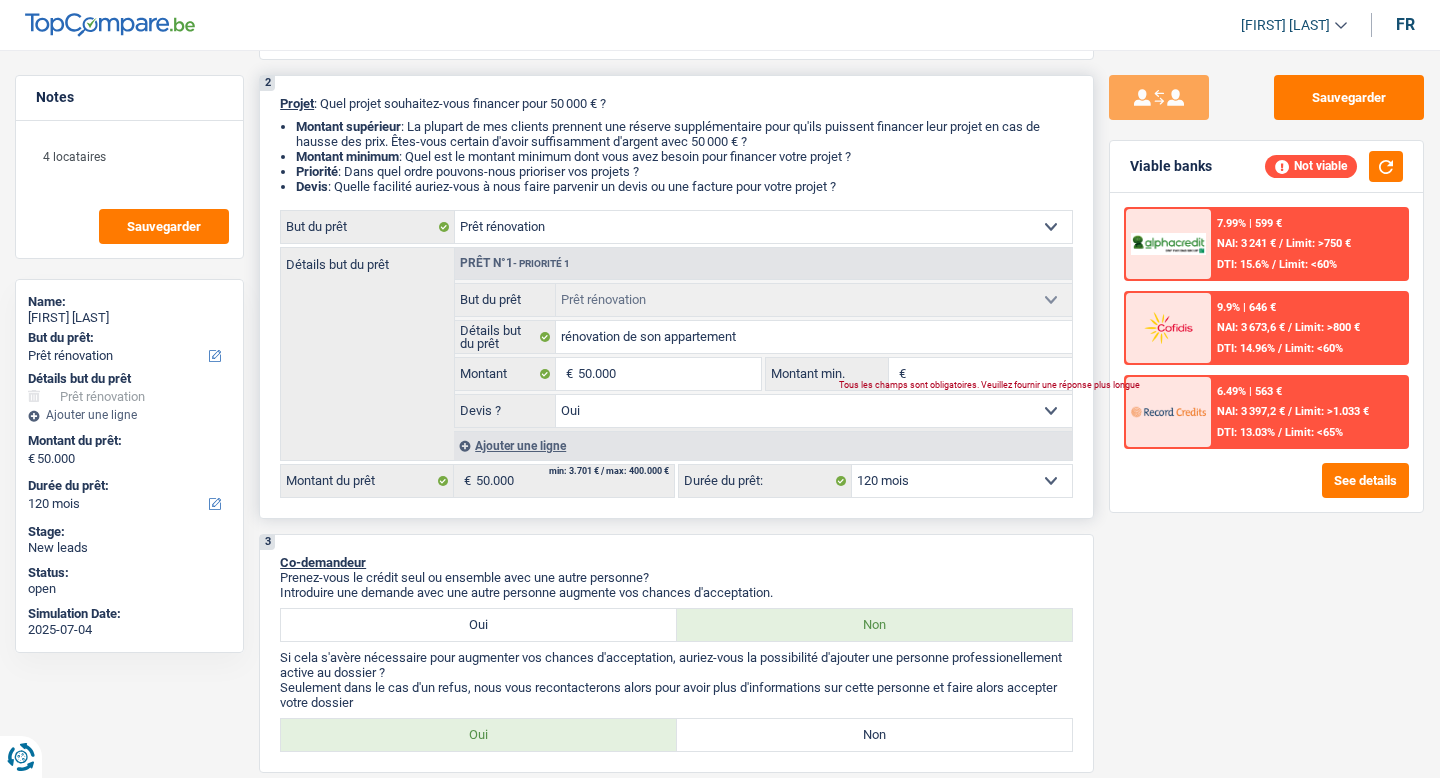 click on "12 mois 18 mois 24 mois 30 mois 36 mois 42 mois 48 mois 60 mois 72 mois 84 mois 96 mois 120 mois 132 mois 144 mois
Sélectionner une option" at bounding box center (962, 481) 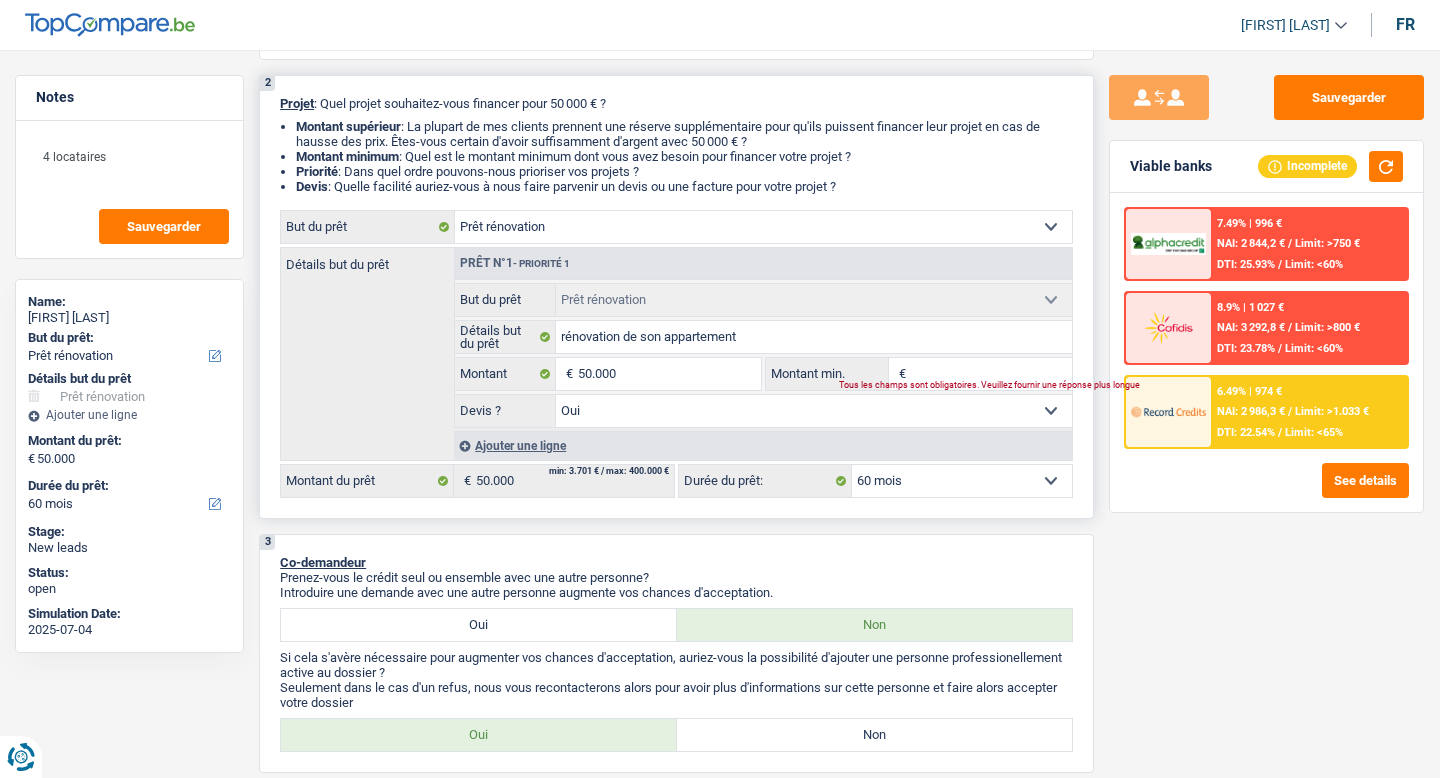 click on "12 mois 18 mois 24 mois 30 mois 36 mois 42 mois 48 mois 60 mois 72 mois 84 mois 96 mois 120 mois 132 mois 144 mois
Sélectionner une option" at bounding box center (962, 481) 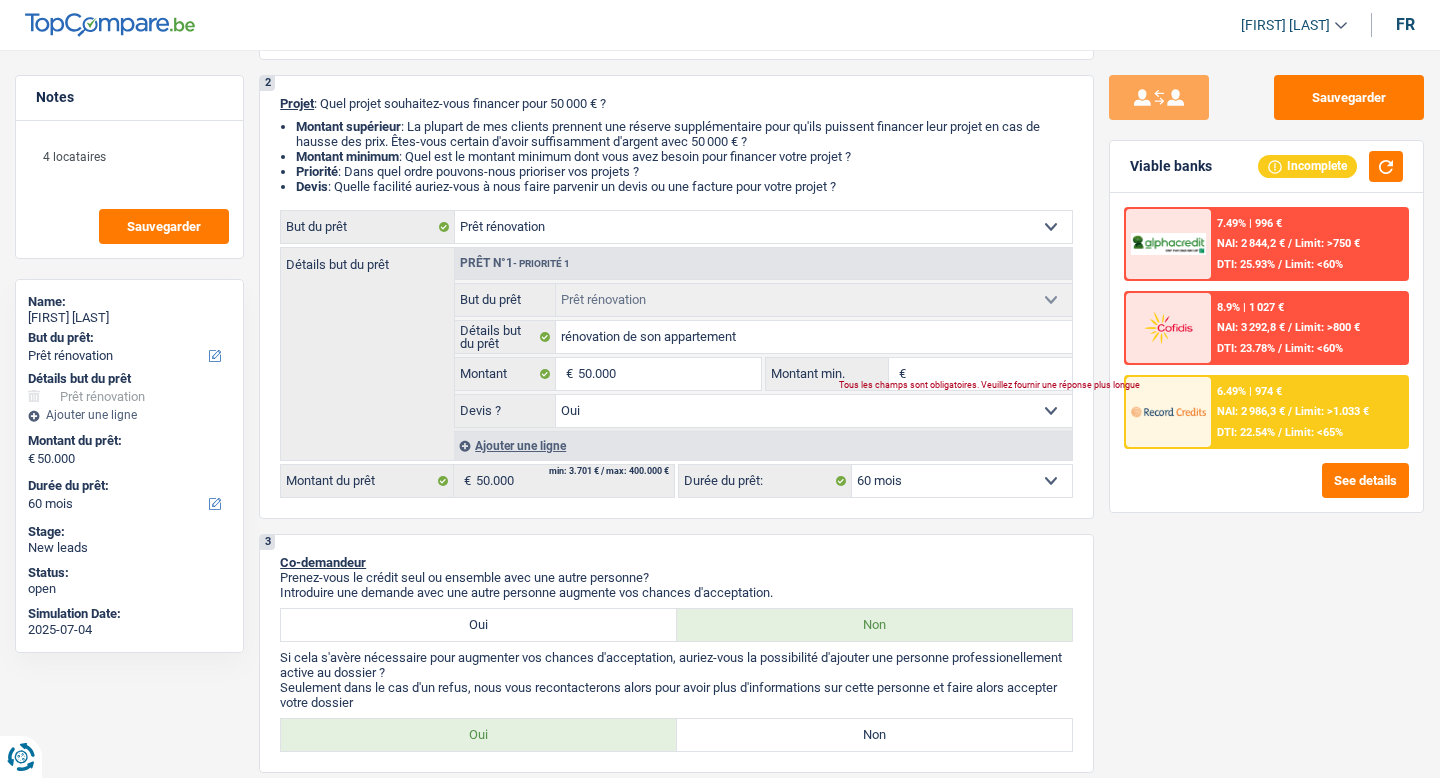 click on "6.49% | 974 €
NAI: 2 986,3 €
/
Limit: >1.033 €
DTI: 22.54%
/
Limit: <65%" at bounding box center (1309, 412) 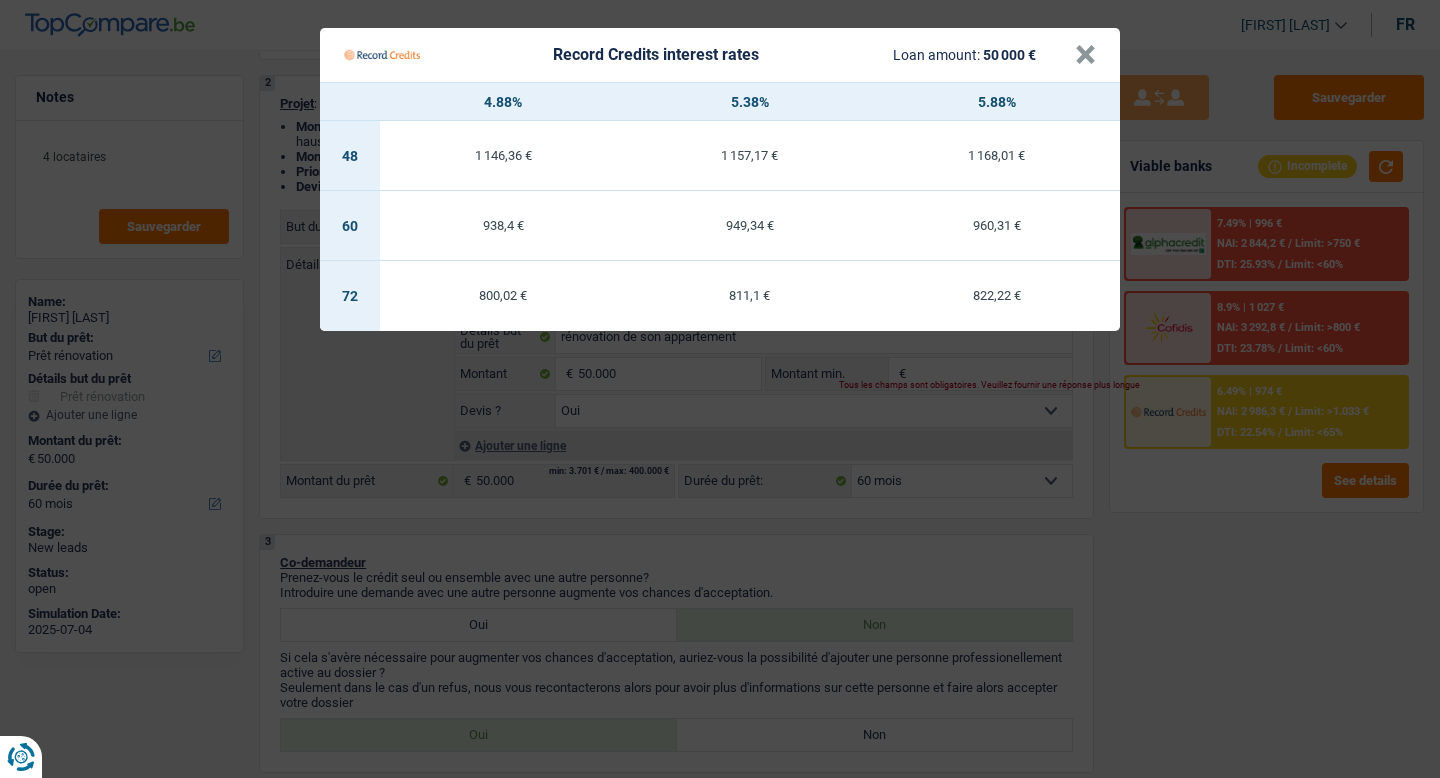click on "Record Credits interest rates
Loan amount:
50 000 €
×
4.88%
5.38%
5.88%
48
1 146,36 €
1 157,17 €
1 168,01 €
60
938,4 €
949,34 €
960,31 €
72
800,02 €
811,1 €
822,22 €" at bounding box center [720, 389] 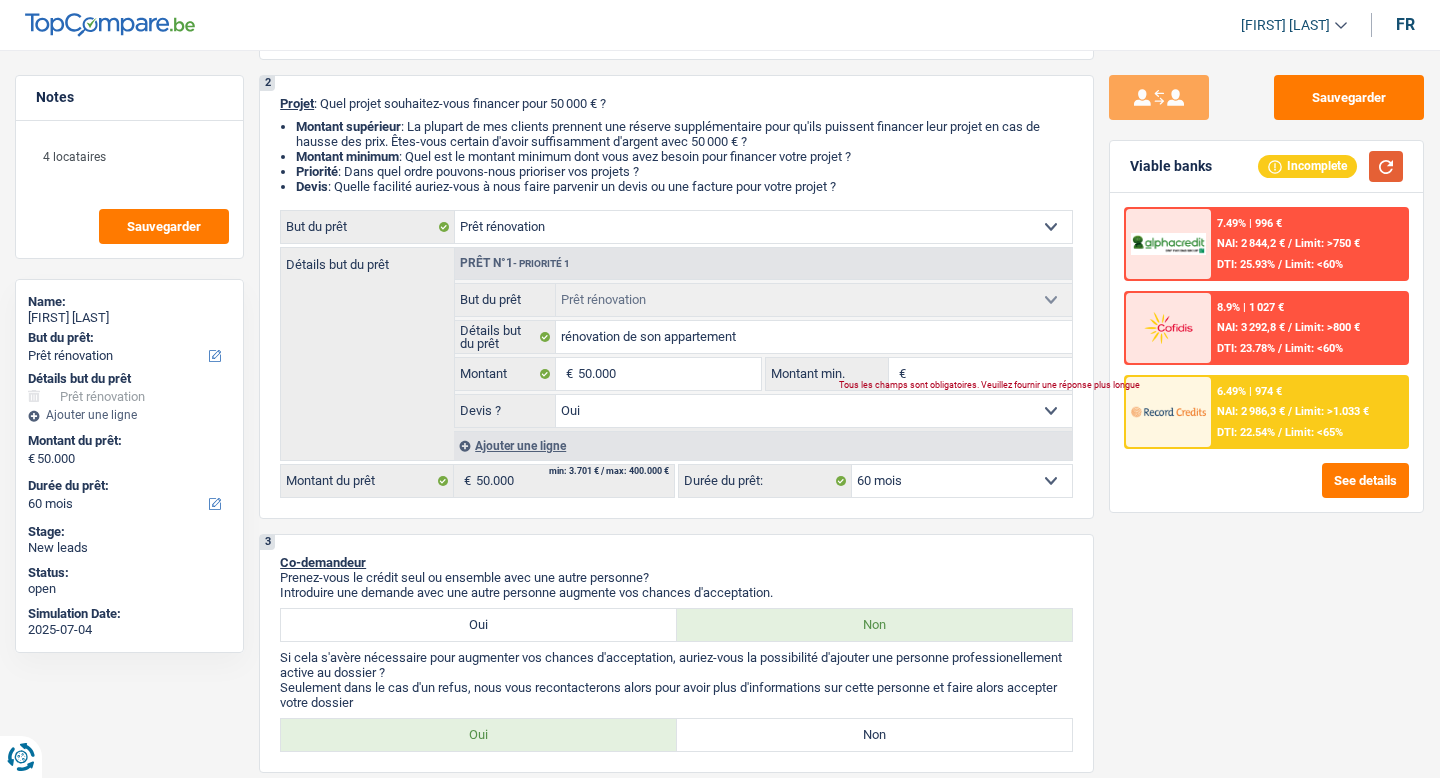 click at bounding box center [1386, 166] 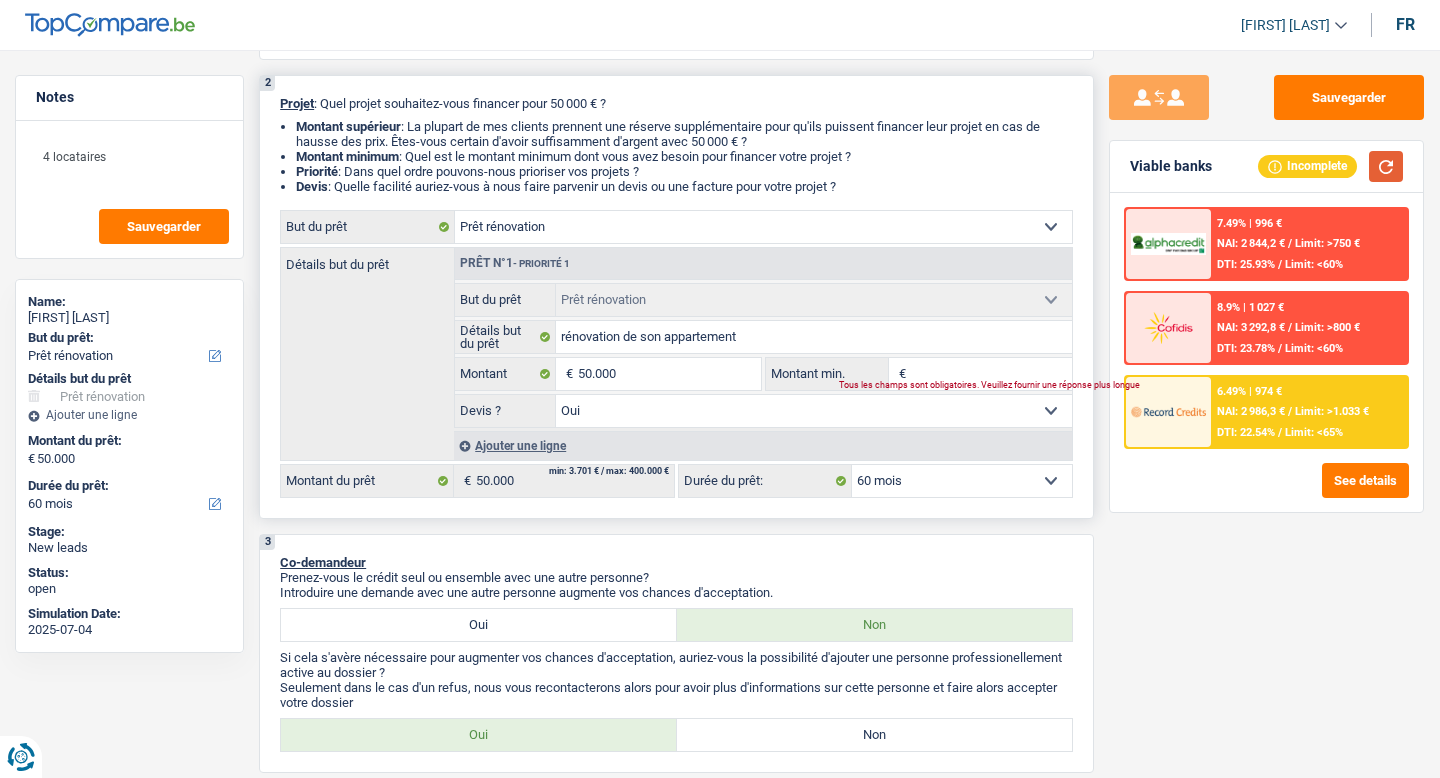 scroll, scrollTop: 0, scrollLeft: 0, axis: both 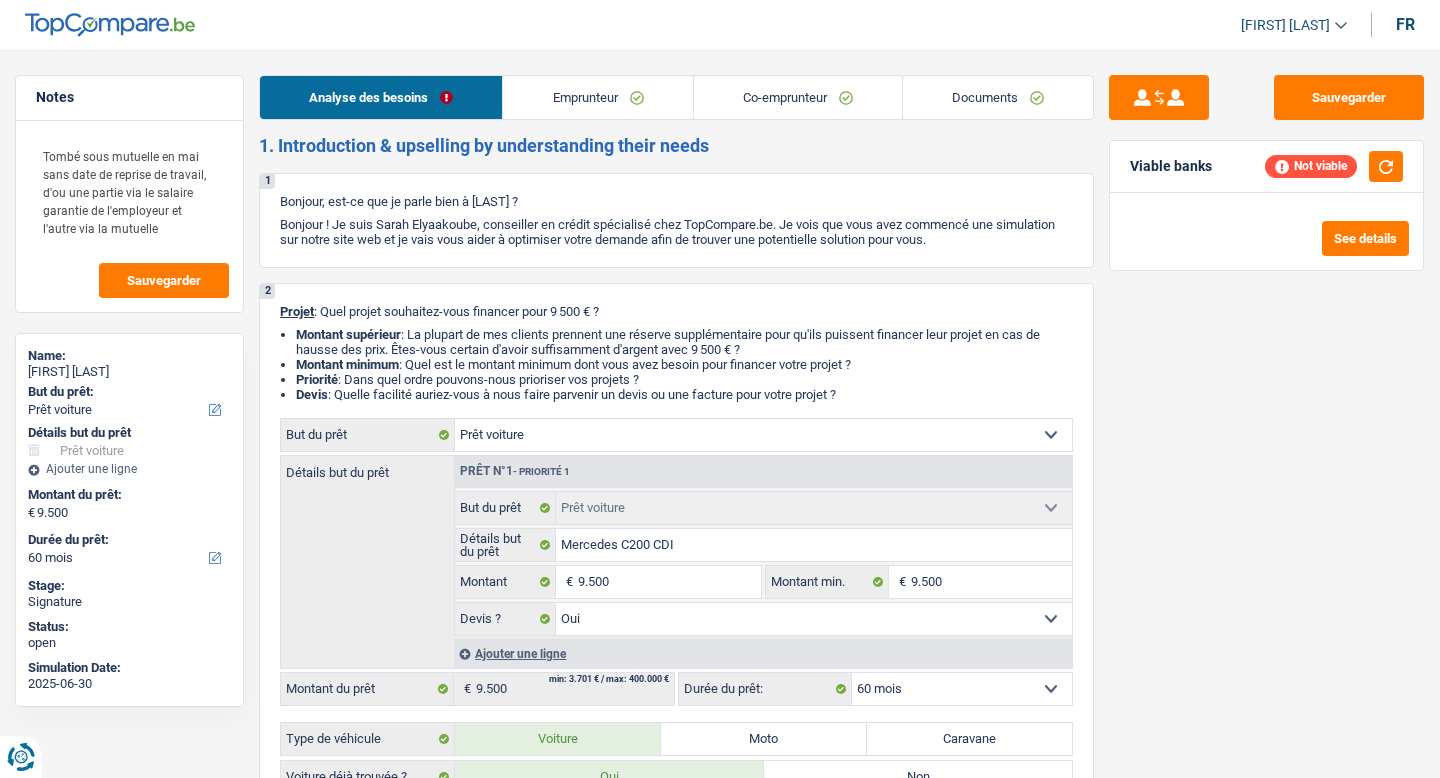 click on "Documents" at bounding box center [998, 97] 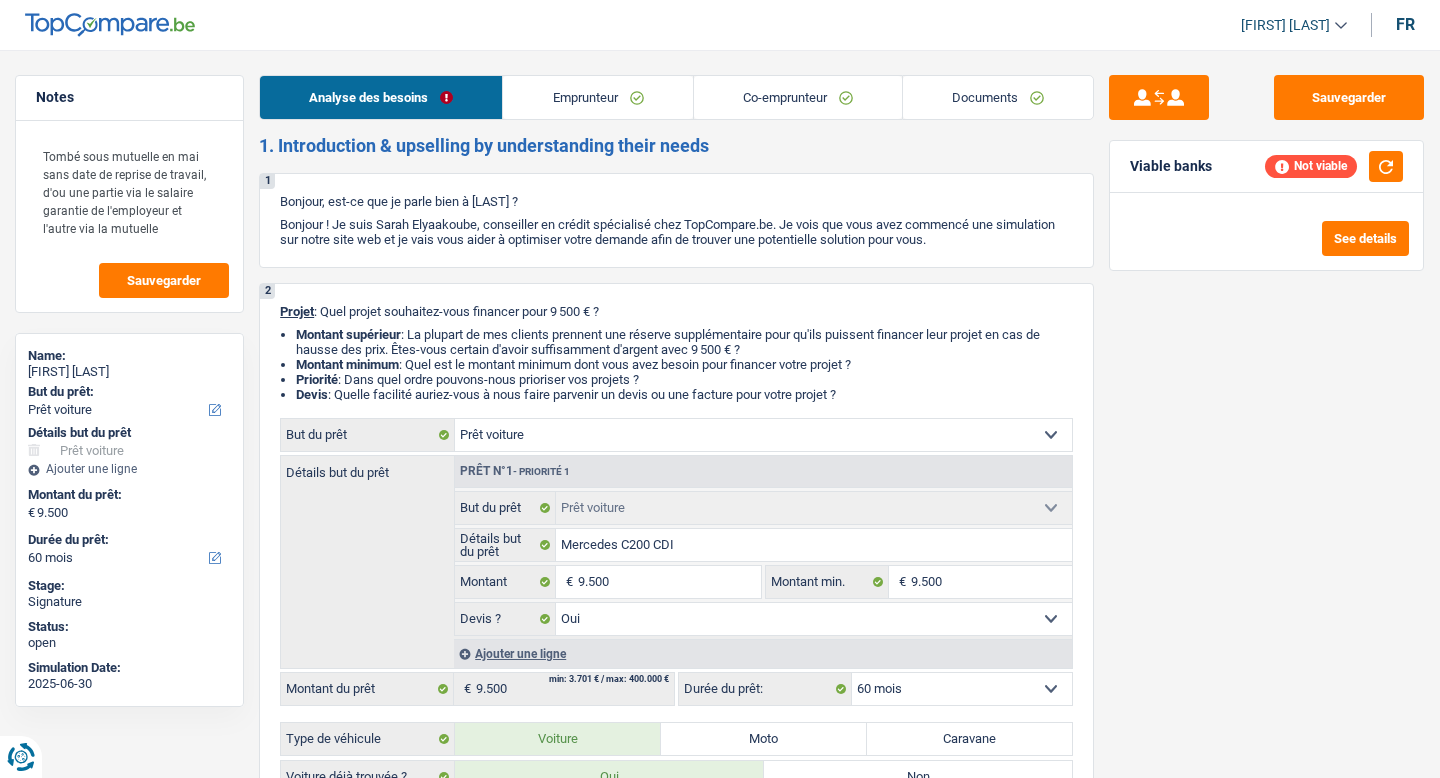 scroll, scrollTop: 0, scrollLeft: 0, axis: both 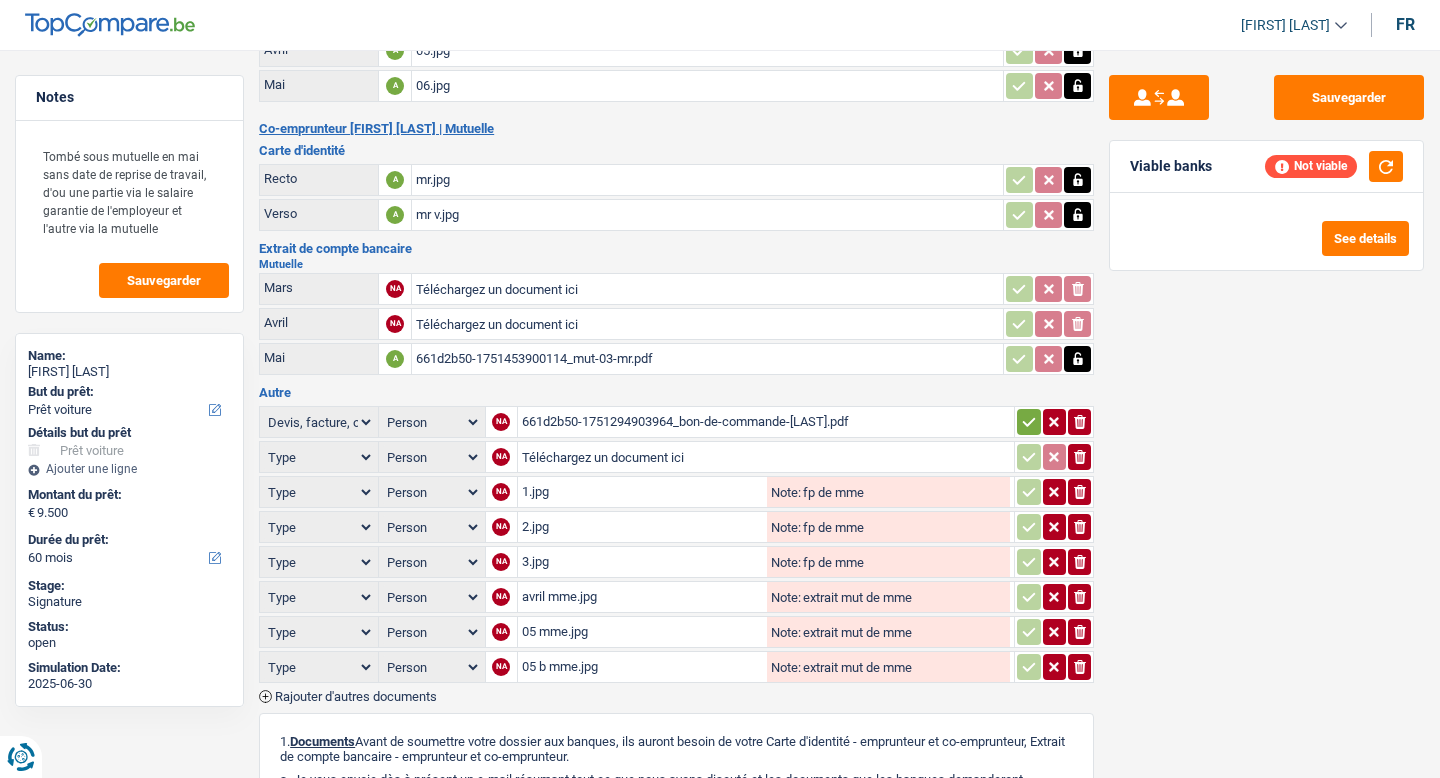 click on "661d2b50-1751294903964_bon-de-commande-kadirye-guney.pdf" at bounding box center (766, 422) 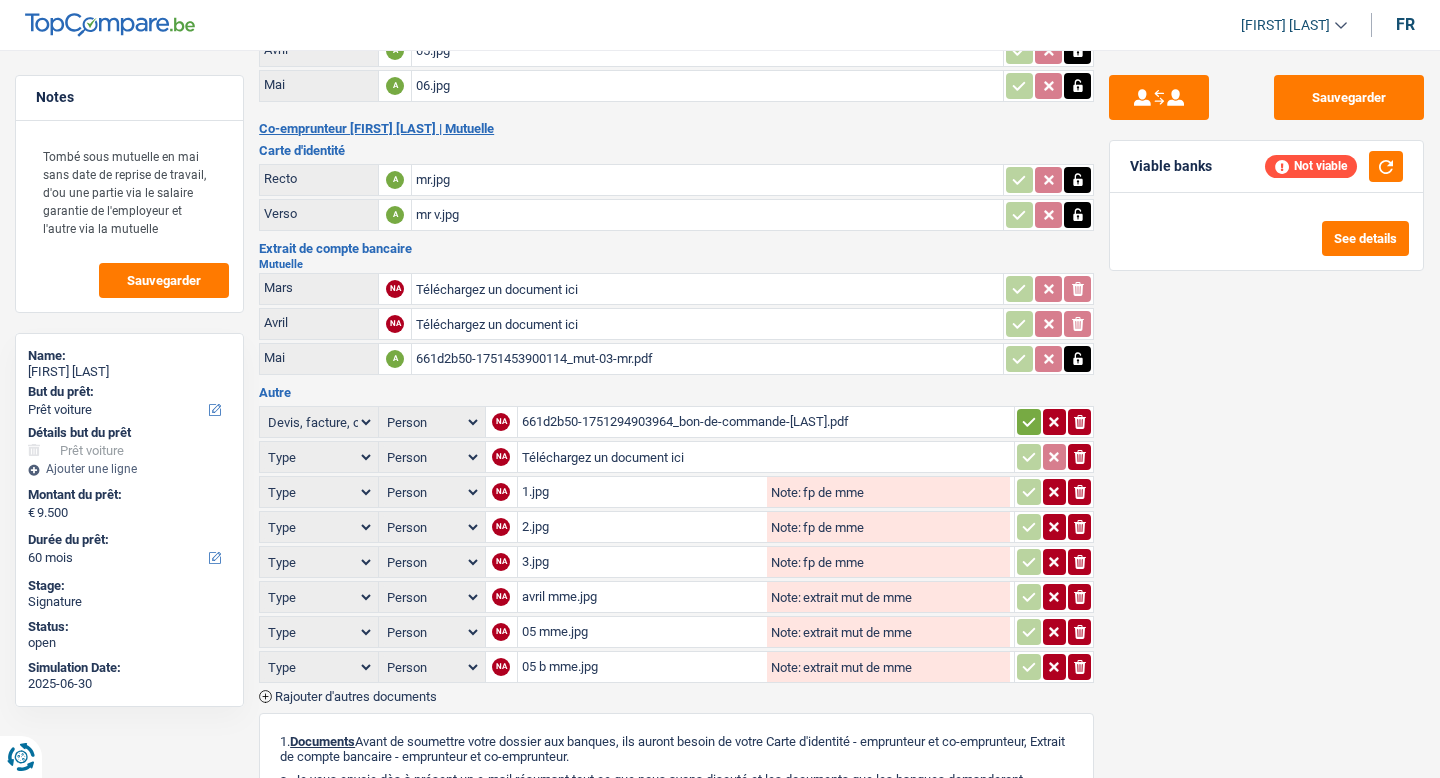click on "Téléchargez un document ici" at bounding box center [766, 457] 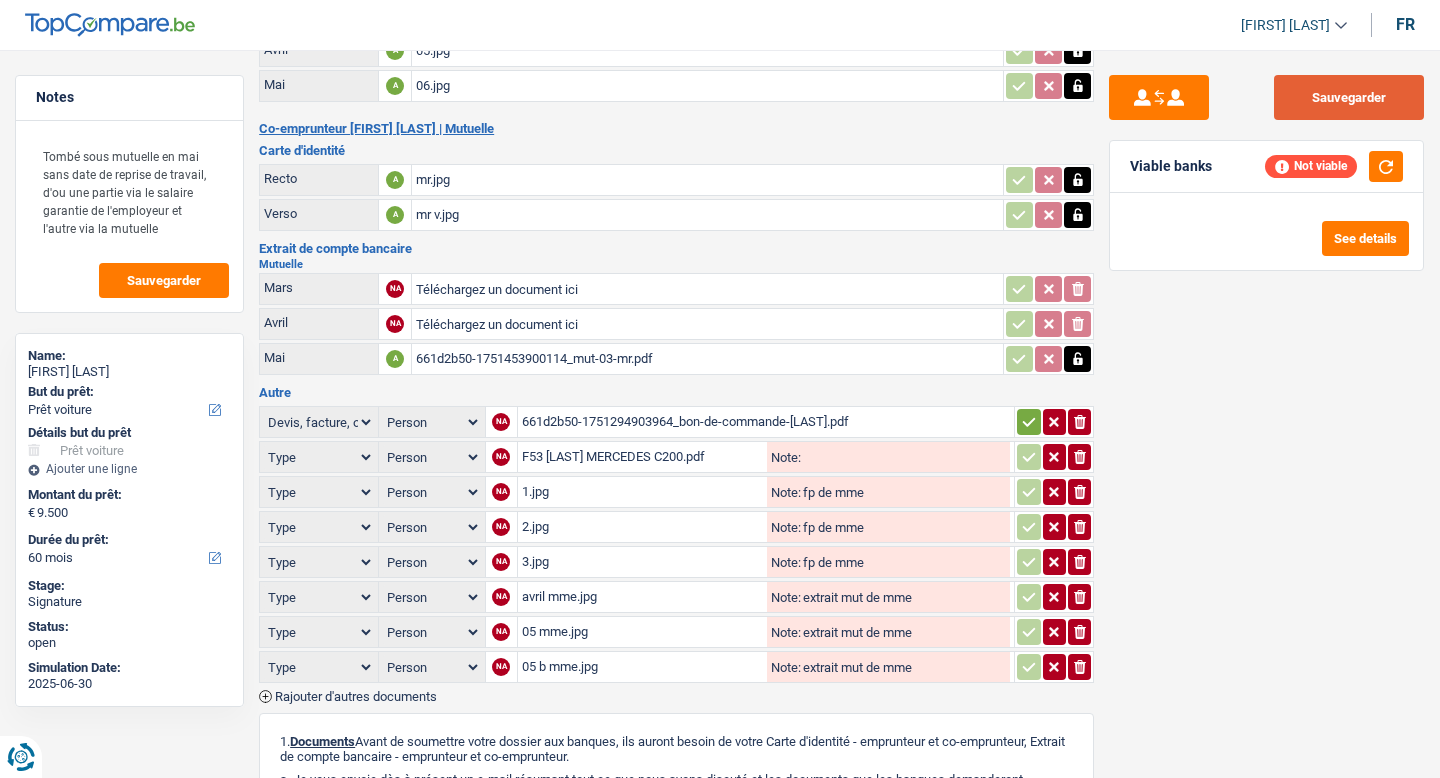 click on "Sauvegarder" at bounding box center (1349, 97) 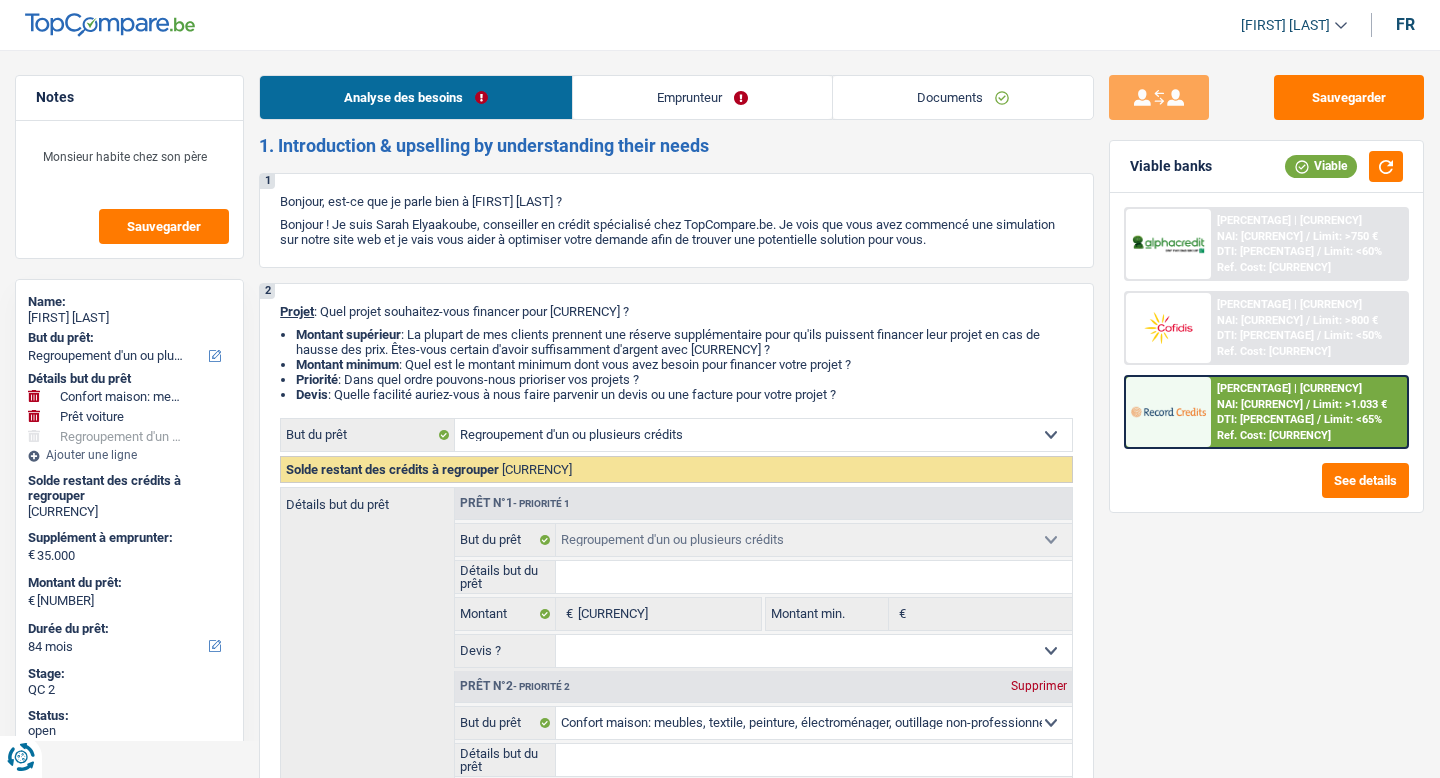 scroll, scrollTop: 0, scrollLeft: 0, axis: both 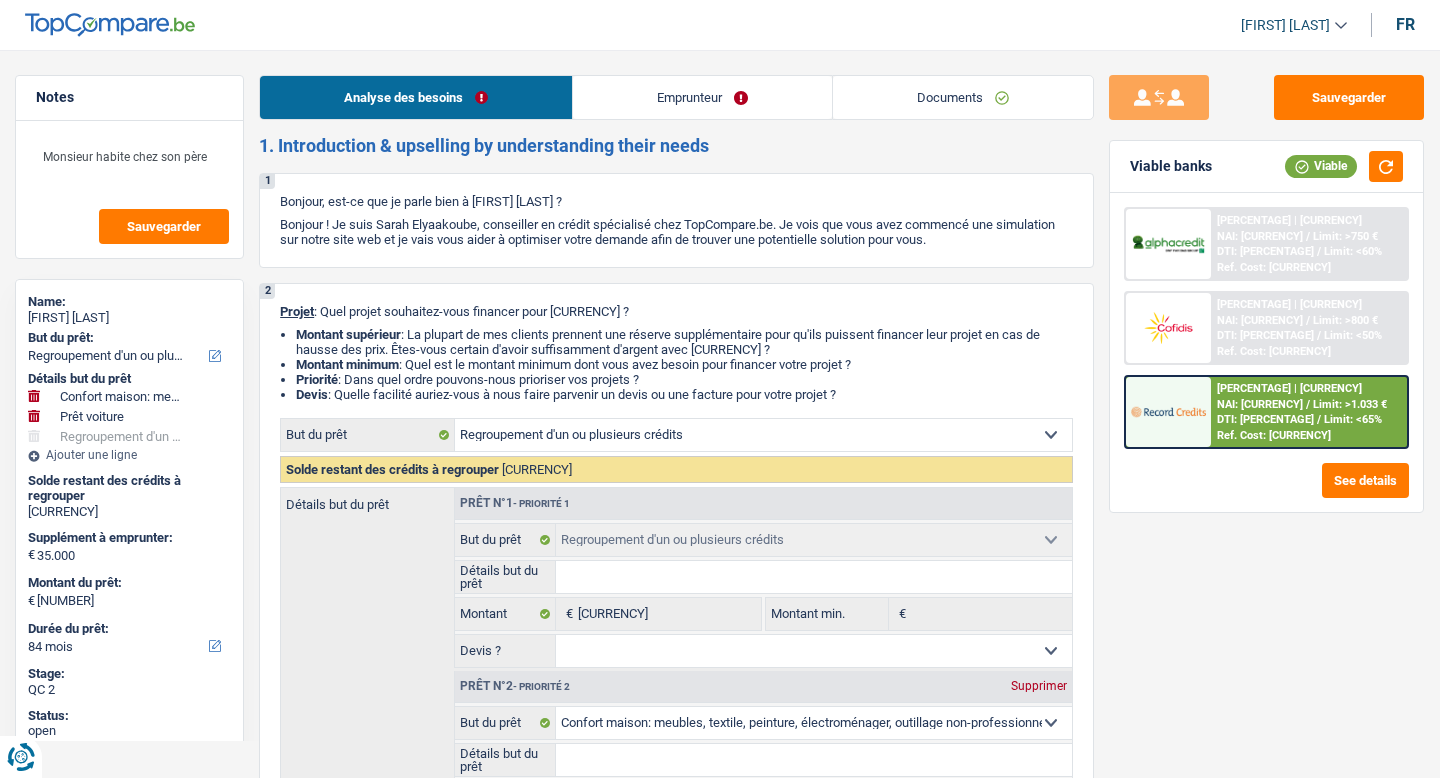 click on "Documents" at bounding box center [963, 97] 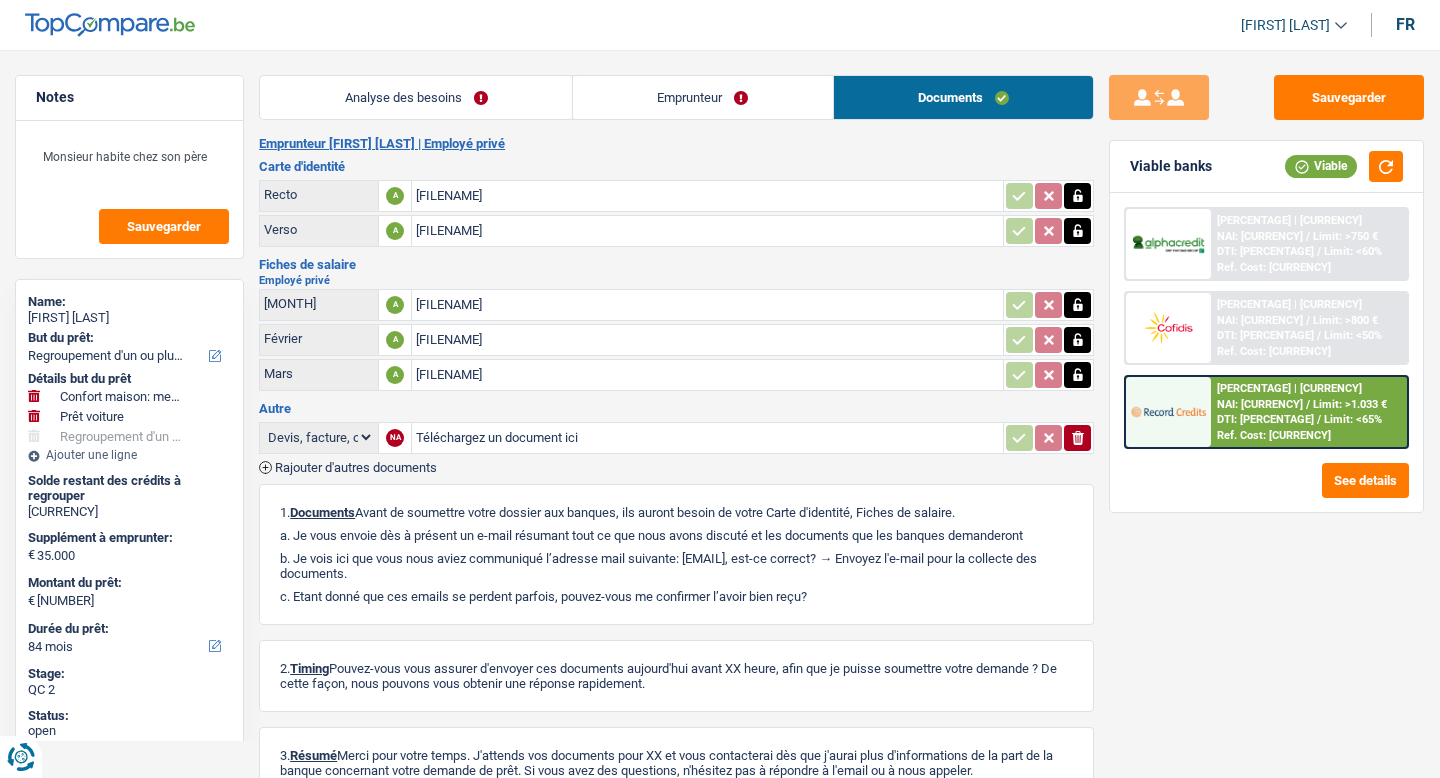 click on "Rajouter d'autres documents" at bounding box center (356, 467) 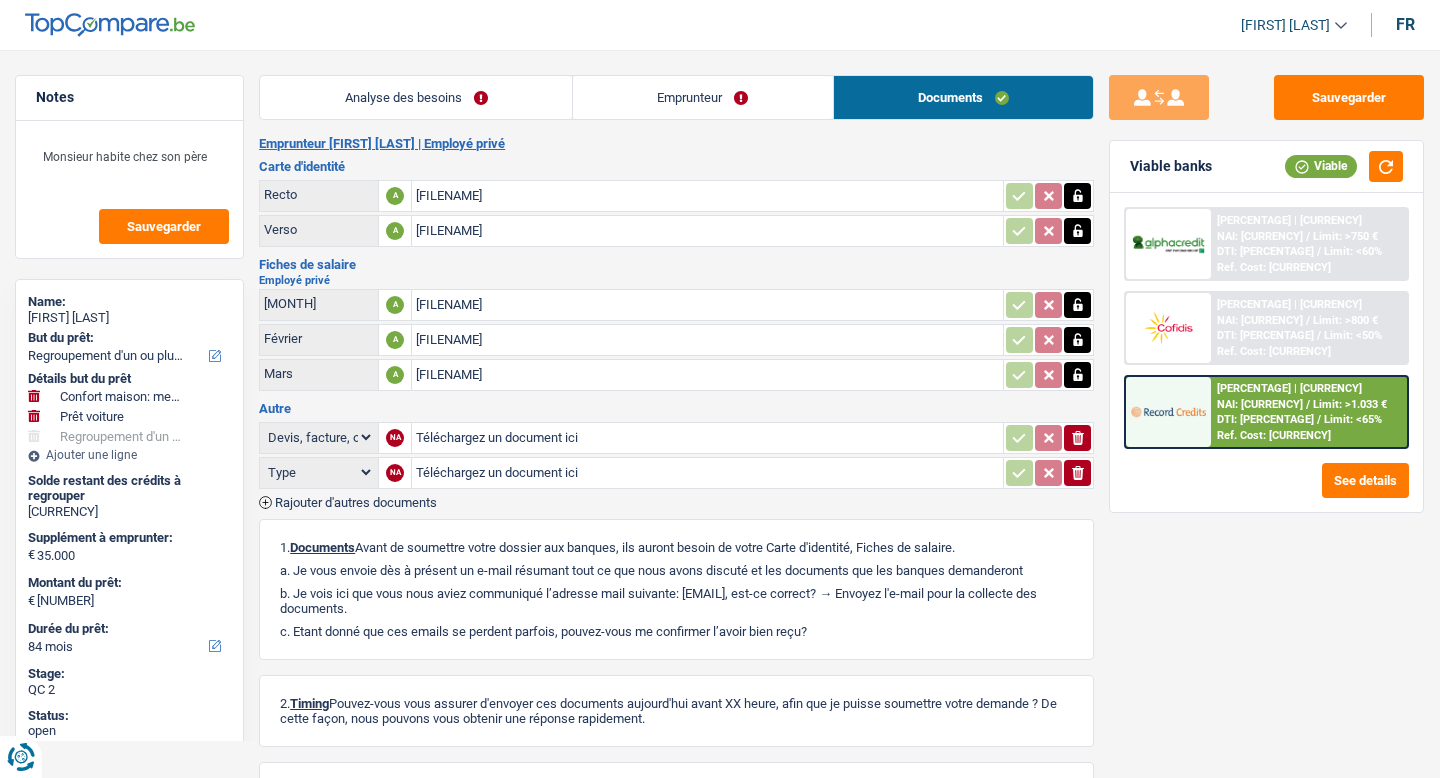 click on "Rajouter d'autres documents" at bounding box center [356, 502] 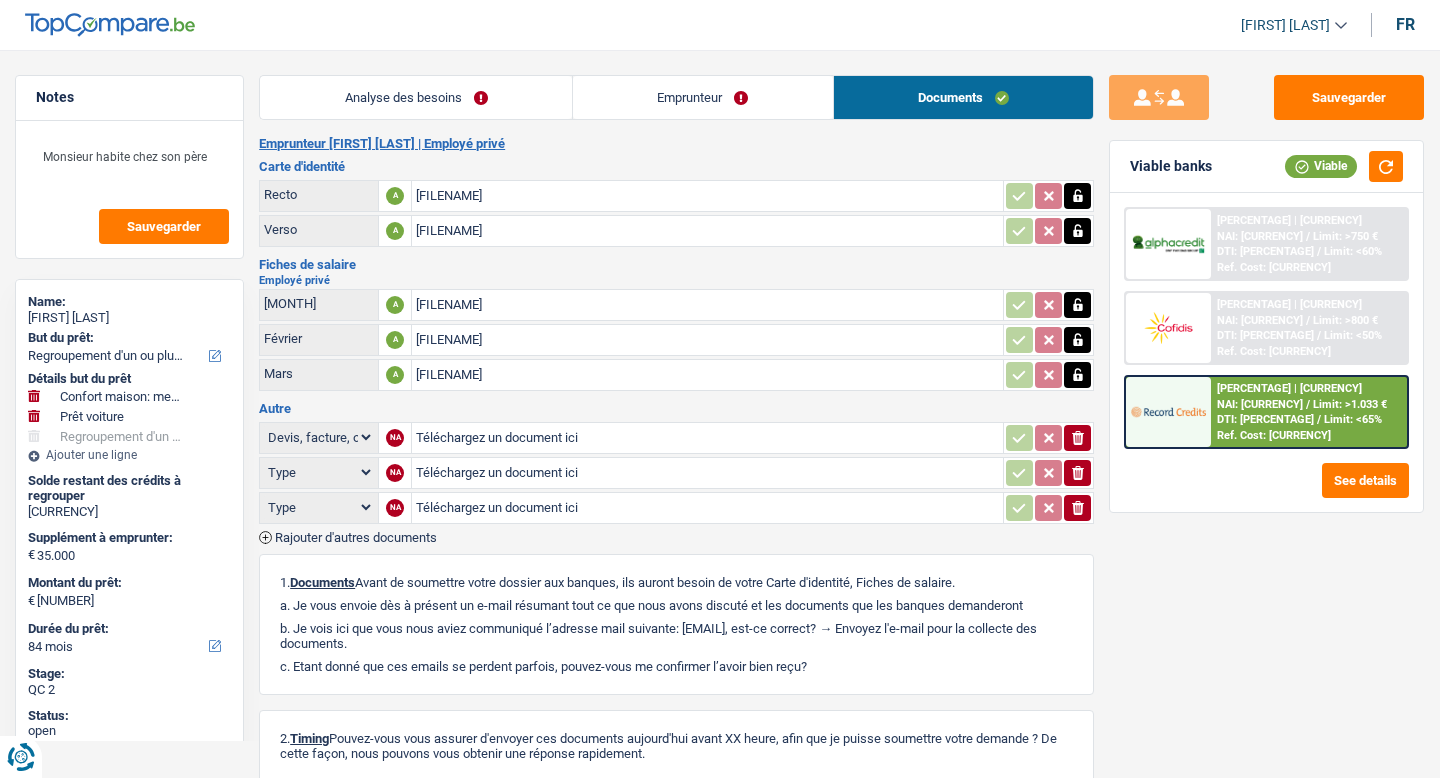 click on "Type
Analyse des besoins pour l'assurance
Attestation d'invalidité
Attestation de votre employeur
Attestation perte de la carte d'identité
Autre
Avertissement extrait de rôle 2023 concernant vos revenus 2022
Avertissement extrait de rôle 2024 concernant vos revenus 2023
Bulletin d'impôt
Carte bancaire
Certificat de composition de ménage
Certificat de résidence élargi
Certificat médical
Contrat de bail" at bounding box center [319, 472] 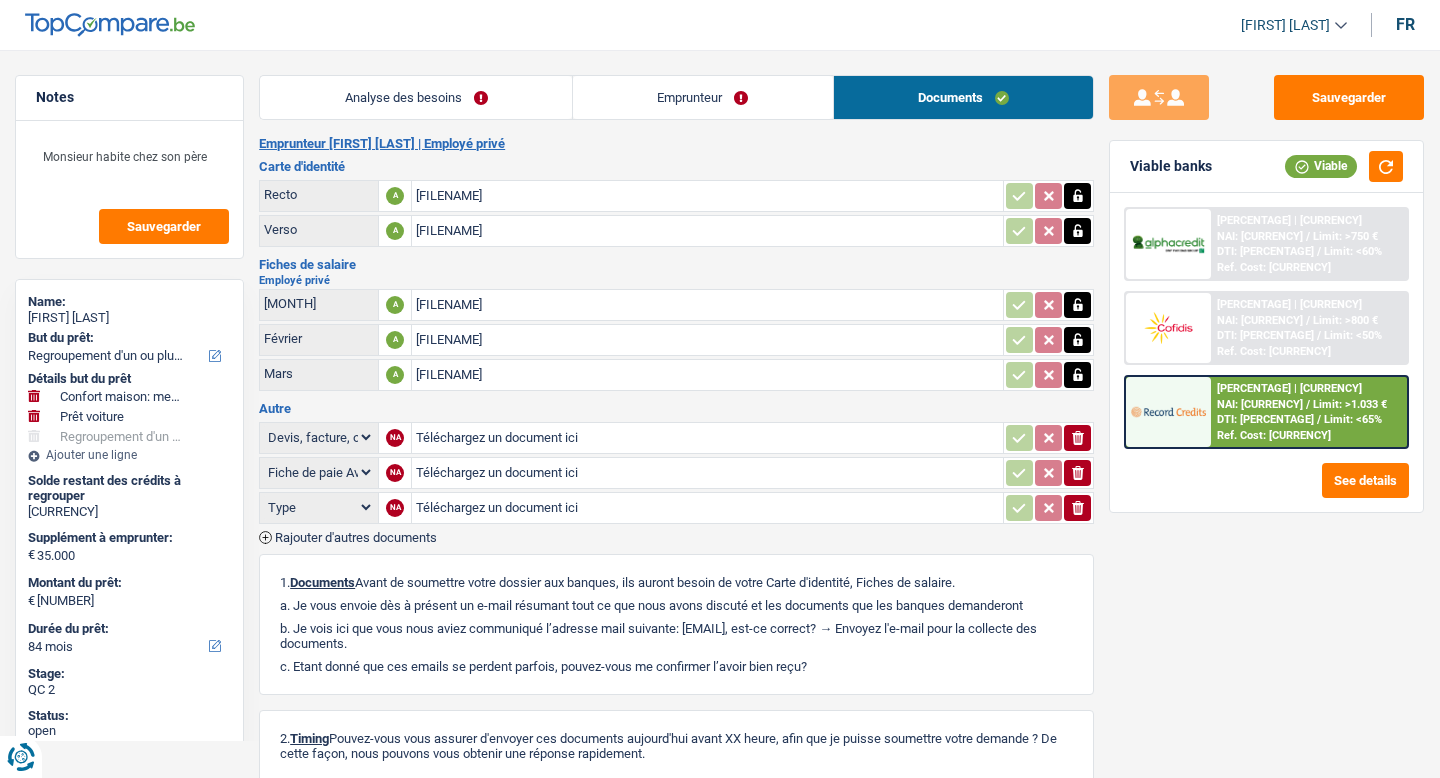 click on "Type
Analyse des besoins pour l'assurance
Attestation d'invalidité
Attestation de votre employeur
Attestation perte de la carte d'identité
Autre
Avertissement extrait de rôle 2023 concernant vos revenus 2022
Avertissement extrait de rôle 2024 concernant vos revenus 2023
Bulletin d'impôt
Carte bancaire
Certificat de composition de ménage
Certificat de résidence élargi
Certificat médical
Contrat de bail" at bounding box center [319, 507] 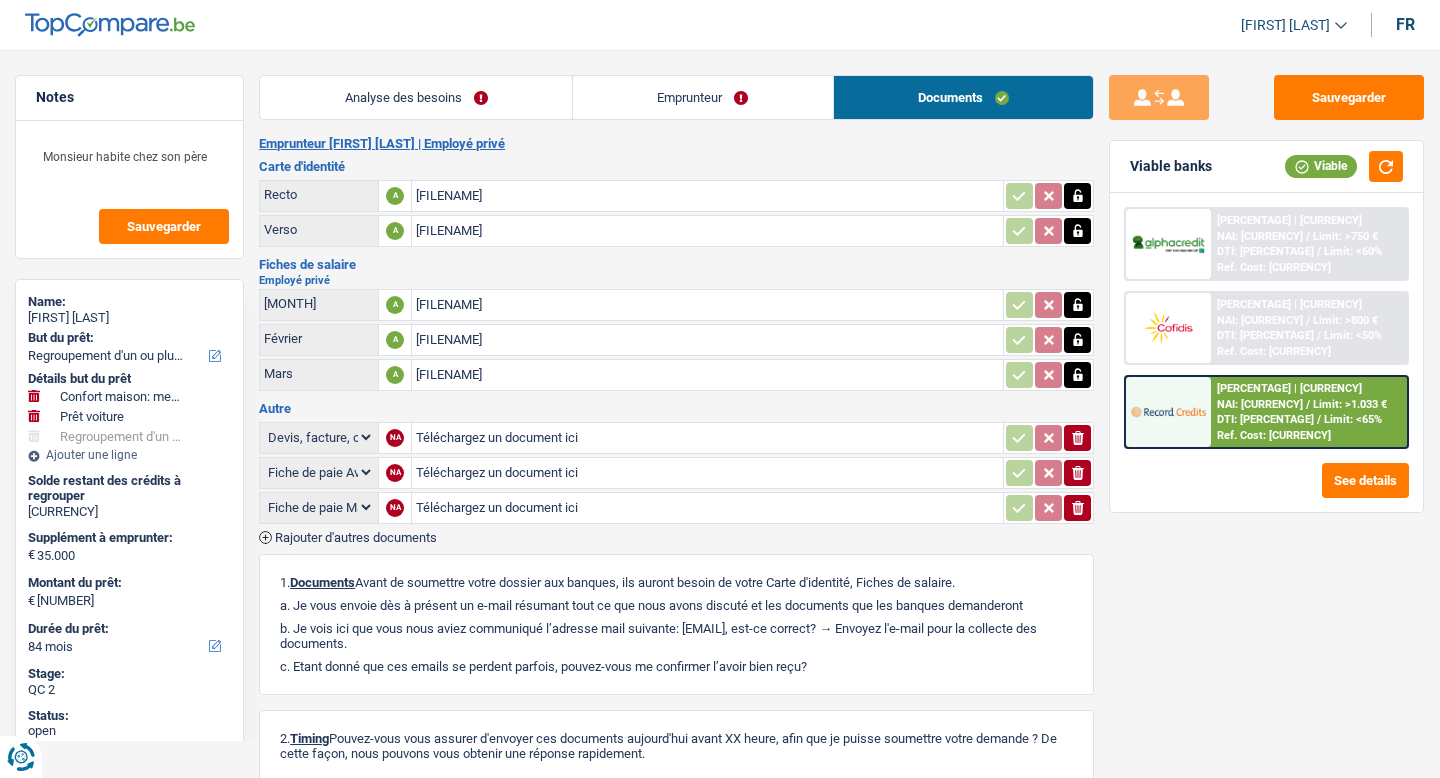 click on "Téléchargez un document ici" at bounding box center (707, 508) 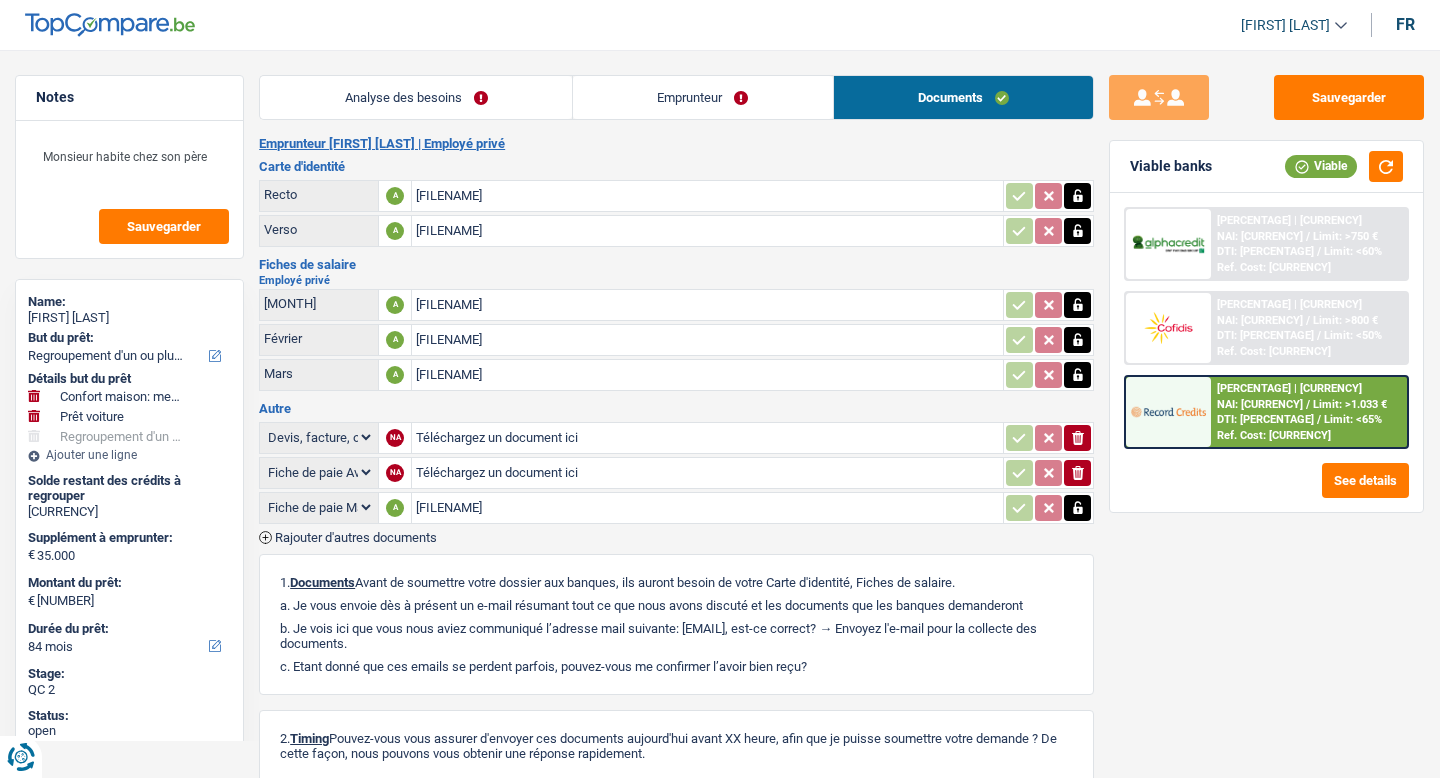 click on "Téléchargez un document ici" at bounding box center (707, 473) 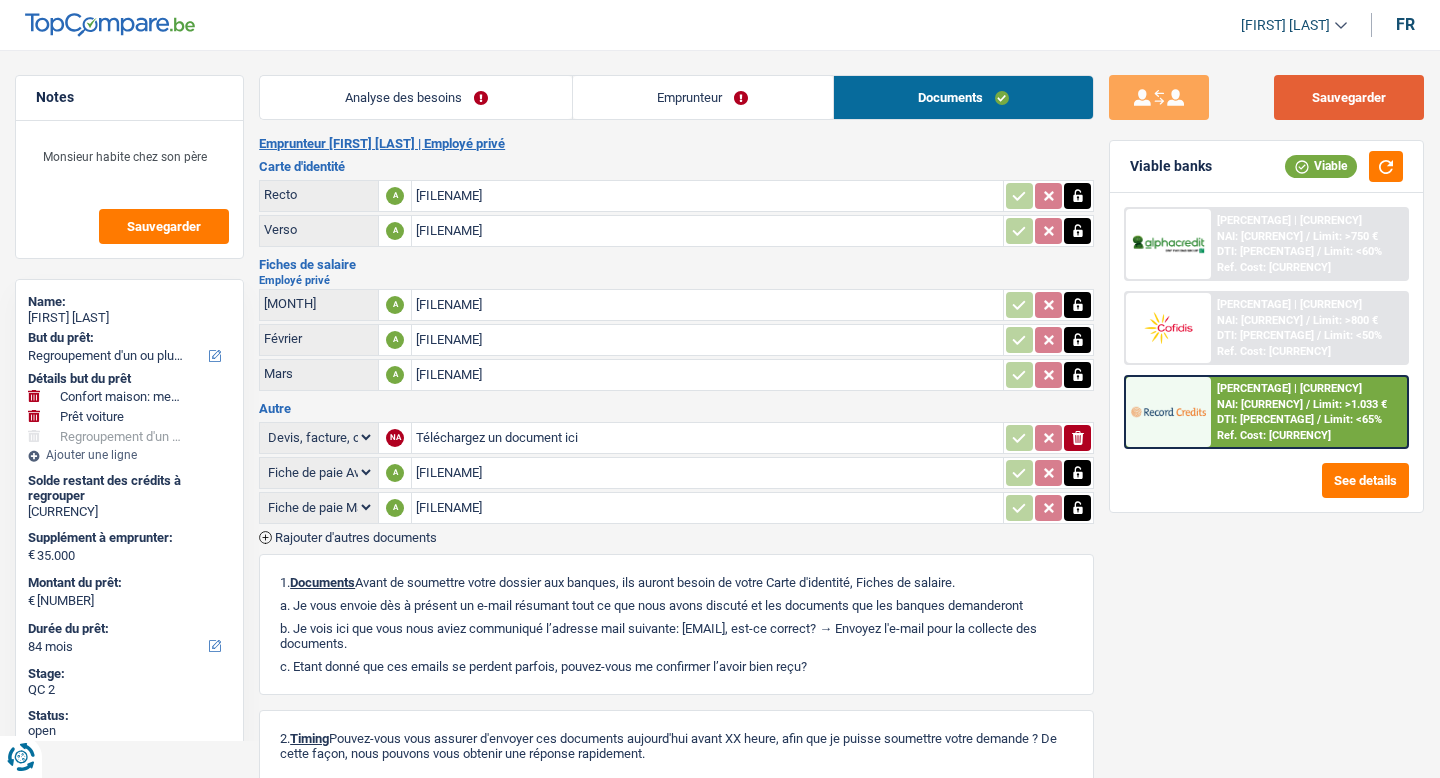 click on "Sauvegarder" at bounding box center [1349, 97] 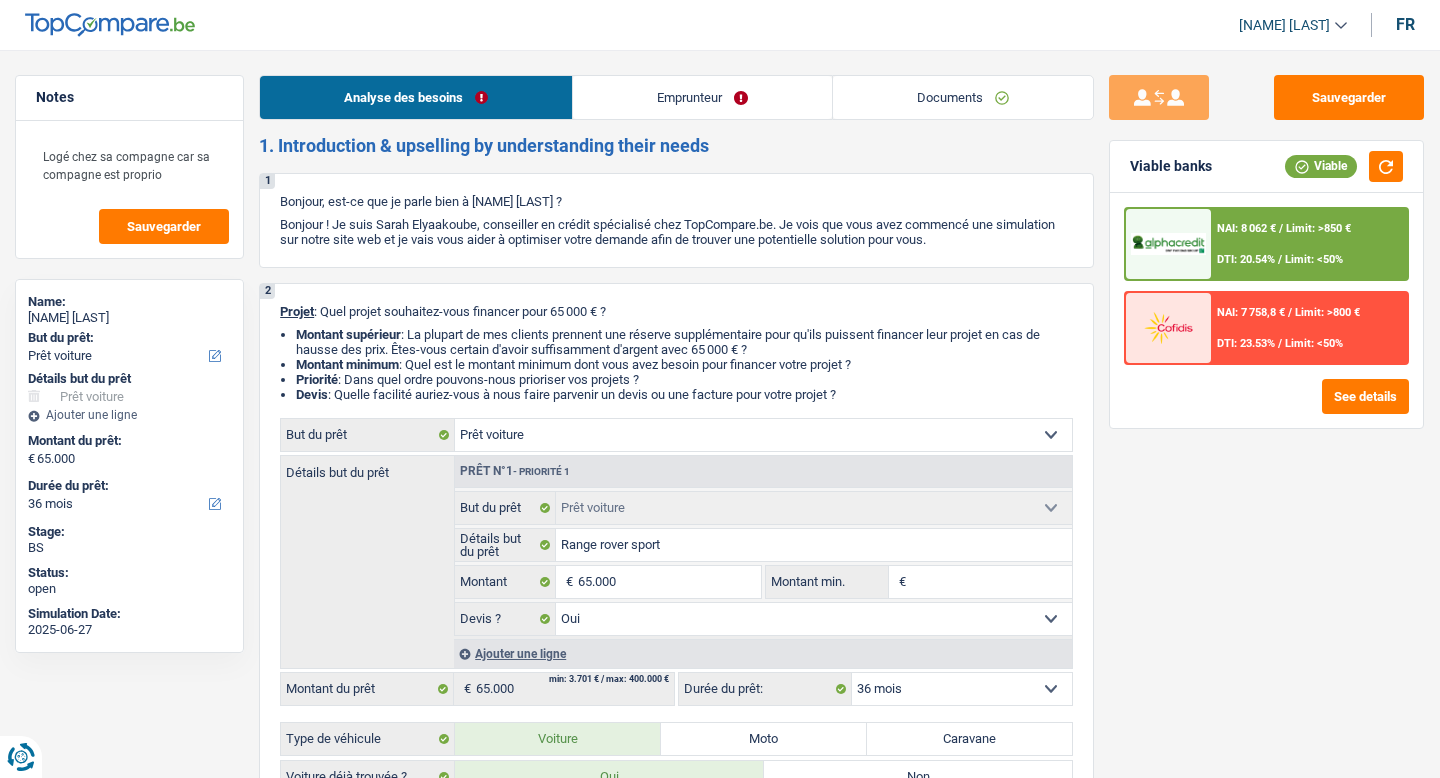 scroll, scrollTop: 0, scrollLeft: 0, axis: both 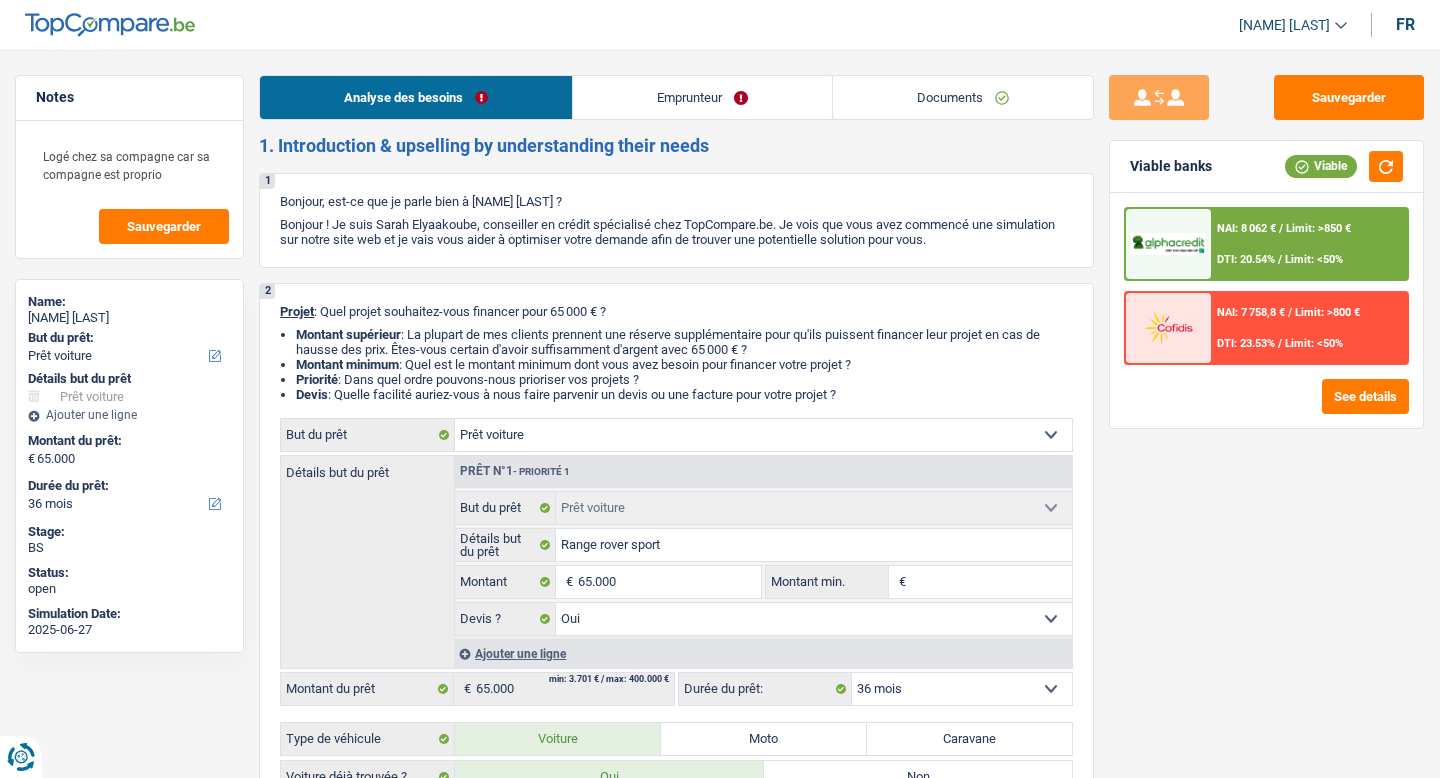 click on "Documents" at bounding box center (963, 97) 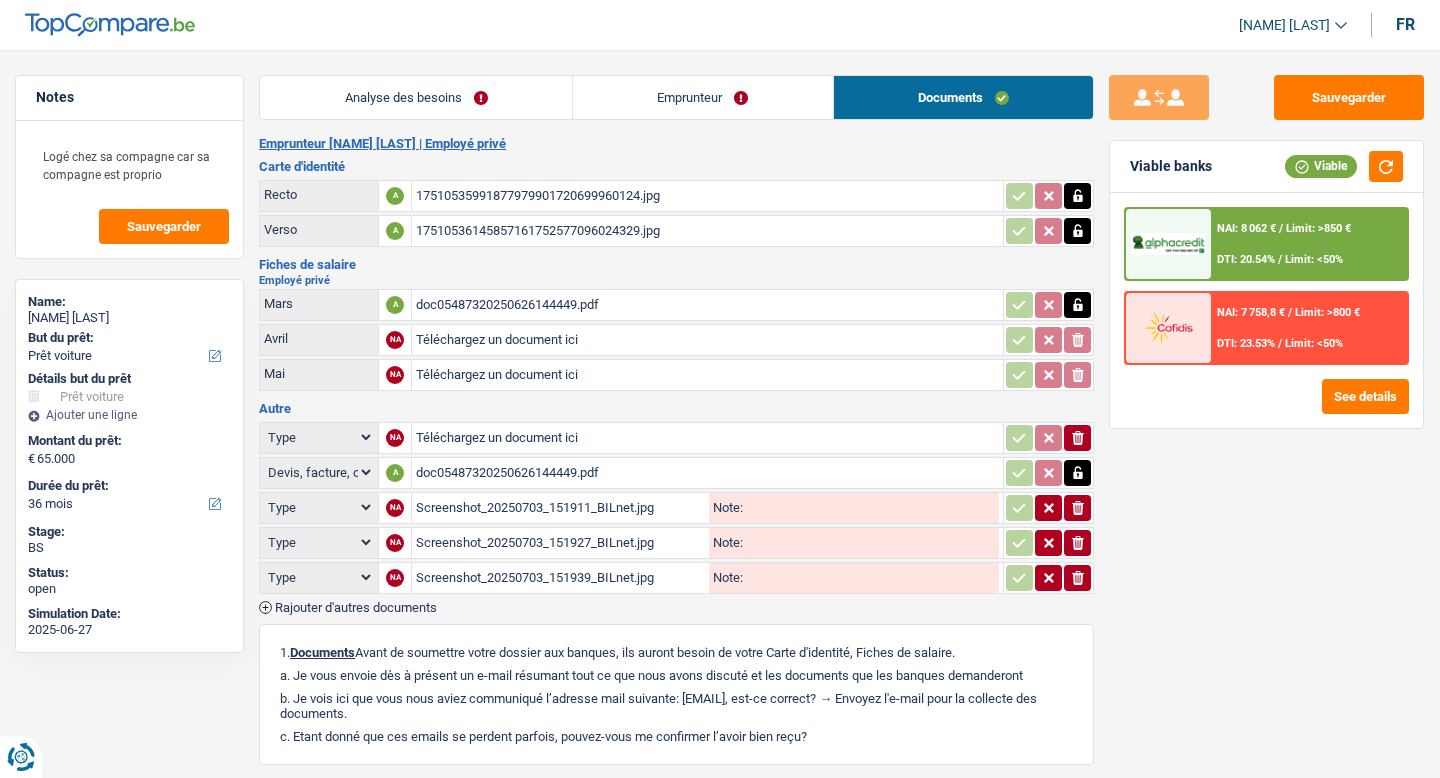 click on "Rajouter d'autres documents" at bounding box center (356, 607) 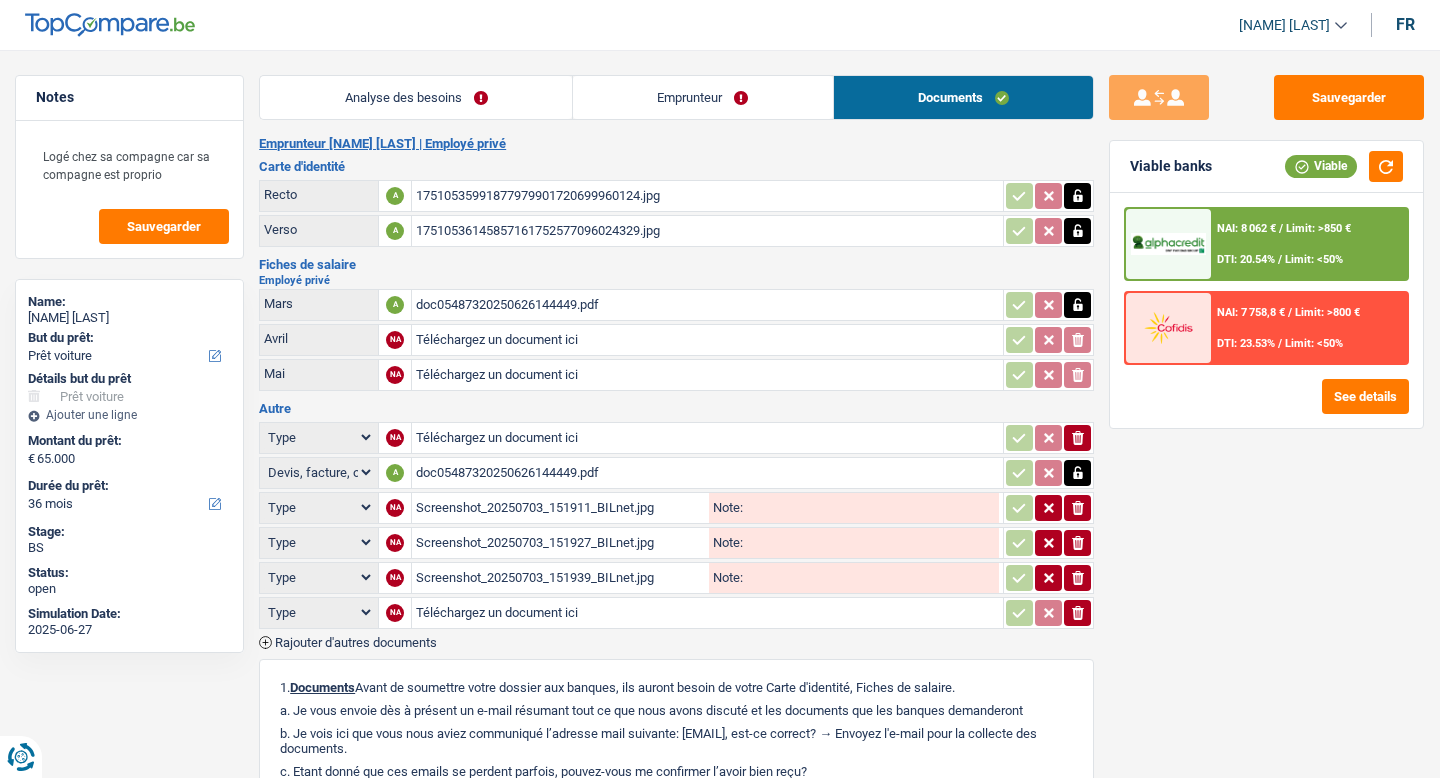 click on "Téléchargez un document ici" at bounding box center [707, 613] 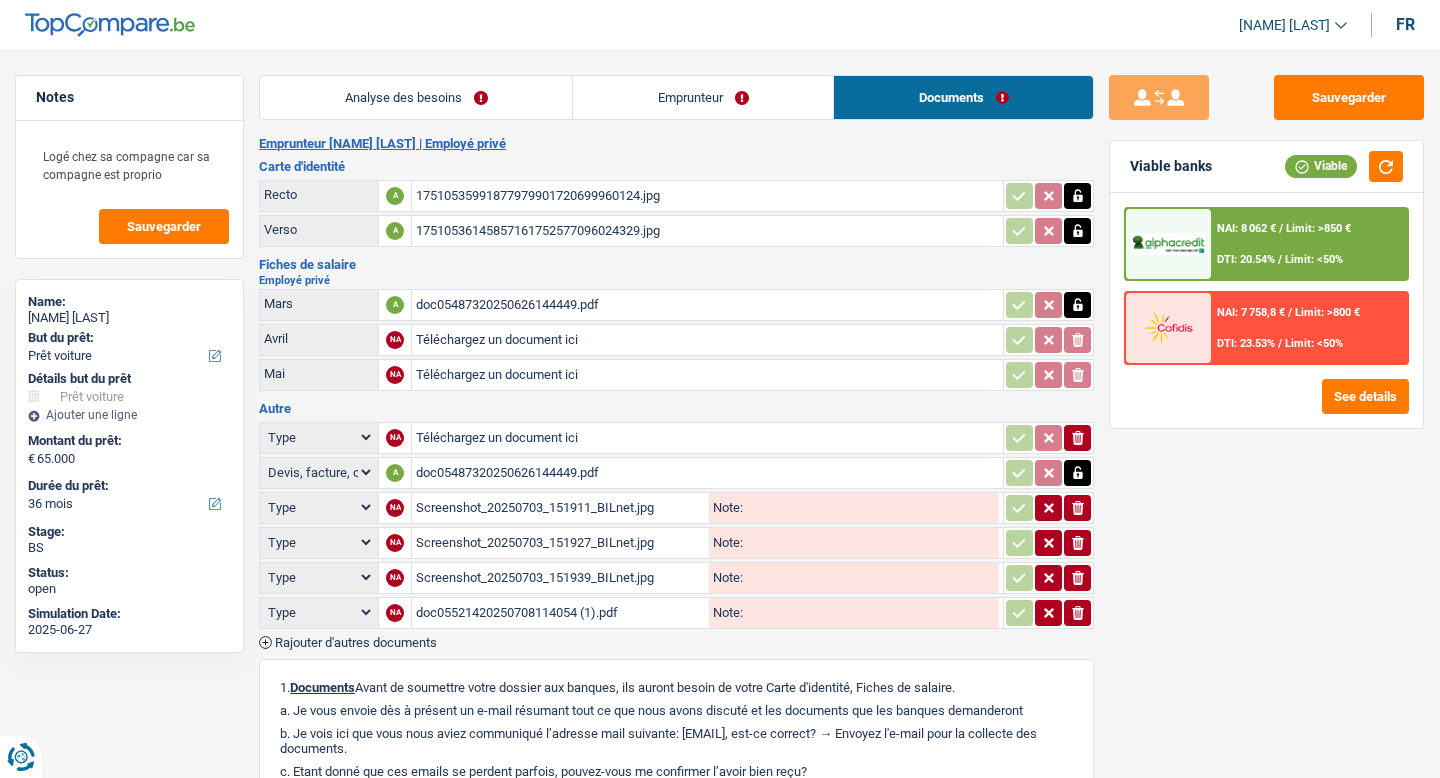 click on "doc05521420250708114054 (1).pdf" at bounding box center (560, 508) 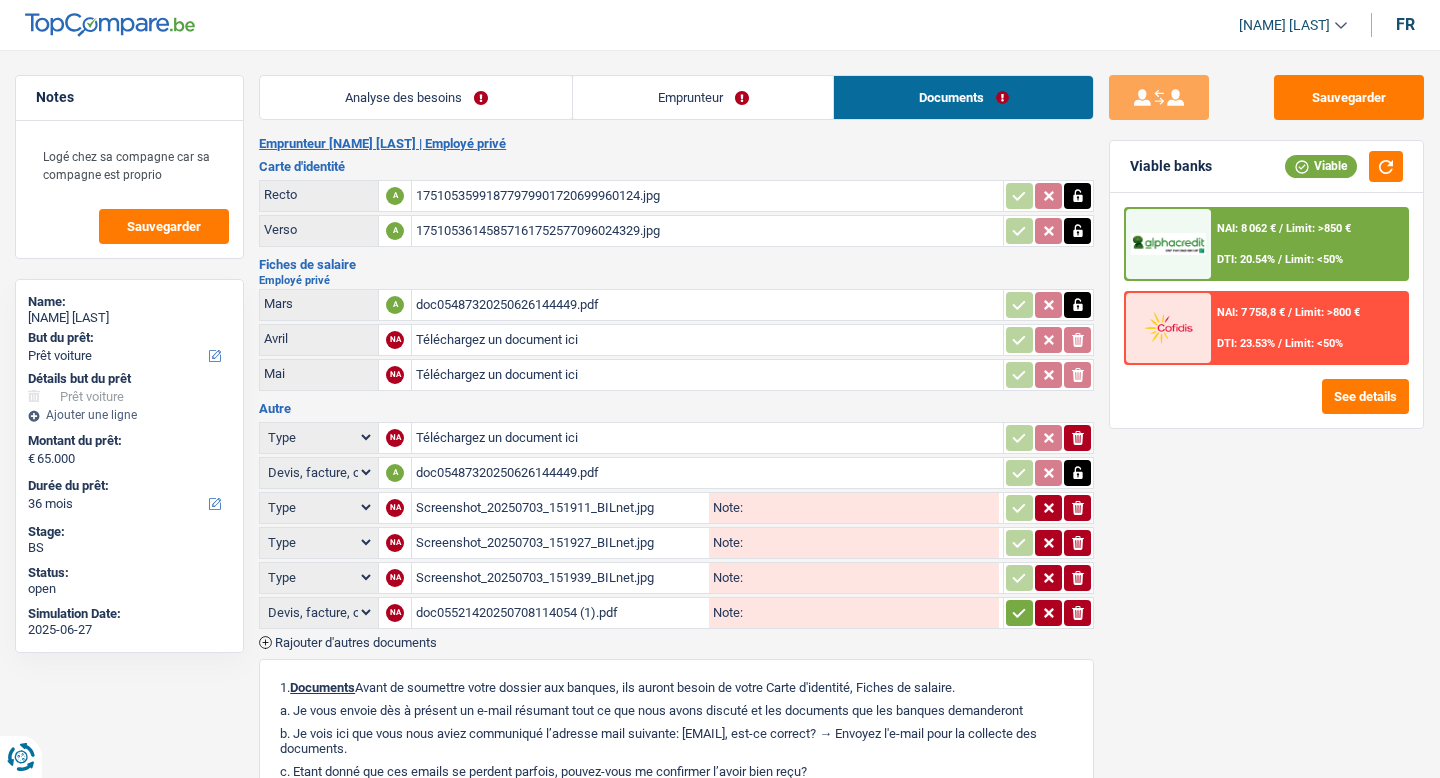 click at bounding box center (1019, 438) 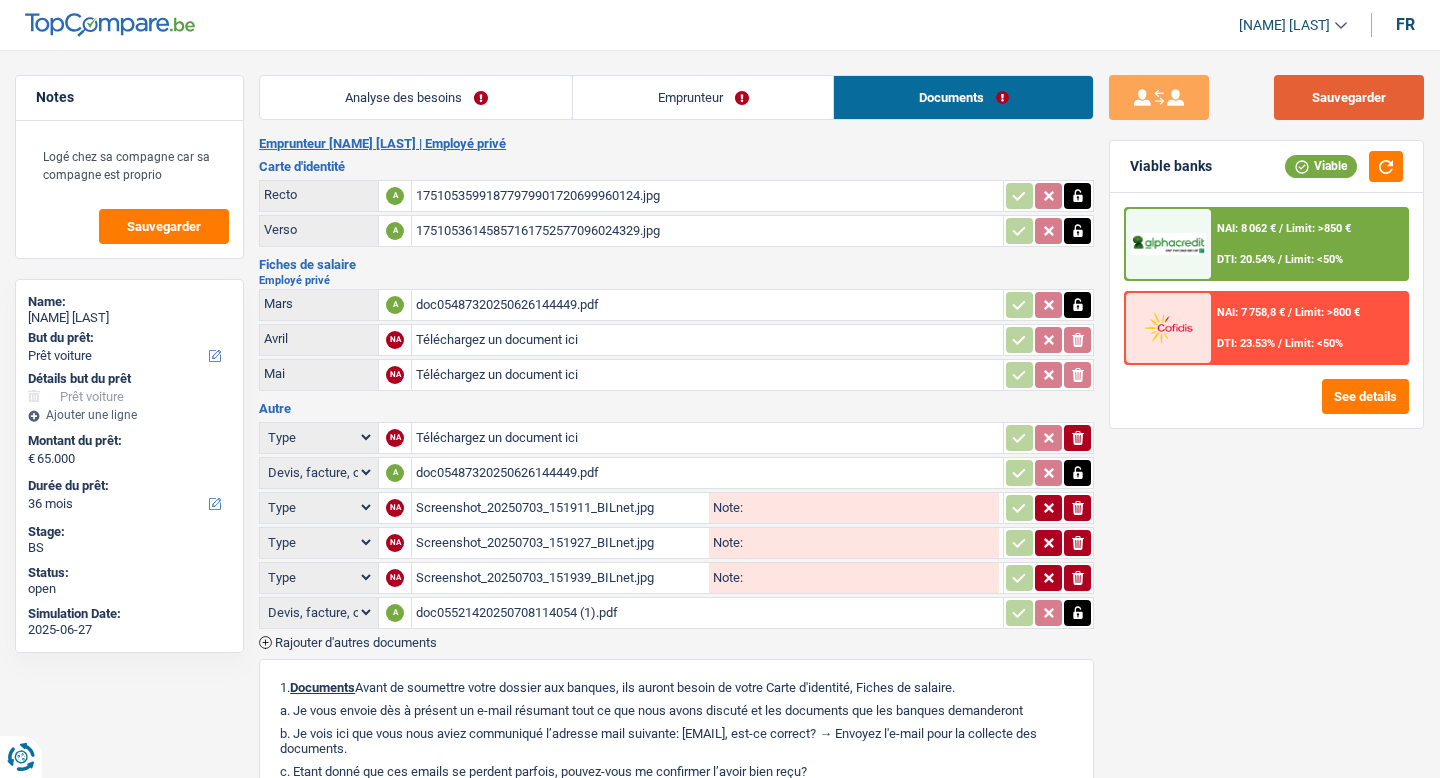click on "Sauvegarder" at bounding box center (1349, 97) 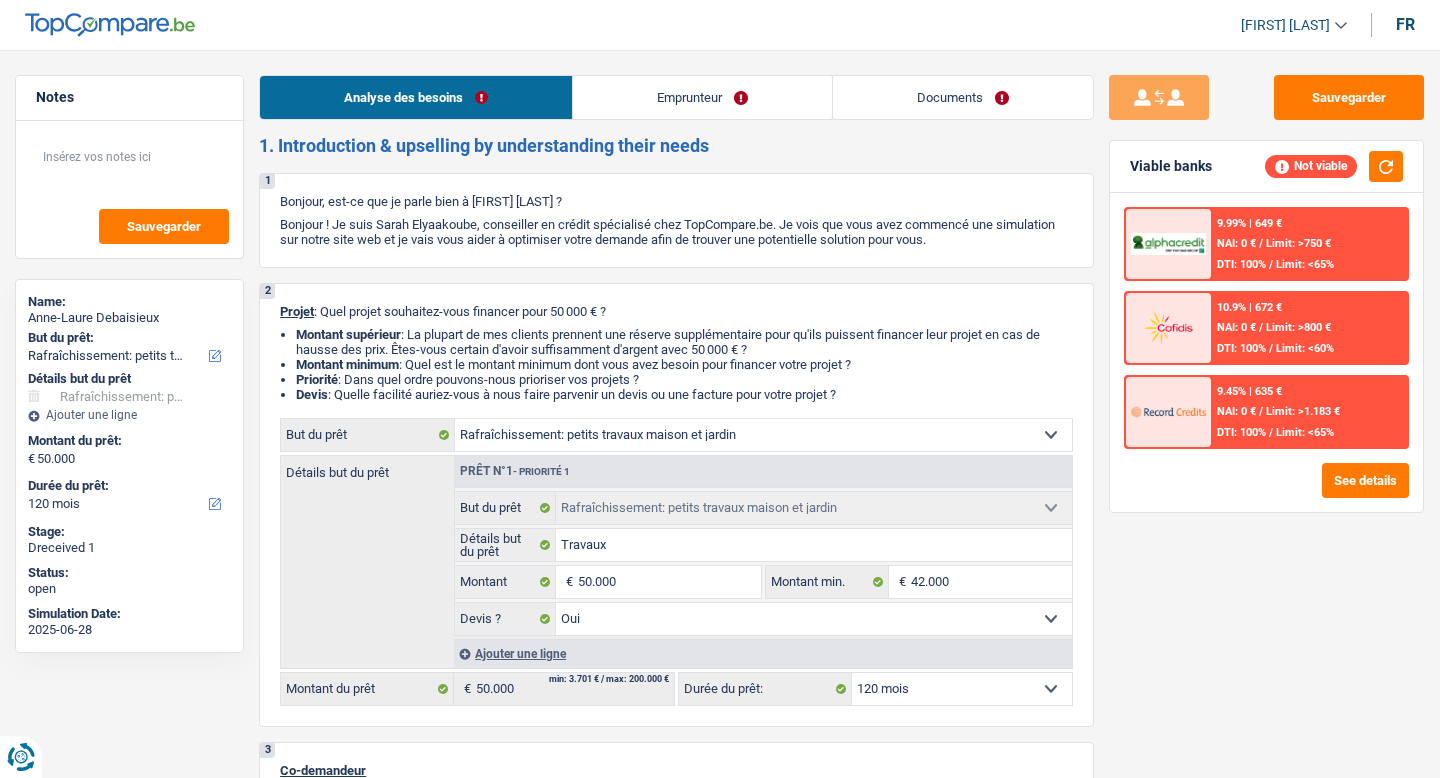 scroll, scrollTop: 0, scrollLeft: 0, axis: both 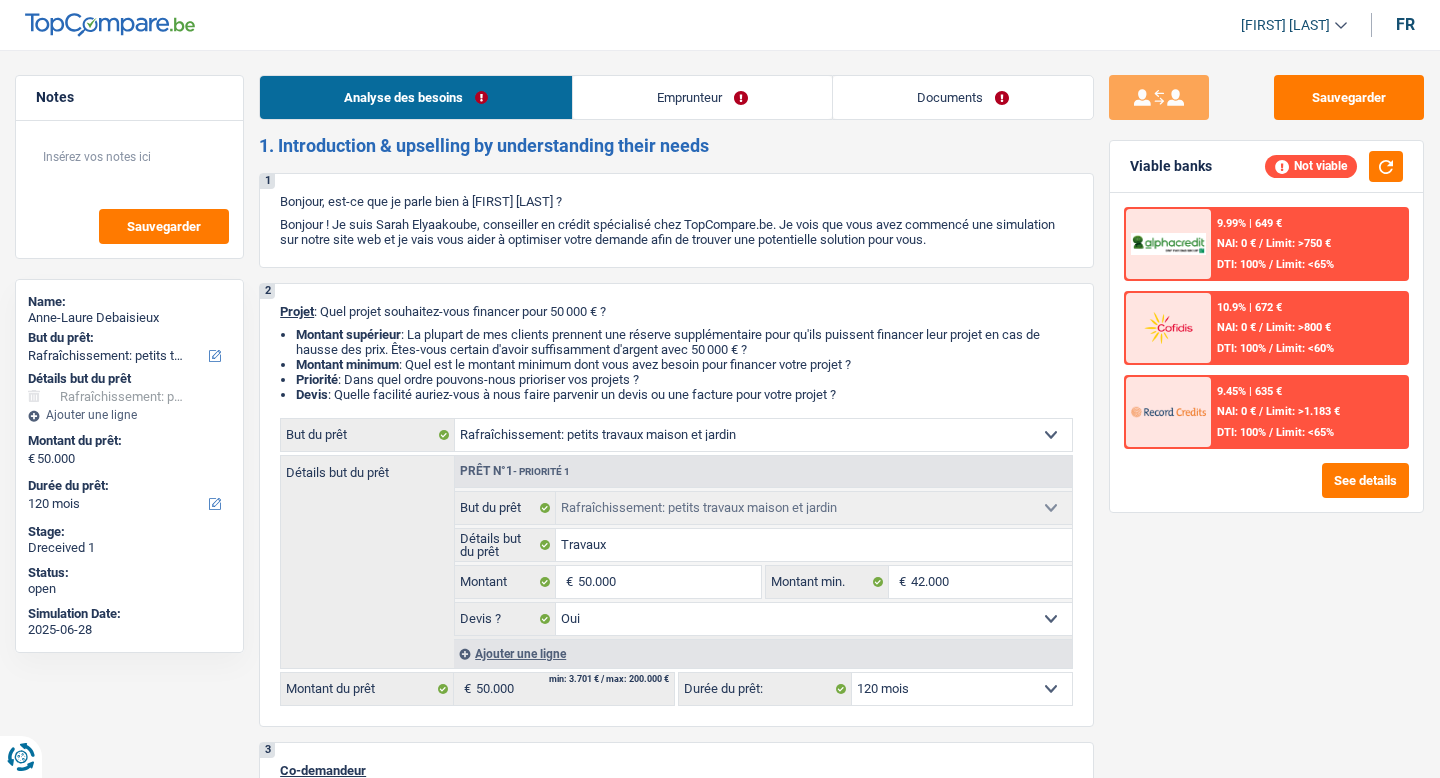 click on "Documents" at bounding box center [963, 97] 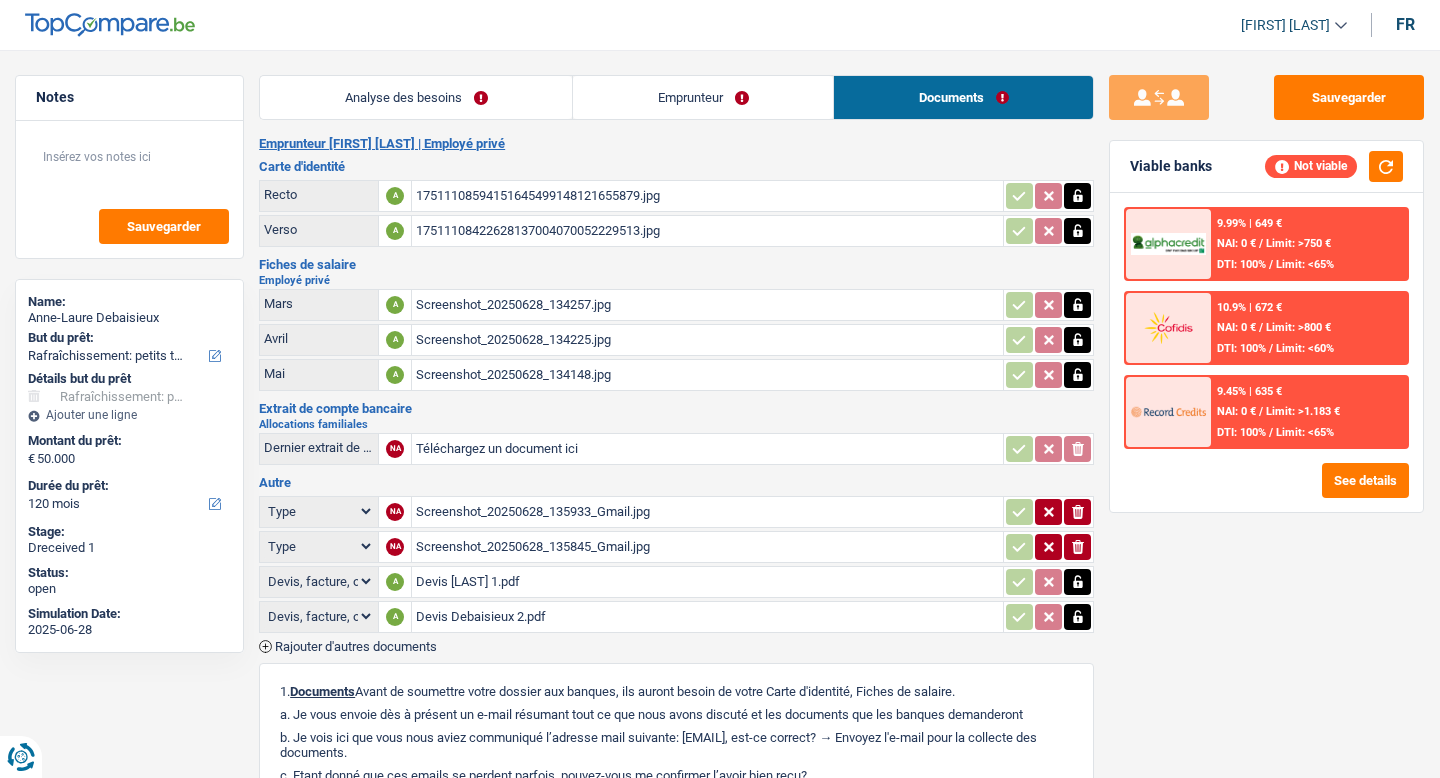 click on "Devis [LAST] 1.pdf" at bounding box center (707, 512) 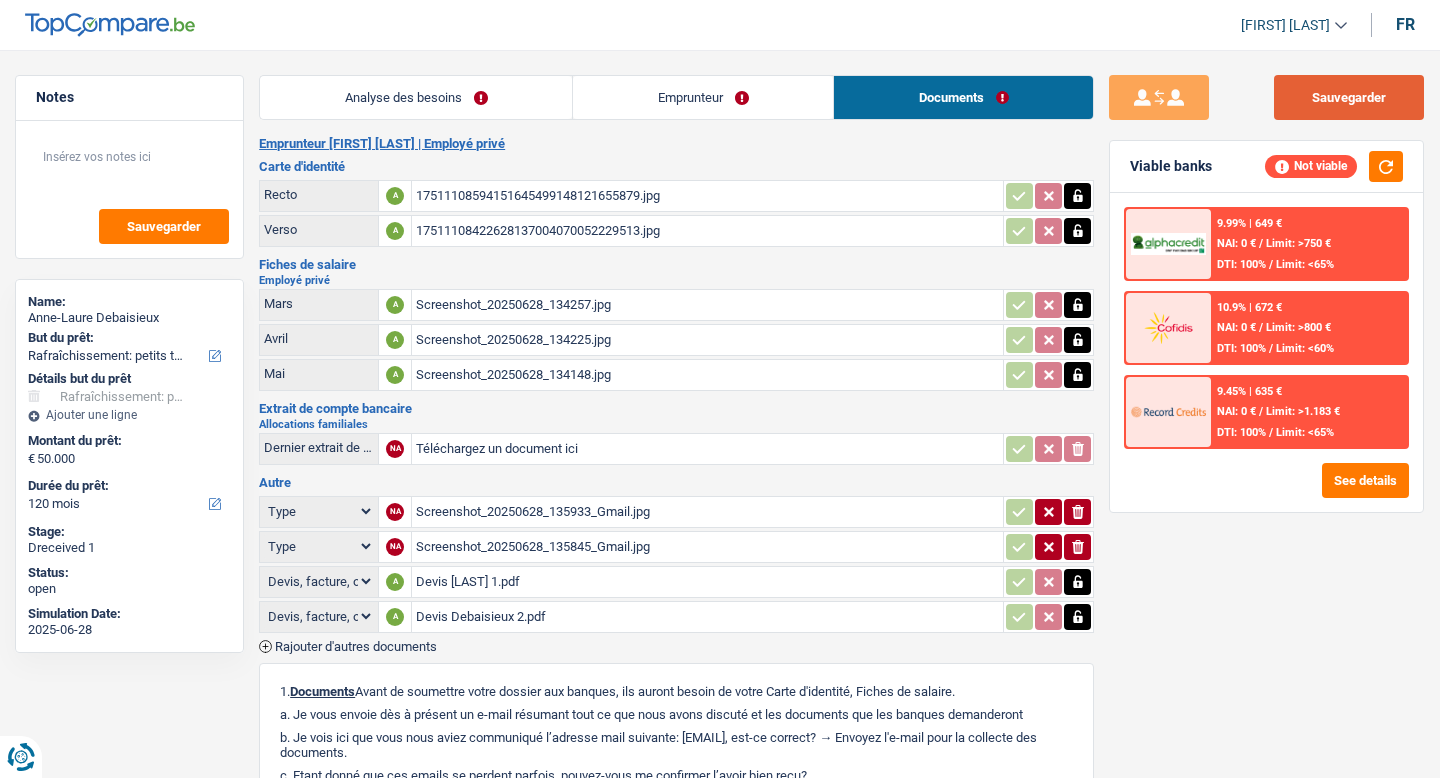 click on "Sauvegarder" at bounding box center [1349, 97] 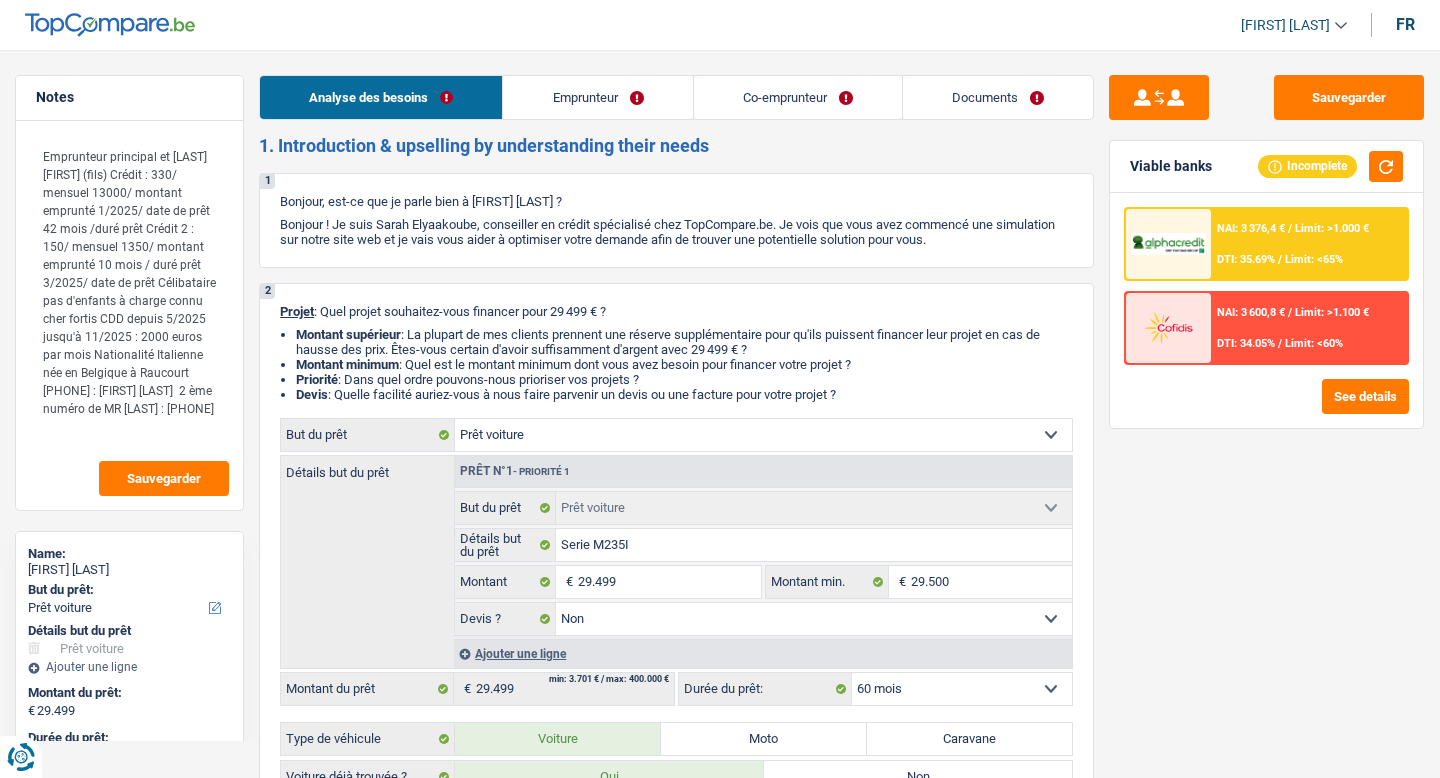 scroll, scrollTop: 0, scrollLeft: 0, axis: both 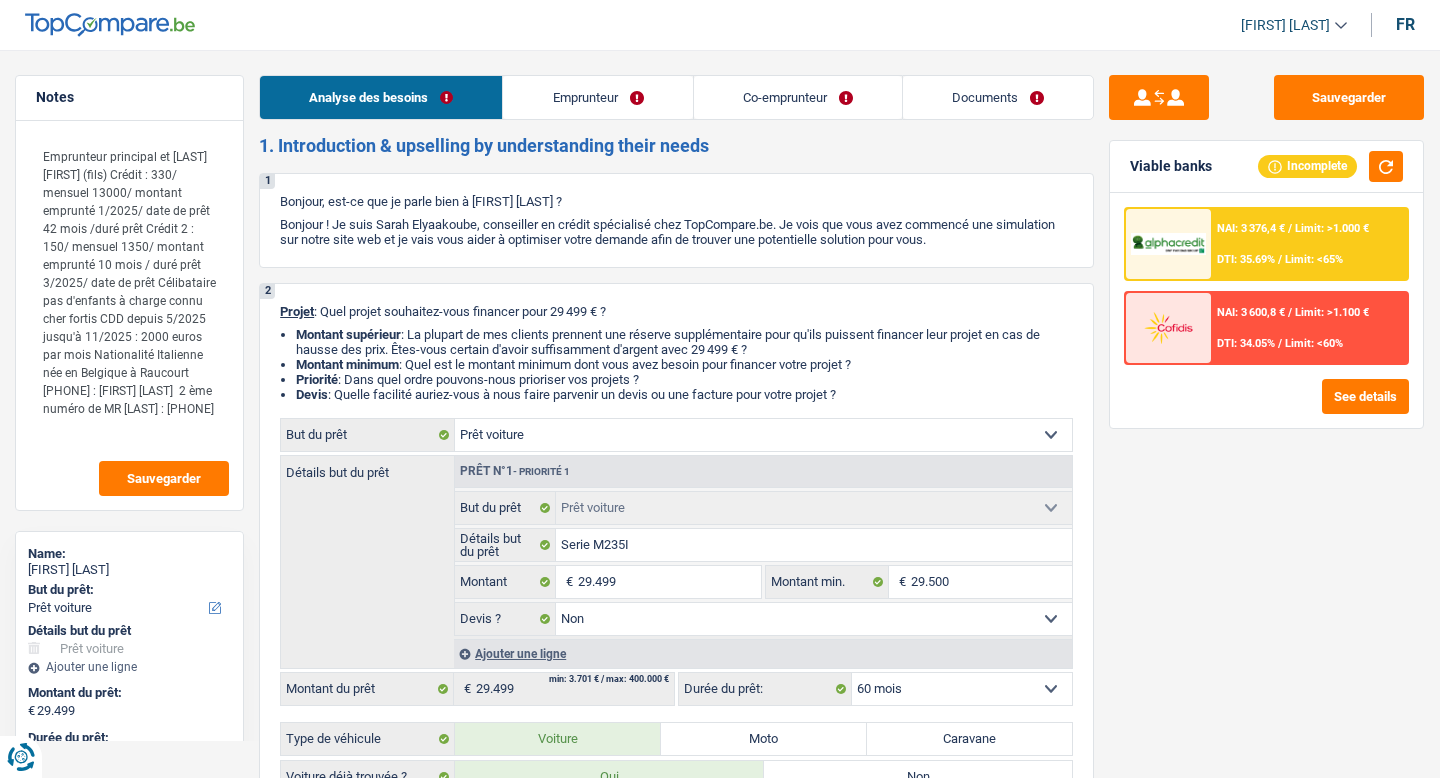 click on "Documents" at bounding box center [998, 97] 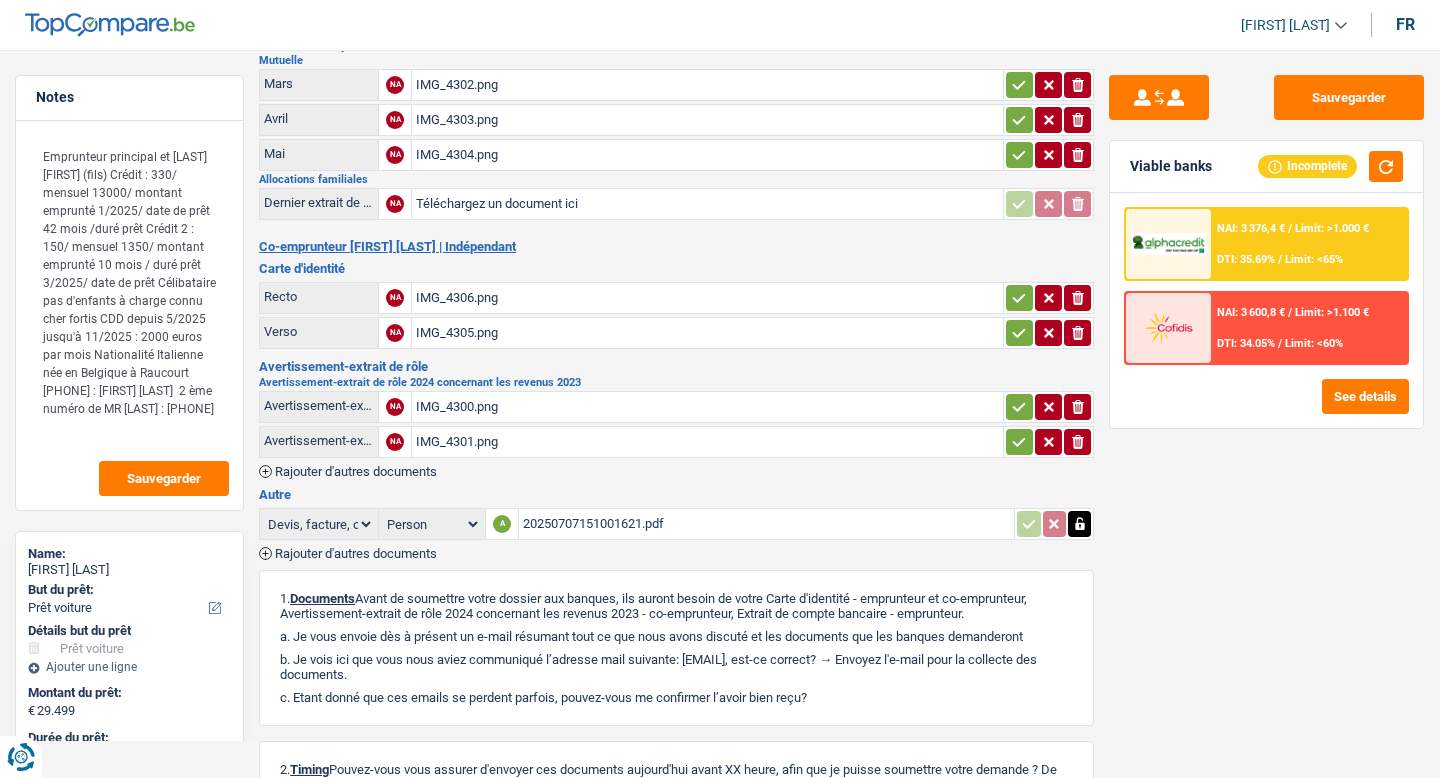 scroll, scrollTop: 0, scrollLeft: 0, axis: both 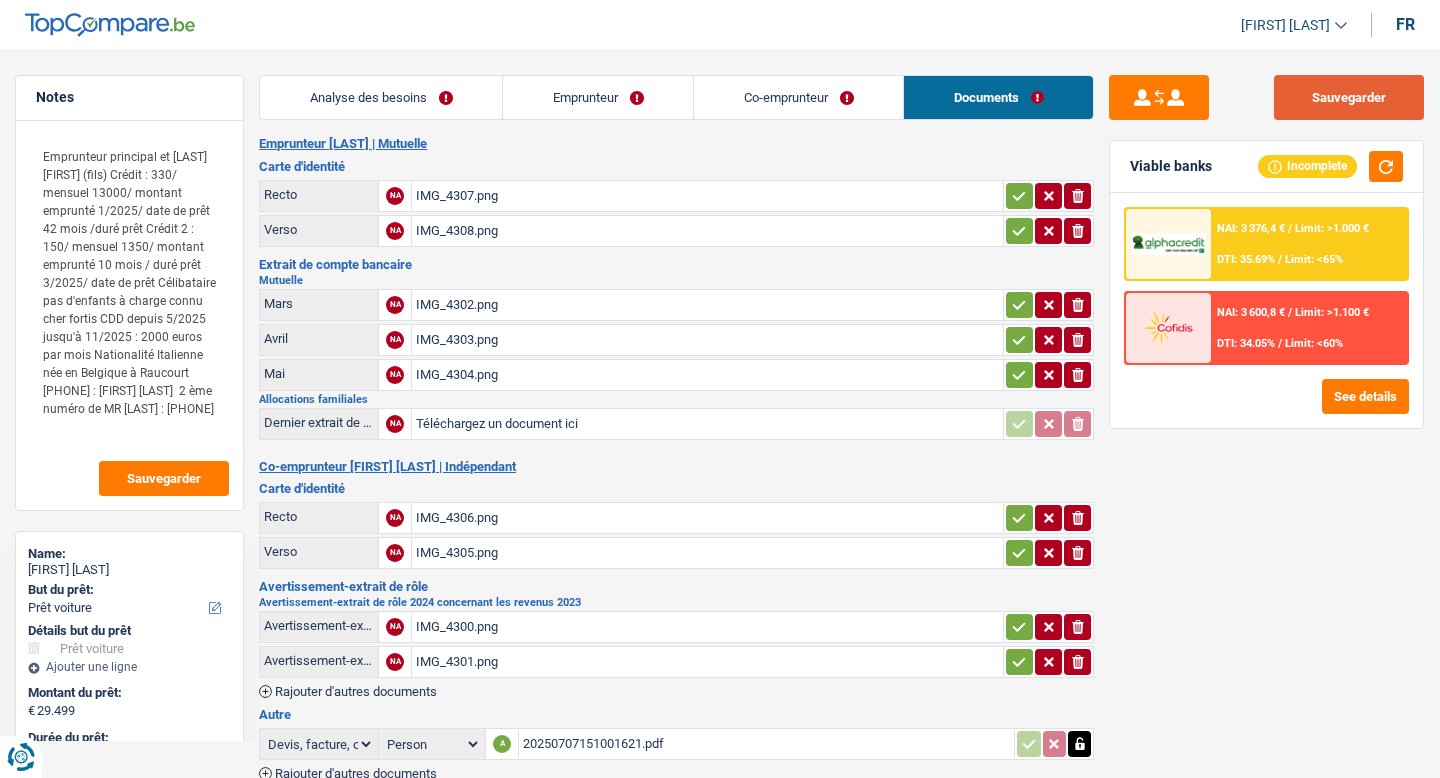 click on "Sauvegarder" at bounding box center (1349, 97) 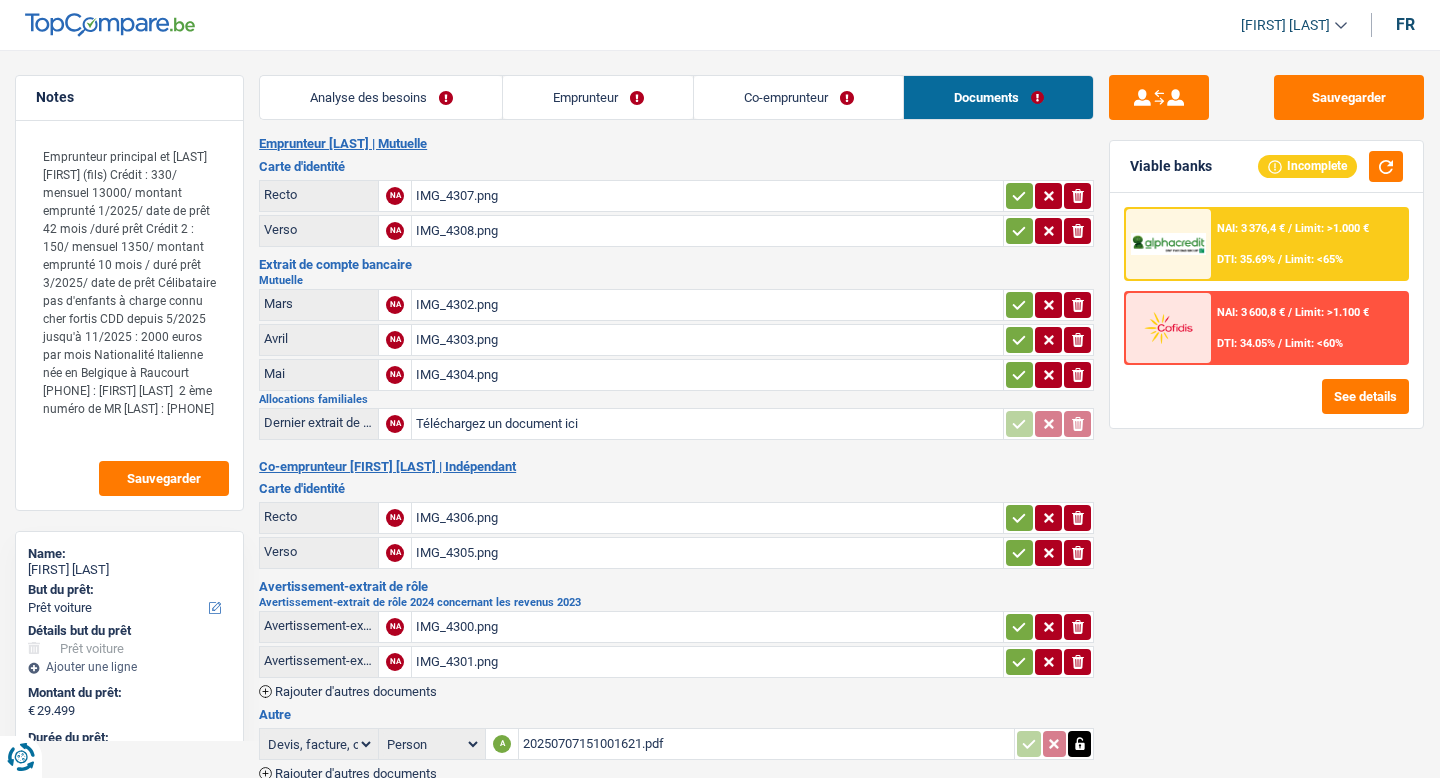 click on "IMG_4307.png" at bounding box center [707, 196] 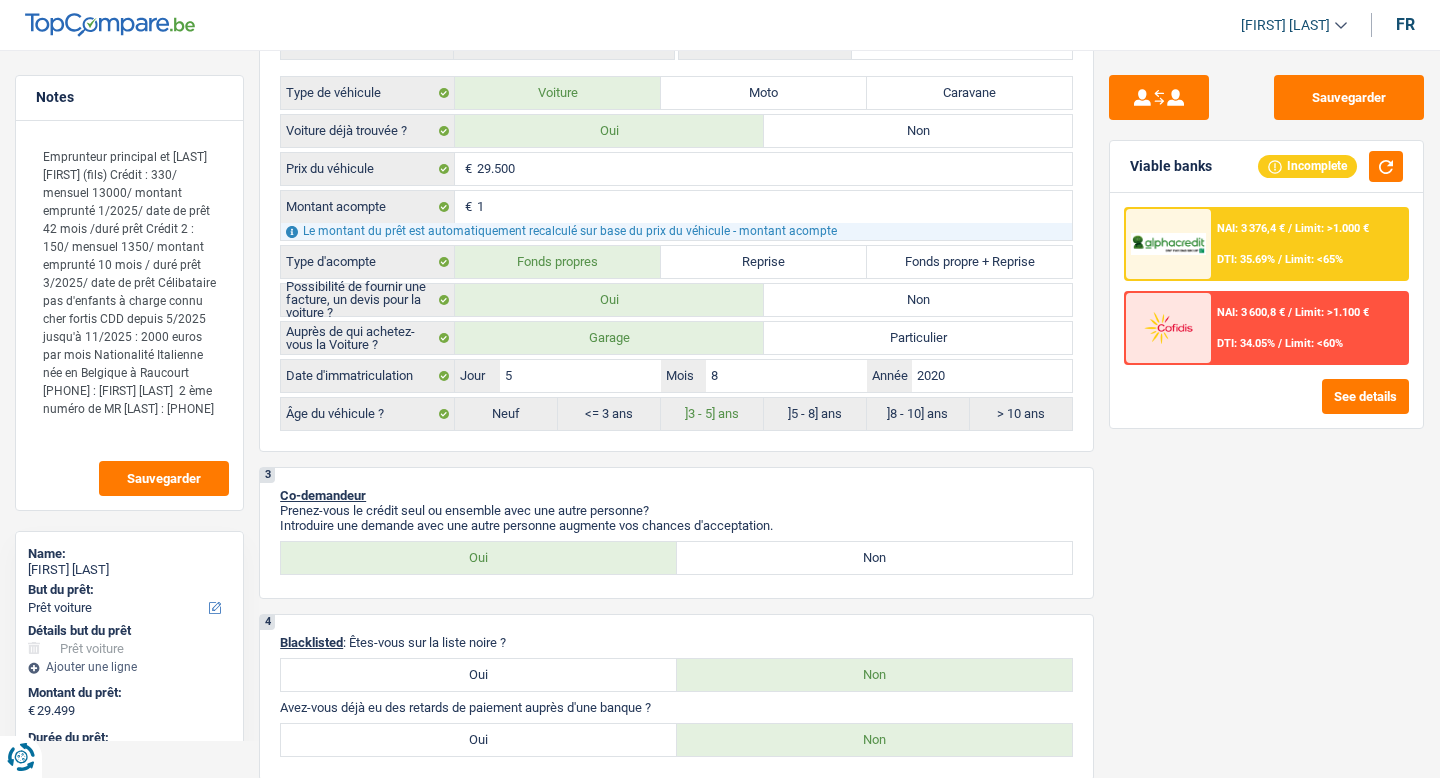 scroll, scrollTop: 0, scrollLeft: 0, axis: both 